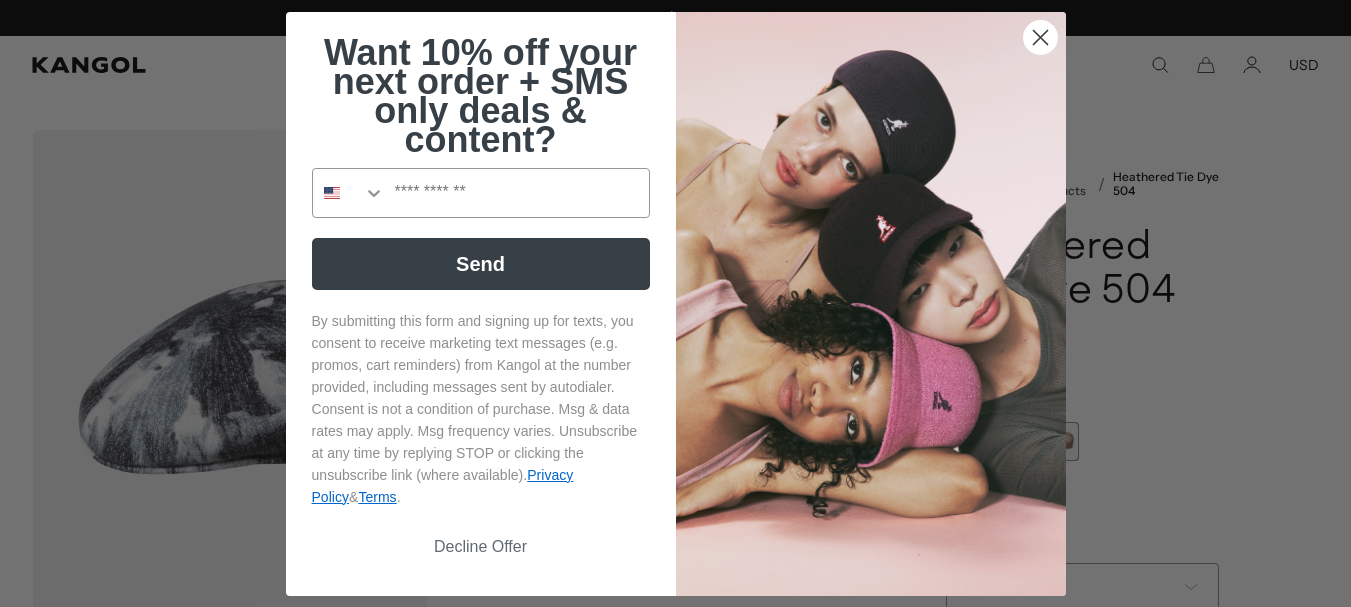 scroll, scrollTop: 0, scrollLeft: 0, axis: both 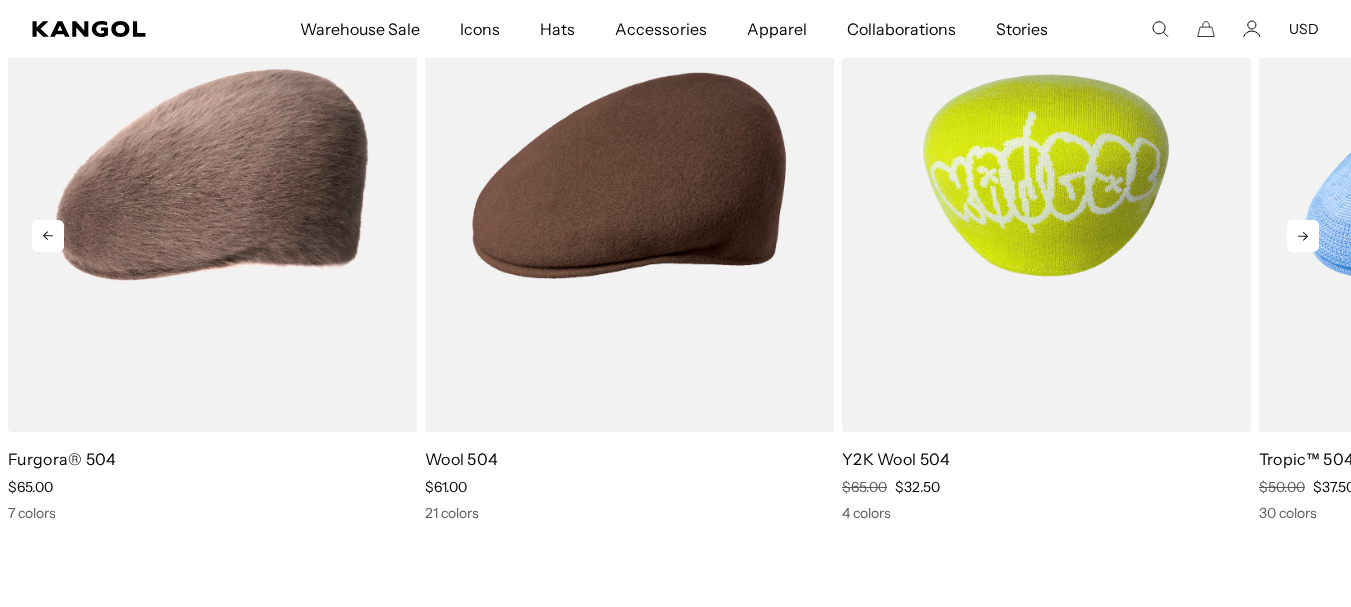 click at bounding box center (1046, 175) 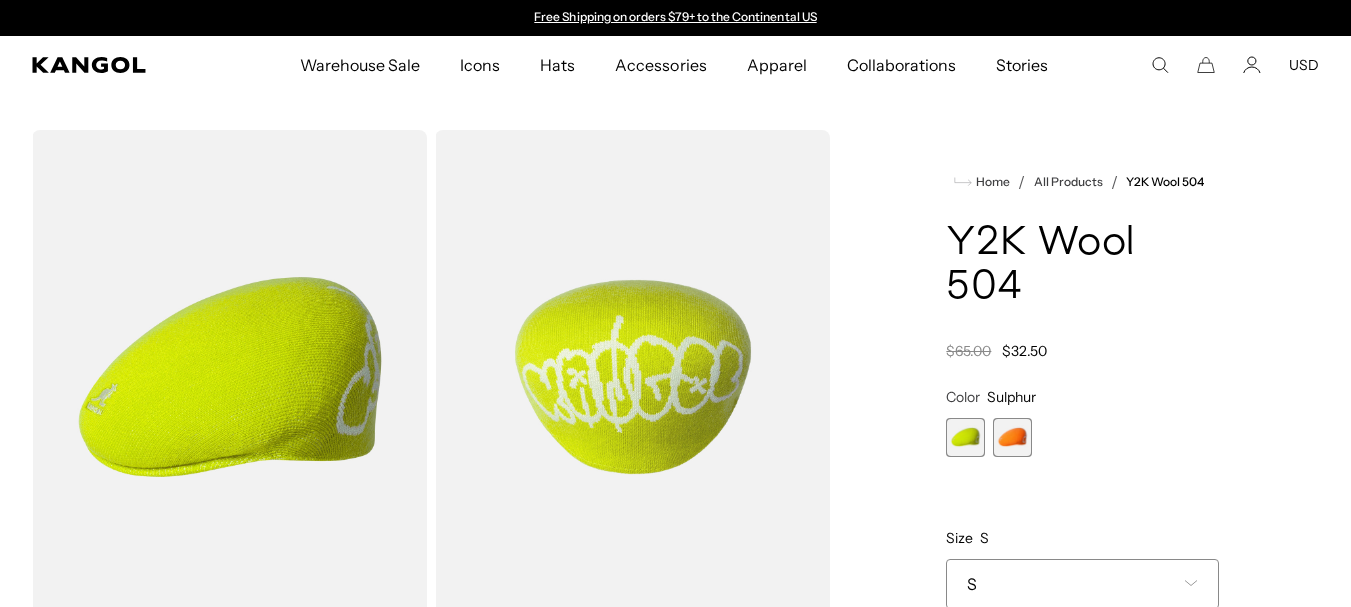 scroll, scrollTop: 0, scrollLeft: 0, axis: both 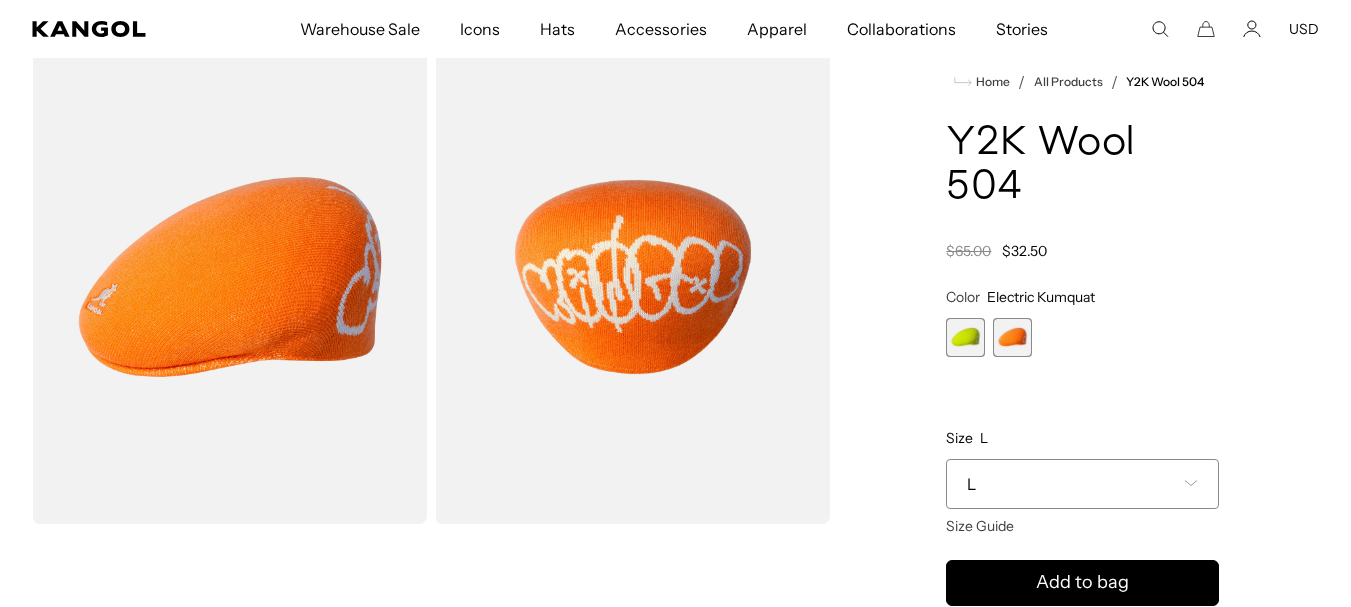 click on "L" at bounding box center (1082, 484) 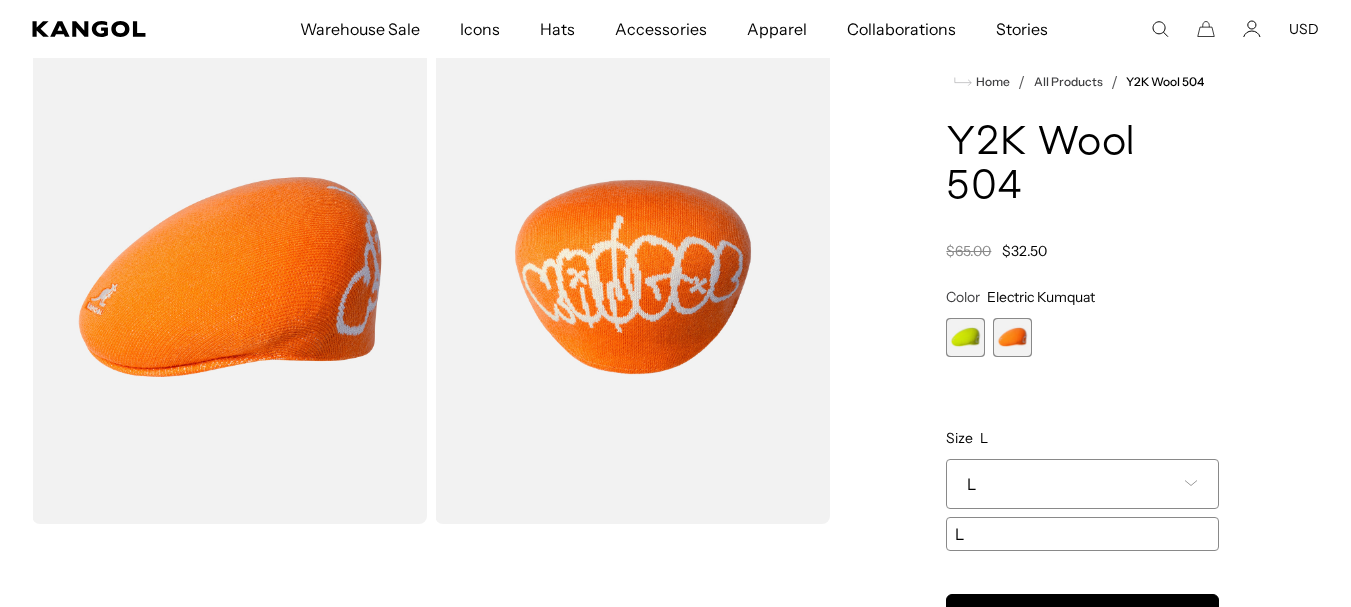 scroll, scrollTop: 0, scrollLeft: 412, axis: horizontal 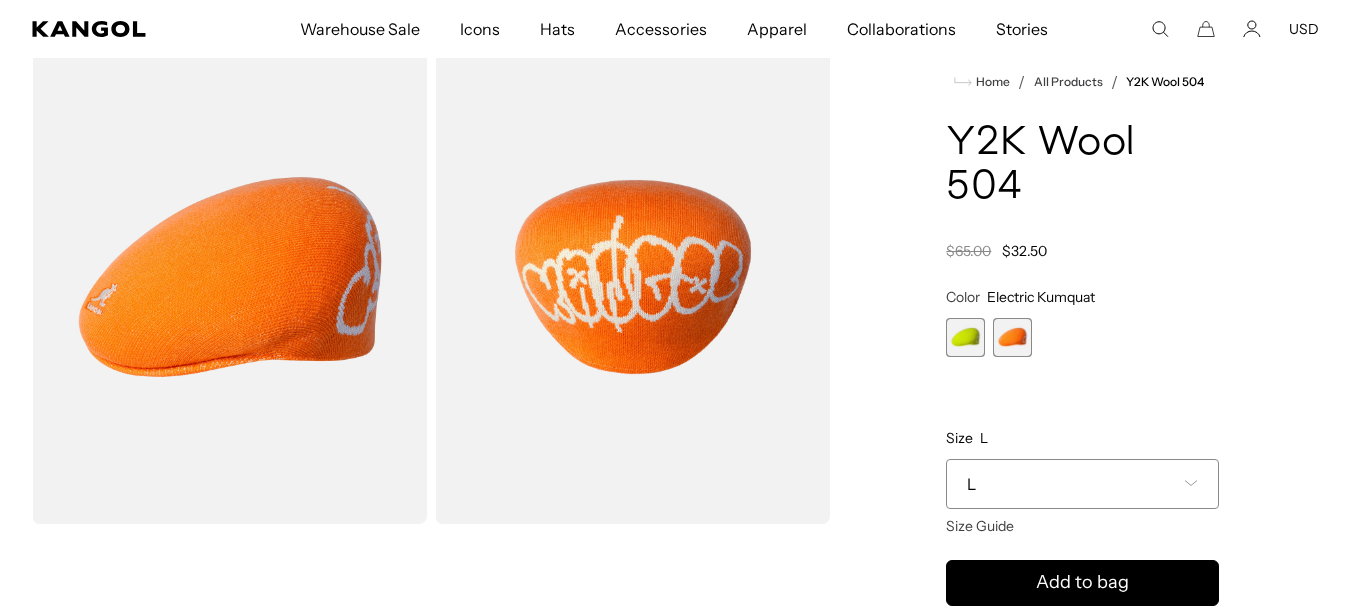 click at bounding box center (965, 337) 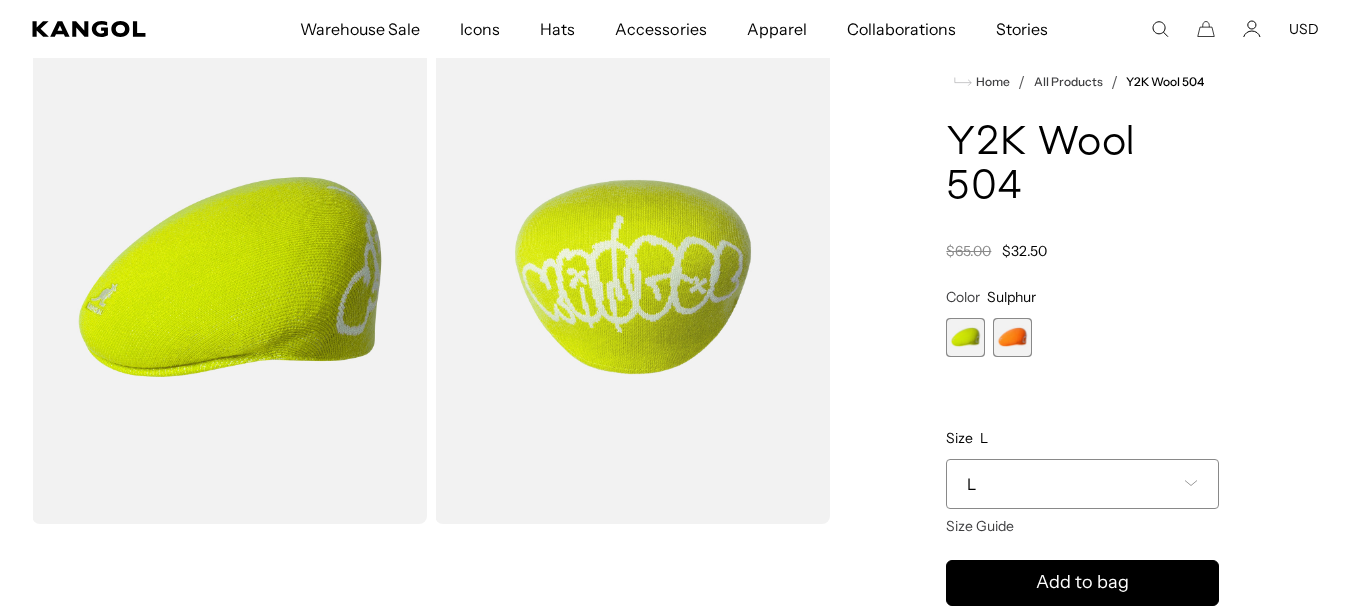click on "L" at bounding box center (1082, 484) 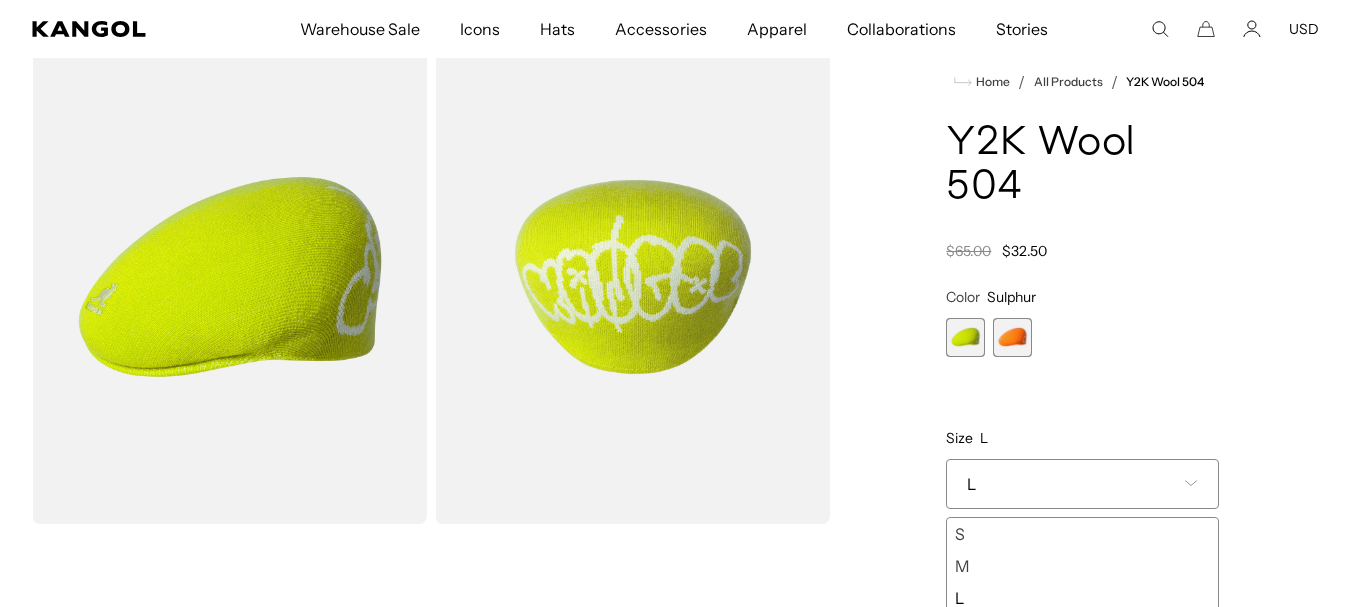 scroll, scrollTop: 0, scrollLeft: 0, axis: both 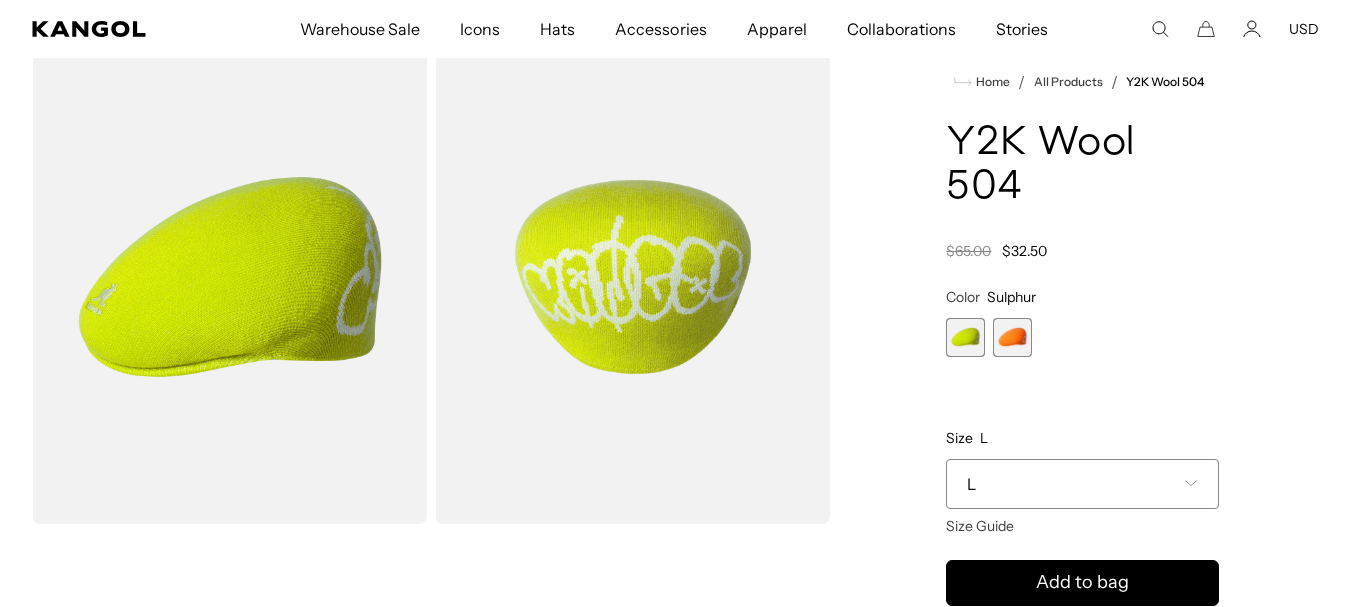 click on "L" at bounding box center (1082, 484) 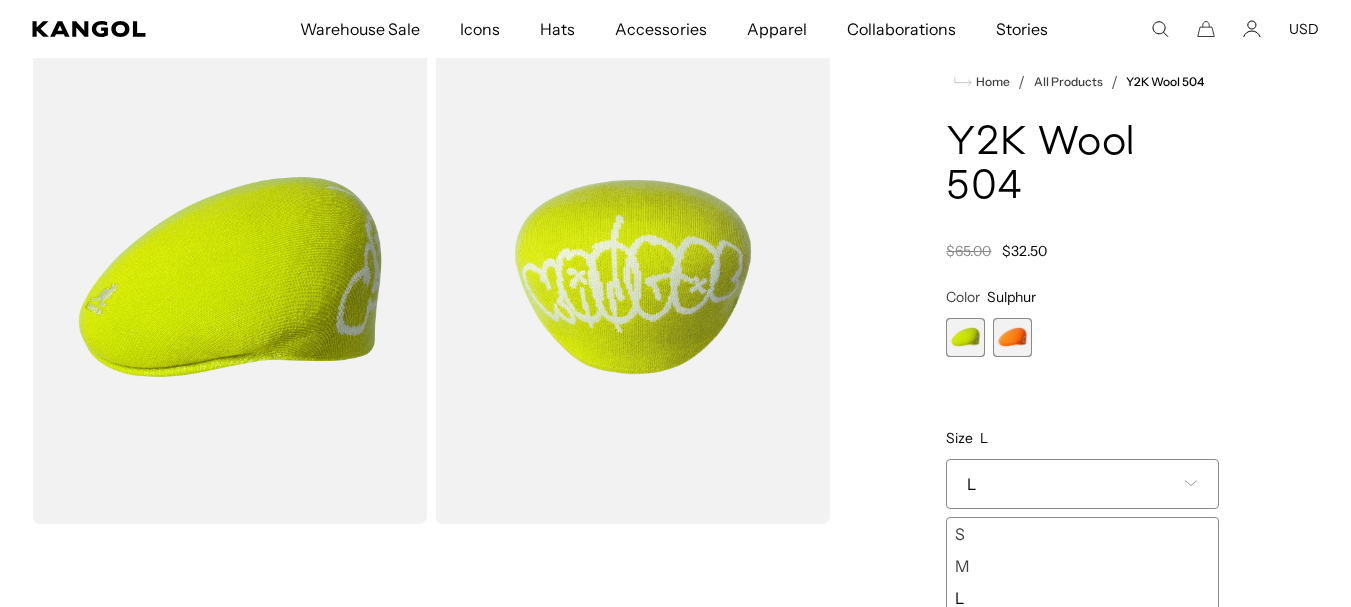 click at bounding box center (1012, 337) 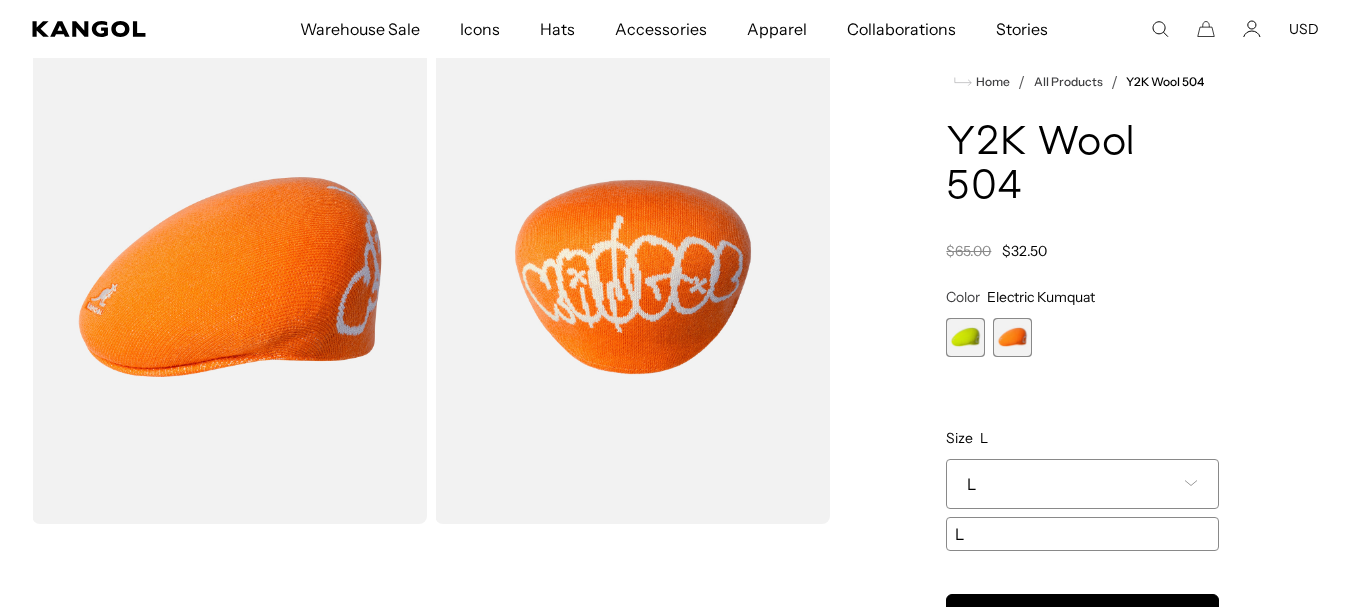 scroll, scrollTop: 0, scrollLeft: 412, axis: horizontal 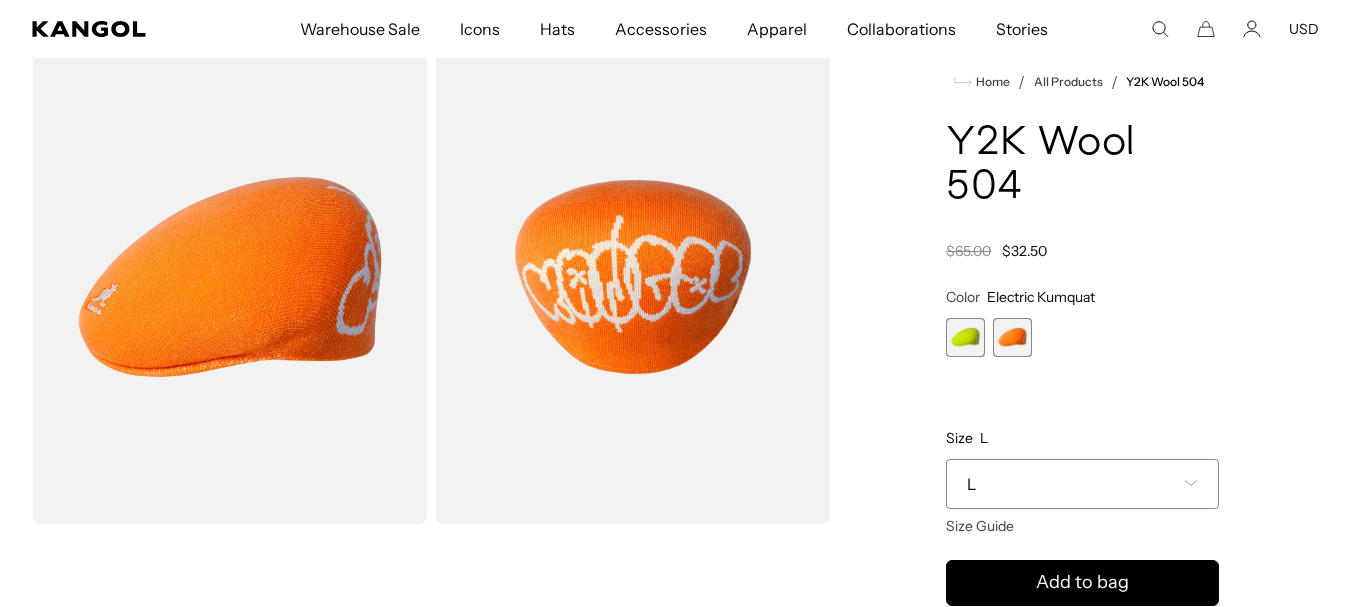 click on "L" at bounding box center [1082, 484] 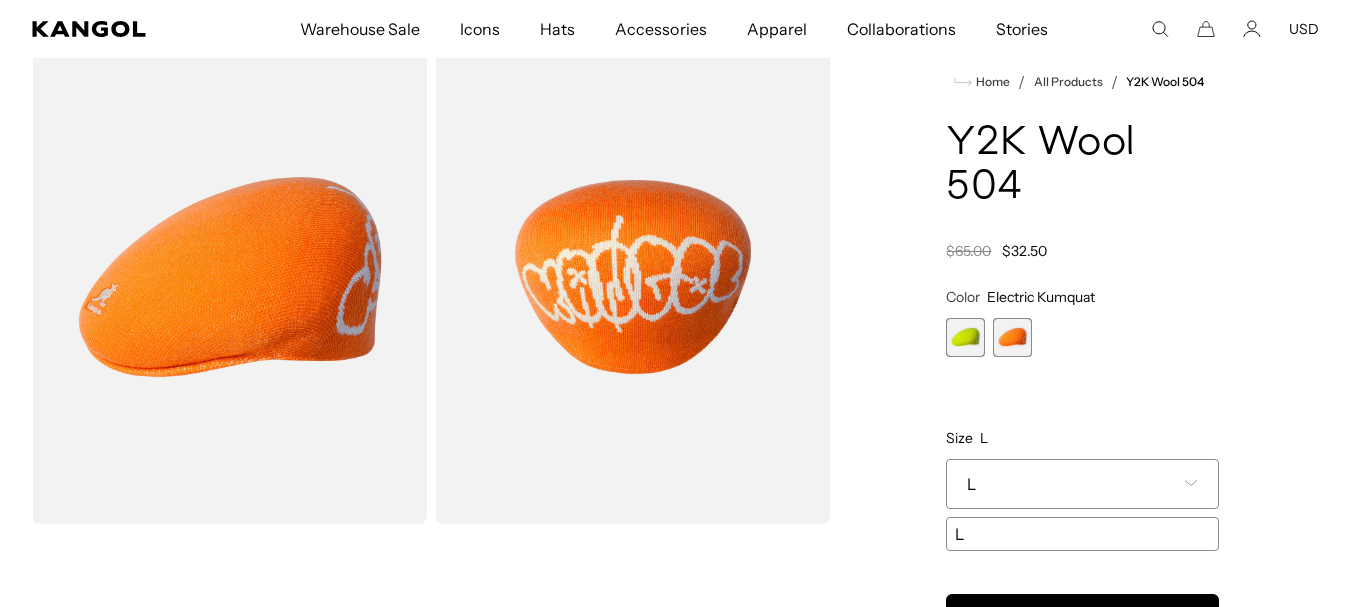 click at bounding box center [965, 337] 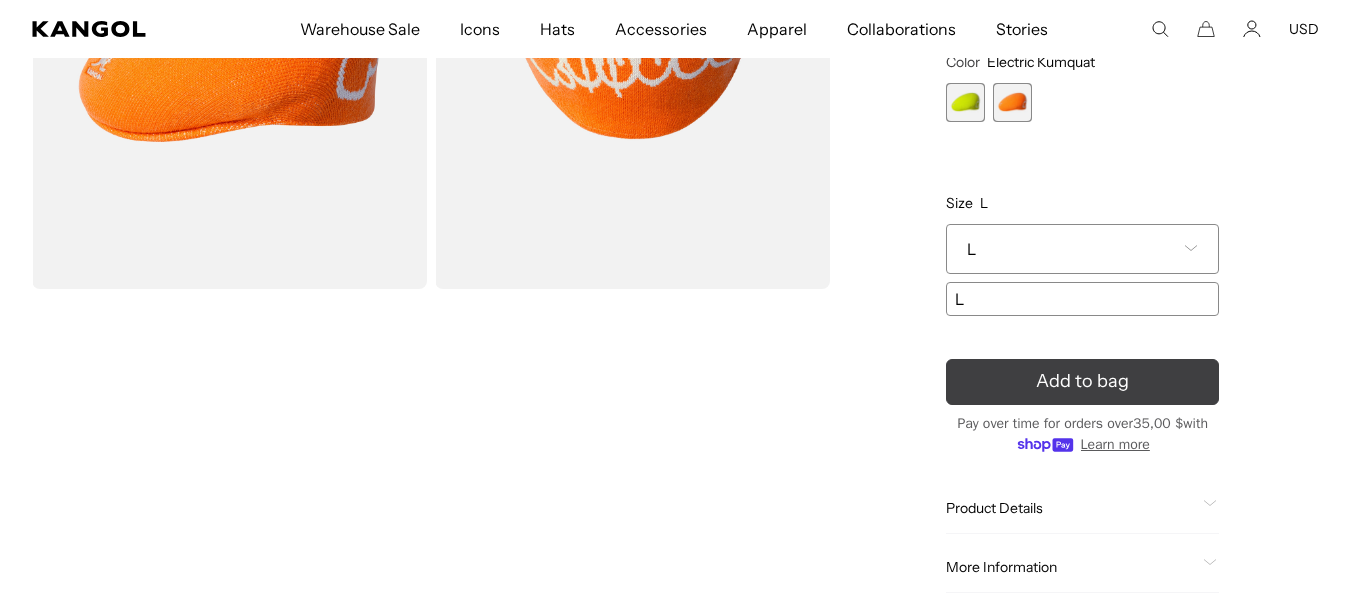 scroll, scrollTop: 400, scrollLeft: 0, axis: vertical 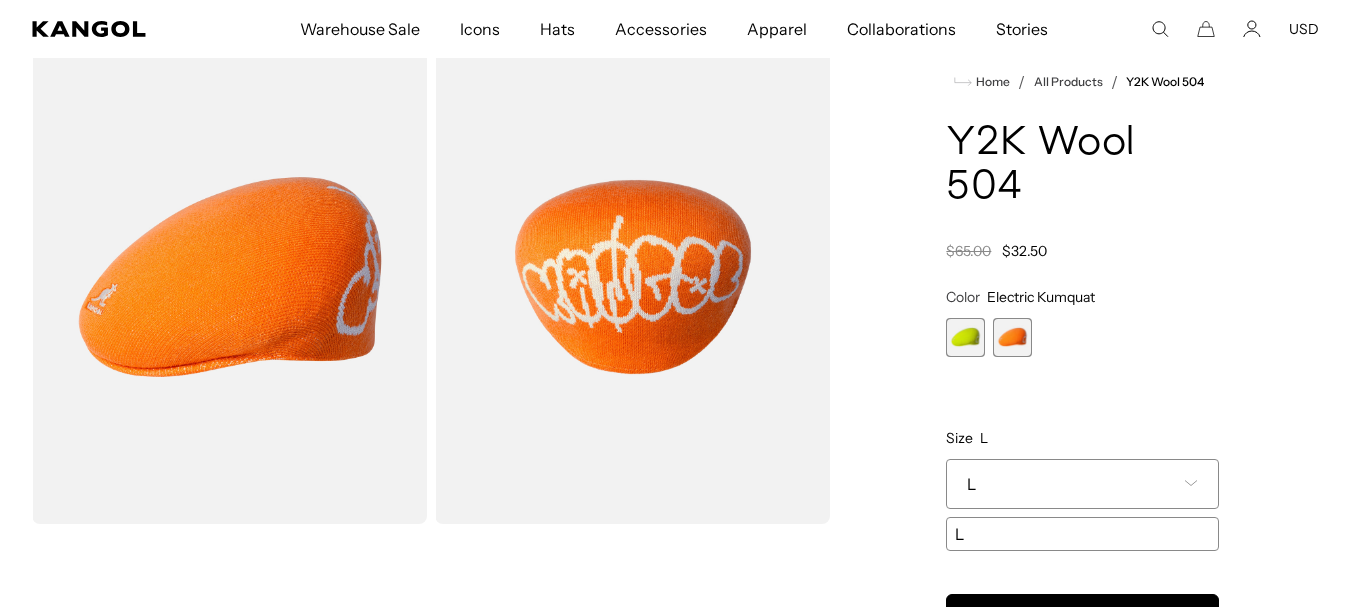 click on "**********" at bounding box center [1082, 419] 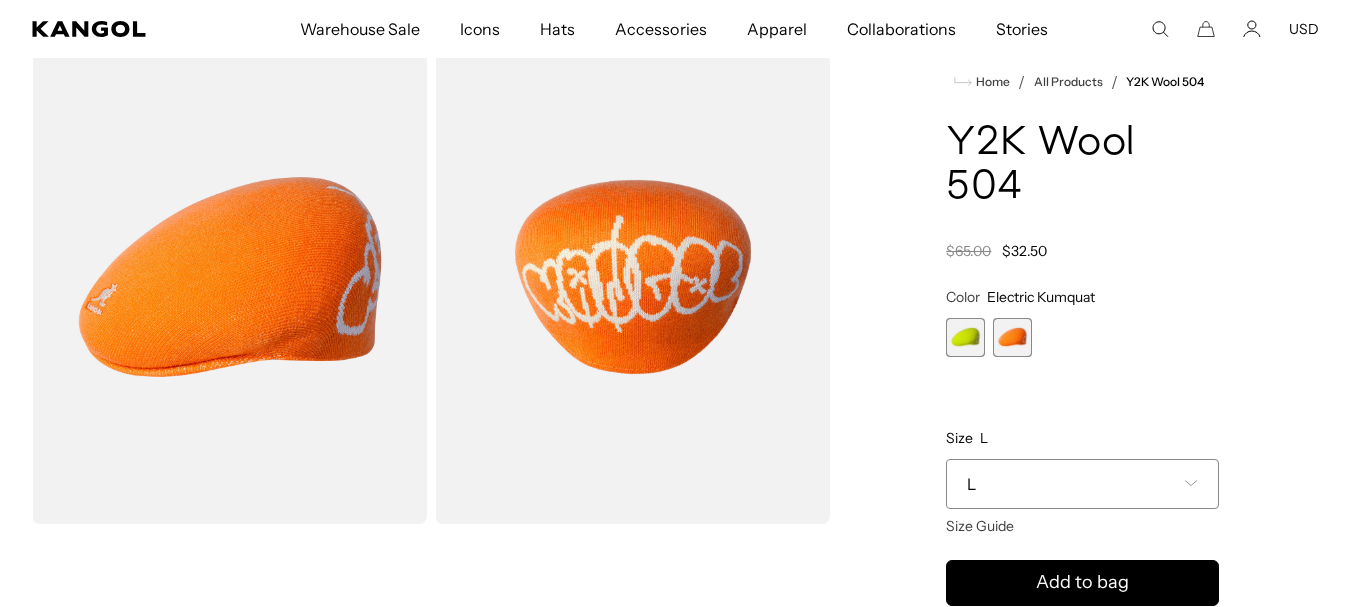 click at bounding box center [965, 337] 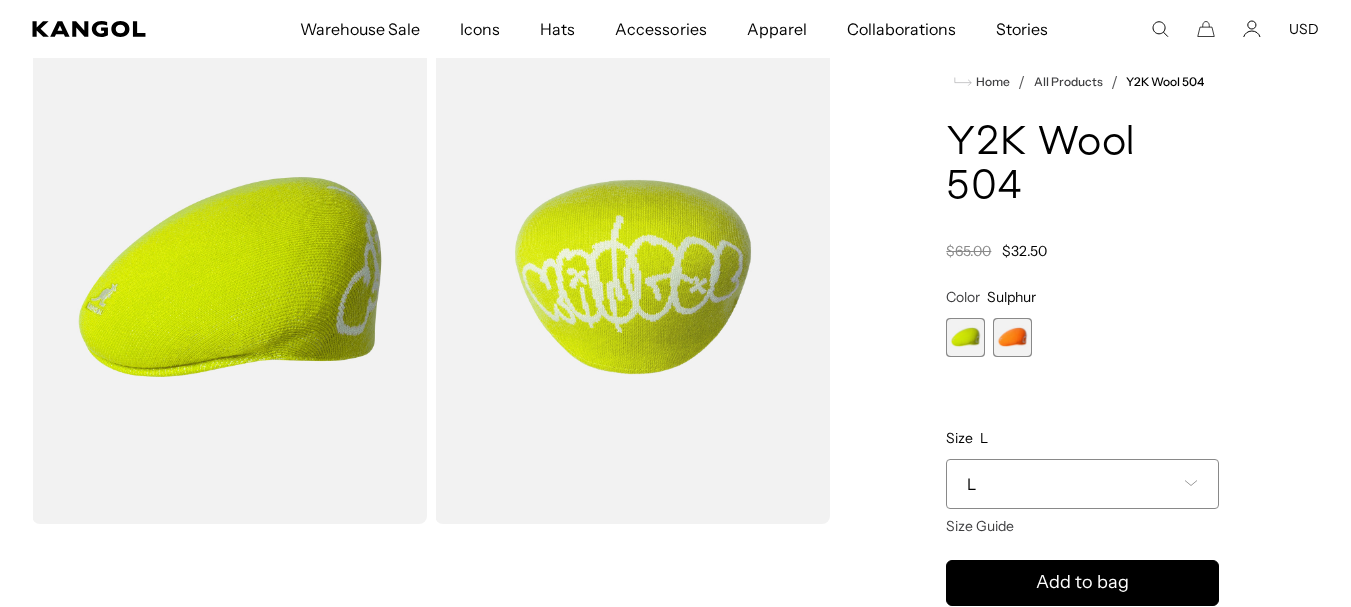 click on "L" at bounding box center (1082, 484) 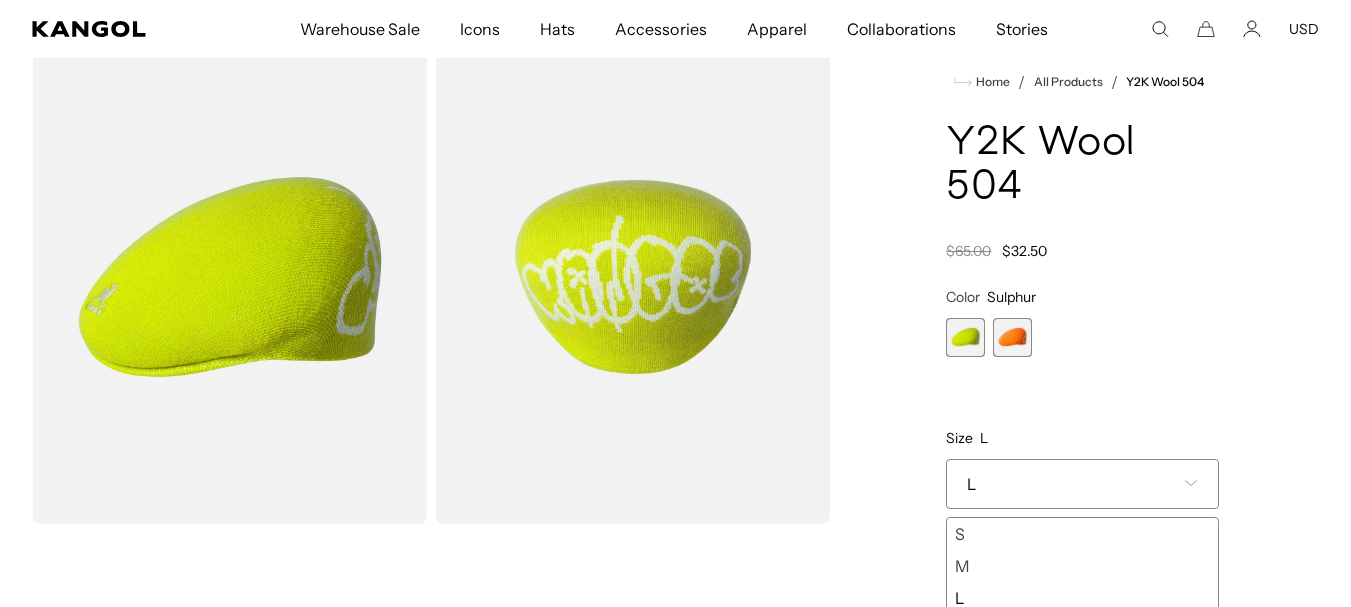 scroll, scrollTop: 0, scrollLeft: 412, axis: horizontal 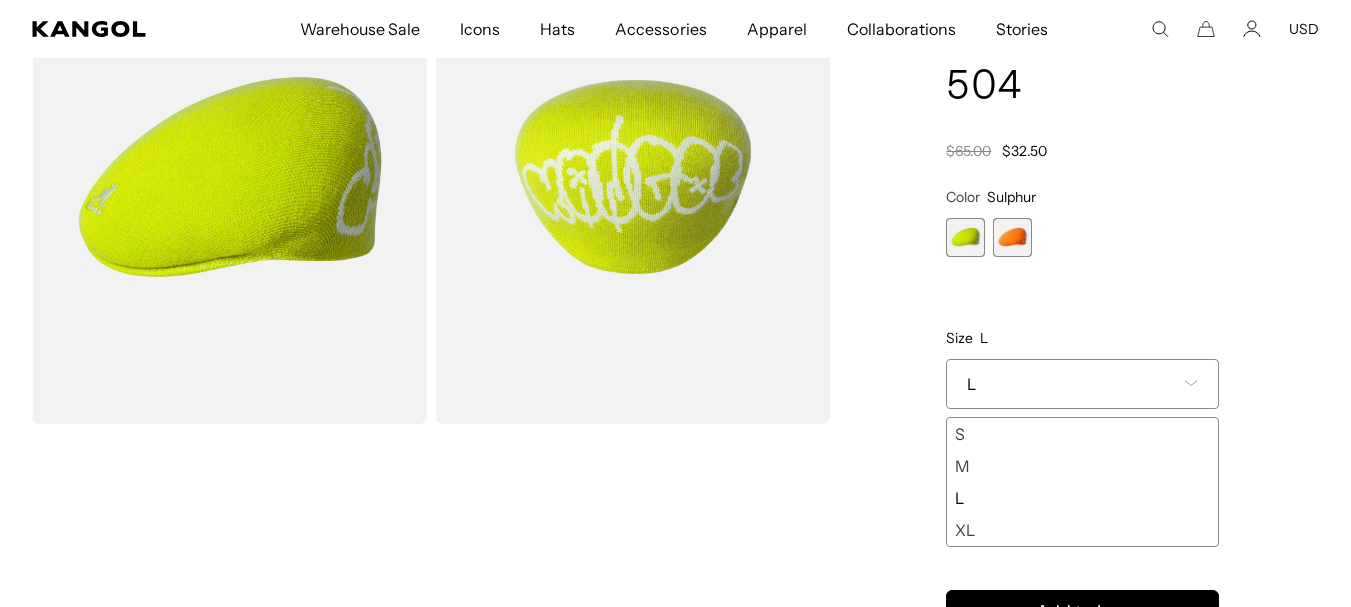 click on "S" at bounding box center [1082, 434] 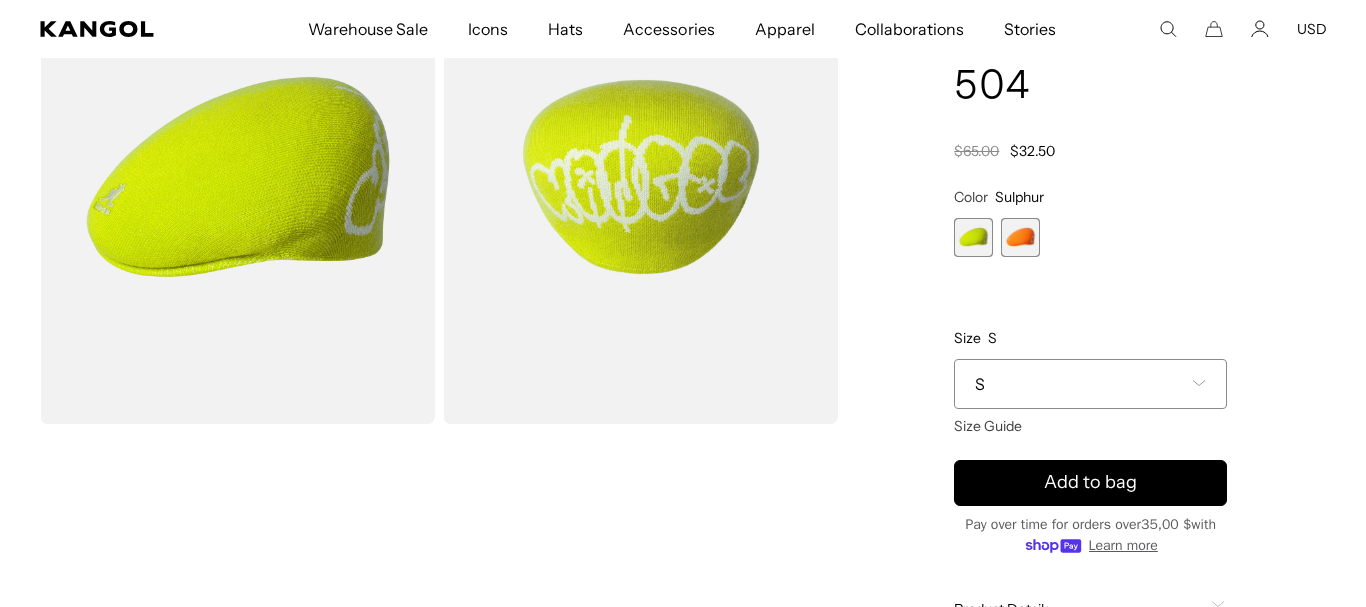 scroll, scrollTop: 0, scrollLeft: 0, axis: both 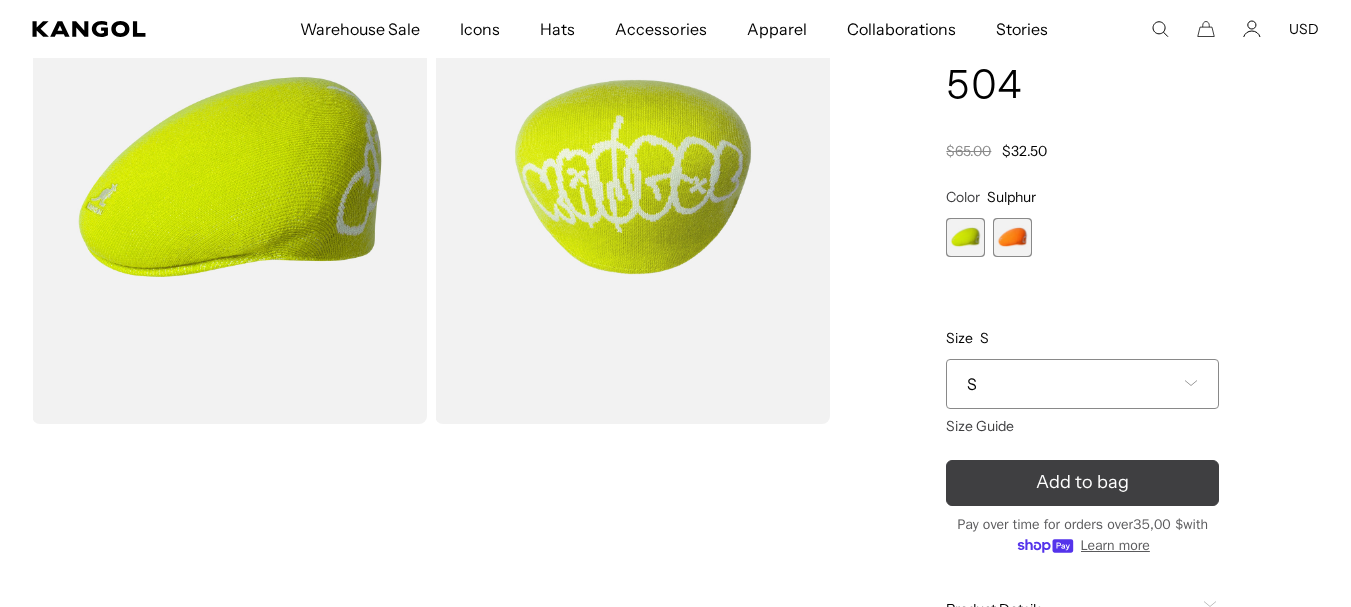 click on "Add to bag" at bounding box center (1082, 483) 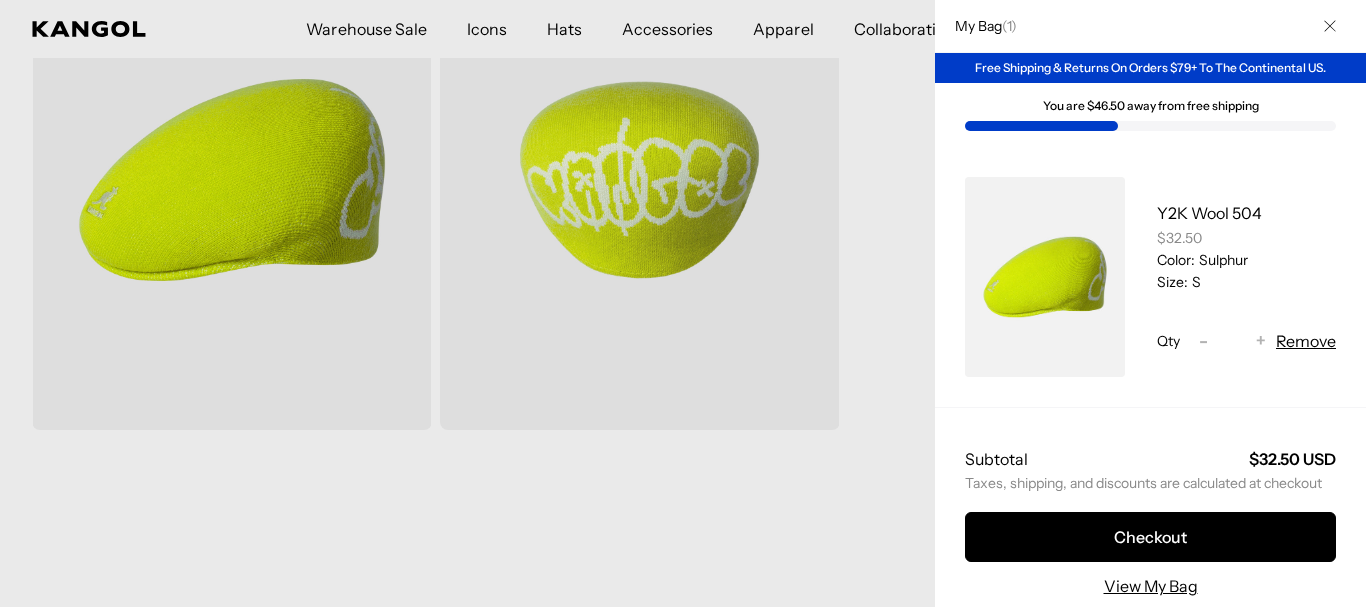 scroll, scrollTop: 0, scrollLeft: 412, axis: horizontal 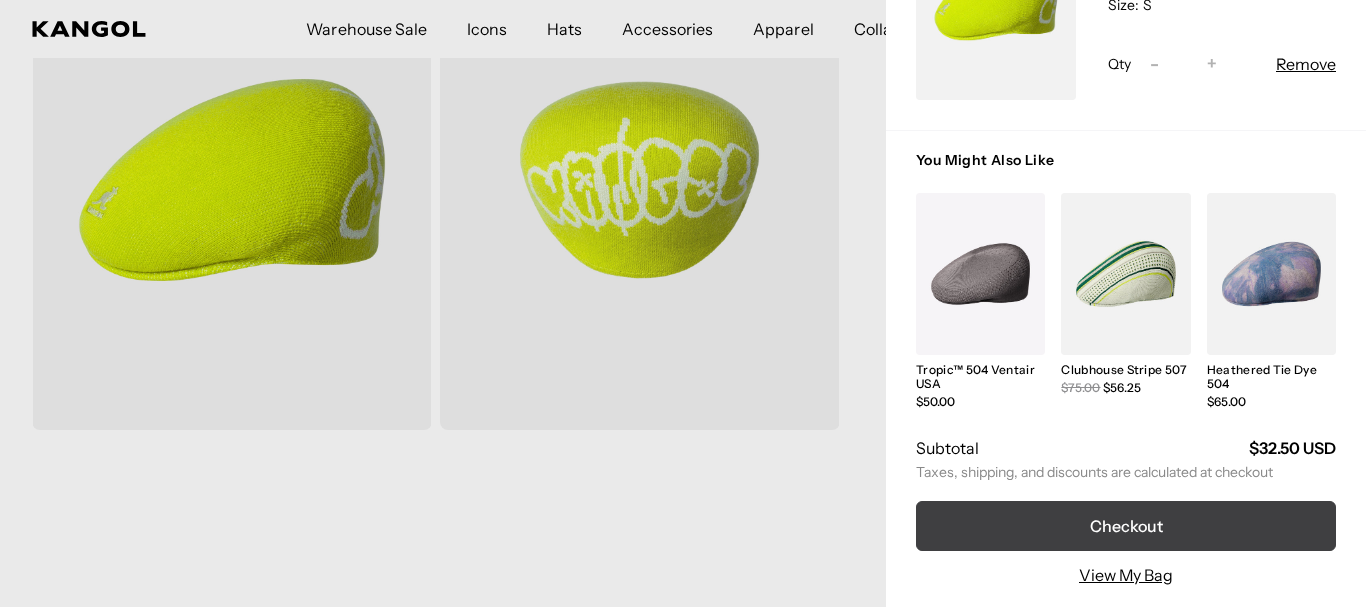 click on "Checkout" at bounding box center (1126, 526) 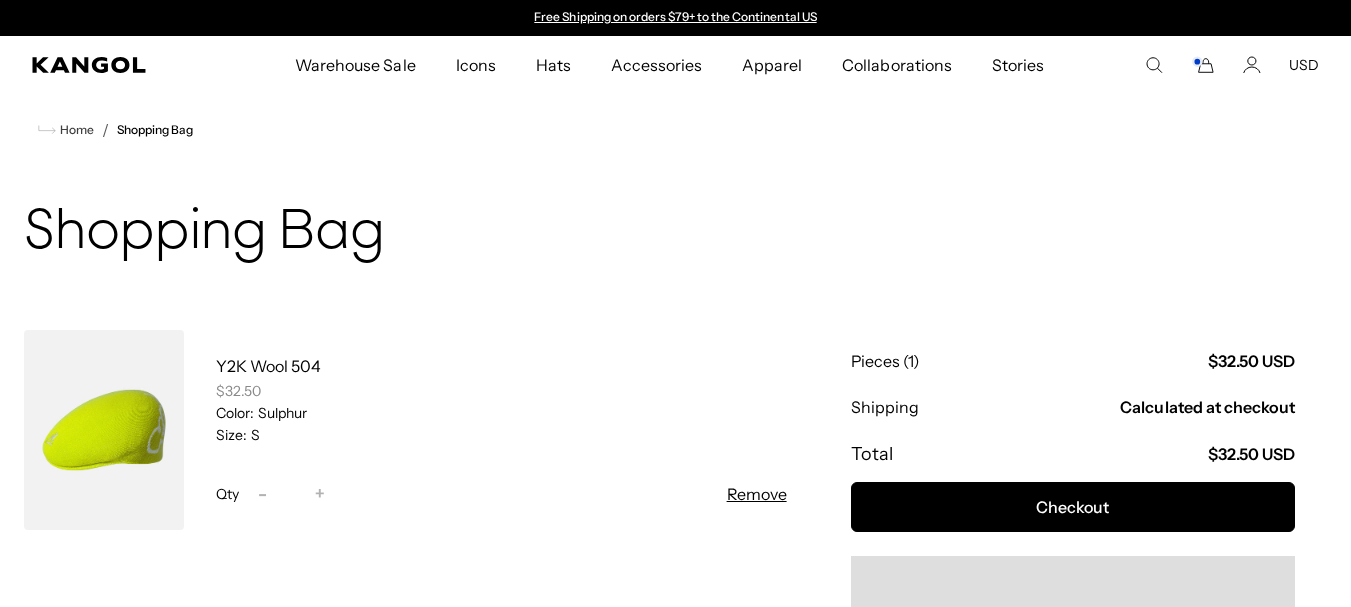 scroll, scrollTop: 0, scrollLeft: 0, axis: both 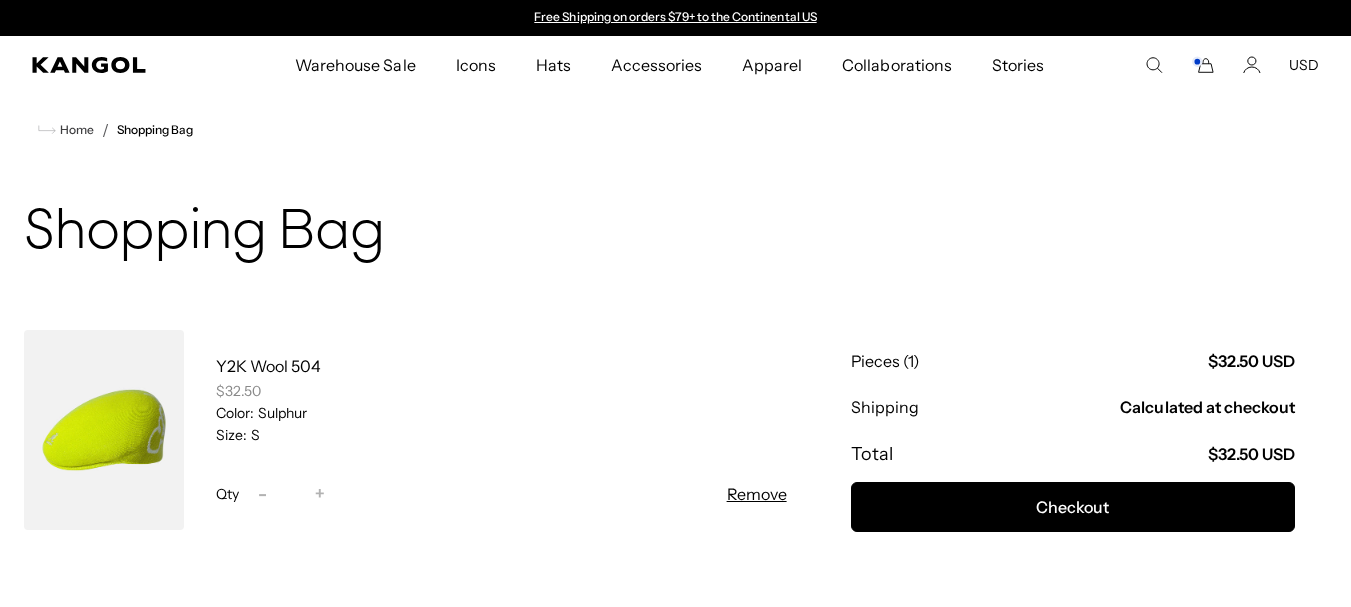 click 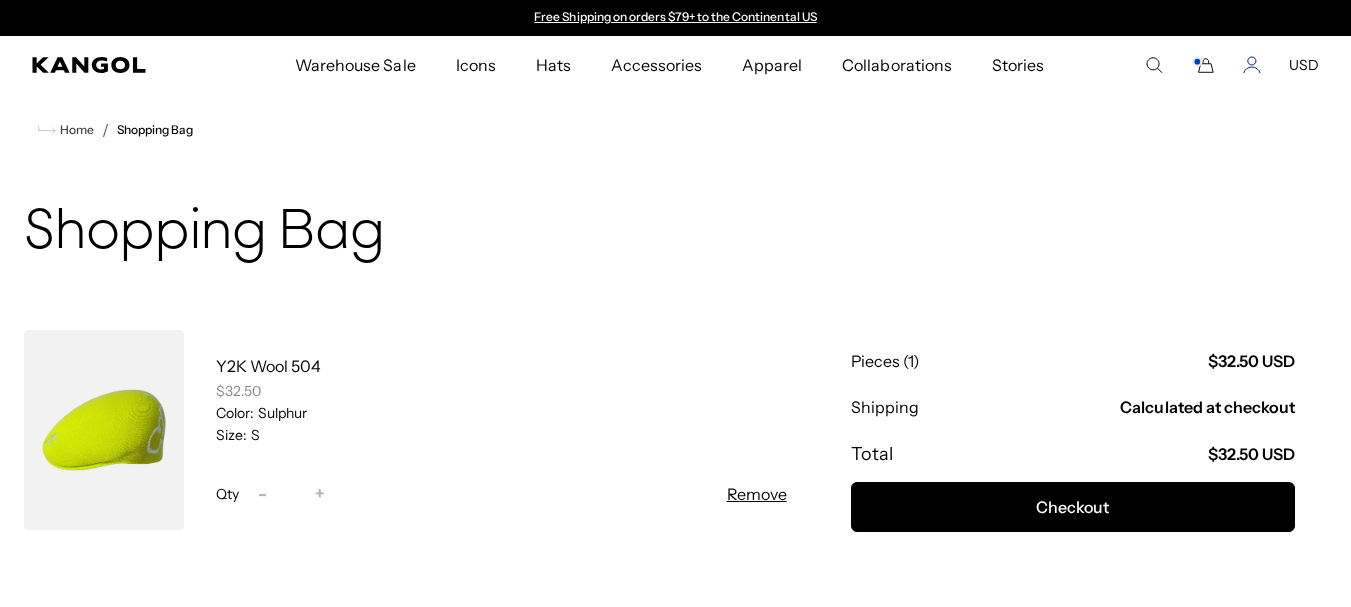 click 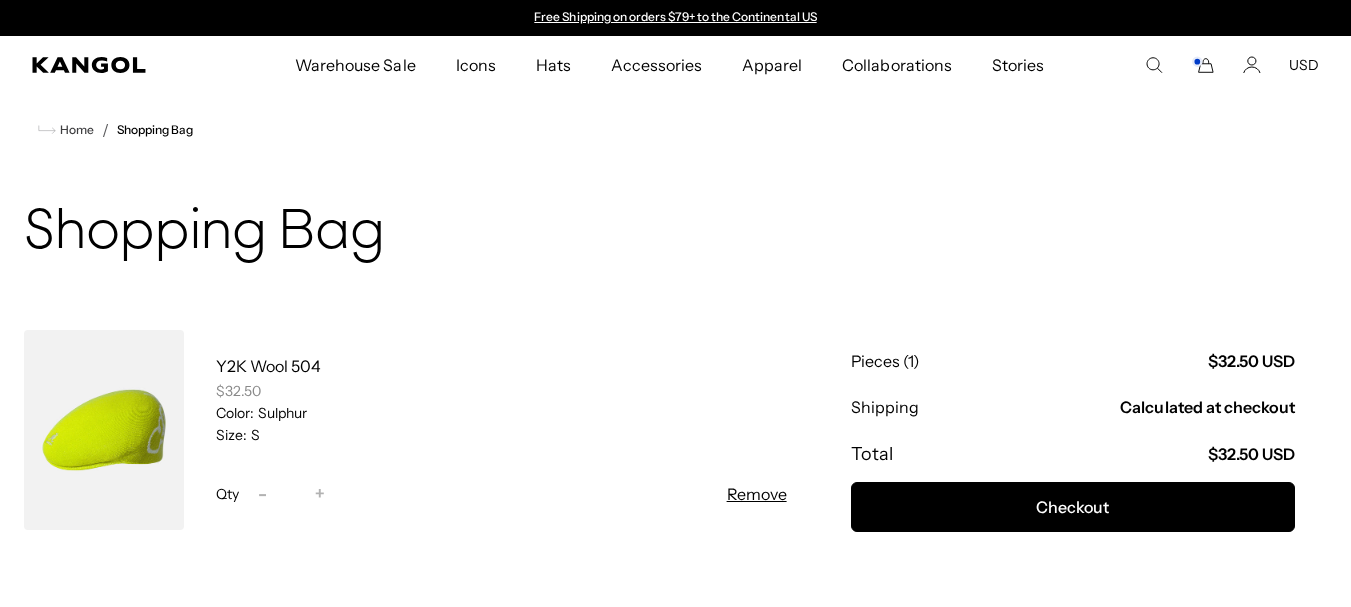 scroll, scrollTop: 0, scrollLeft: 0, axis: both 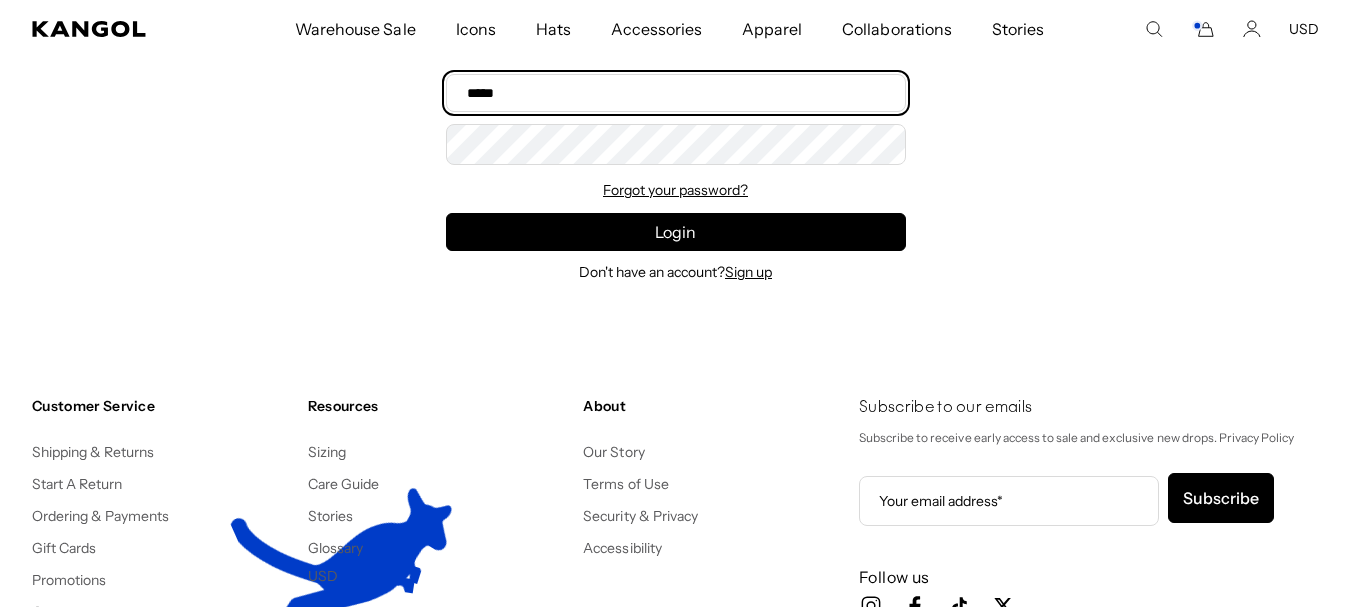 click on "Email" at bounding box center (676, 93) 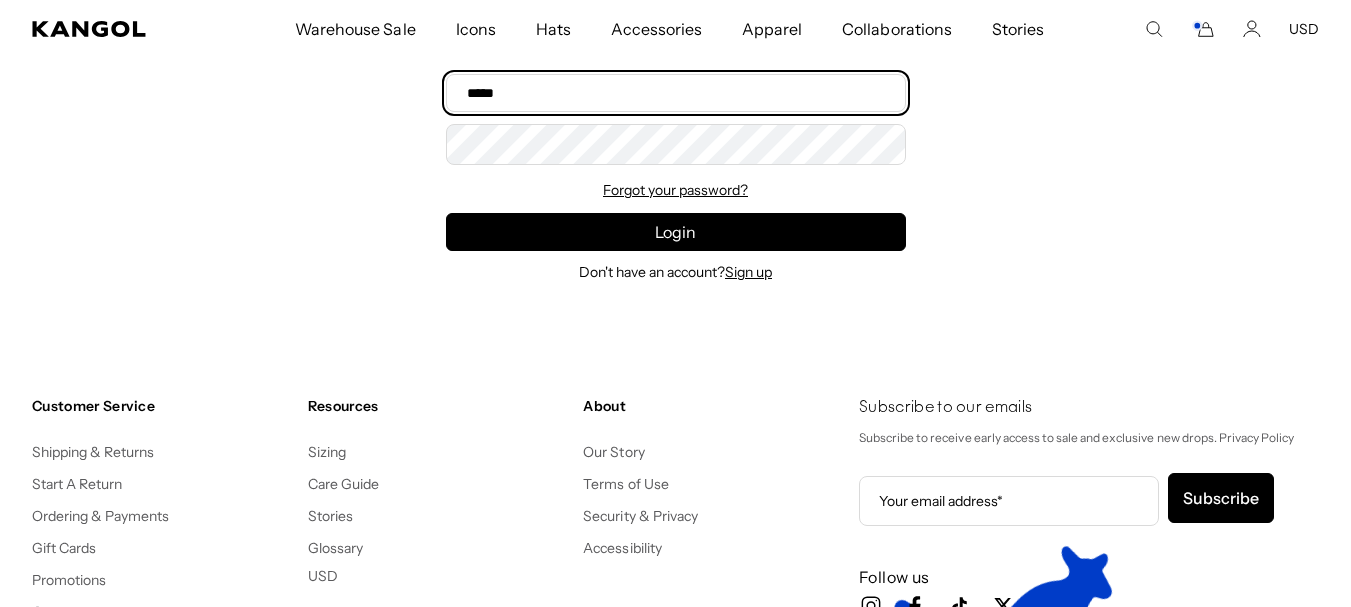 scroll, scrollTop: 0, scrollLeft: 412, axis: horizontal 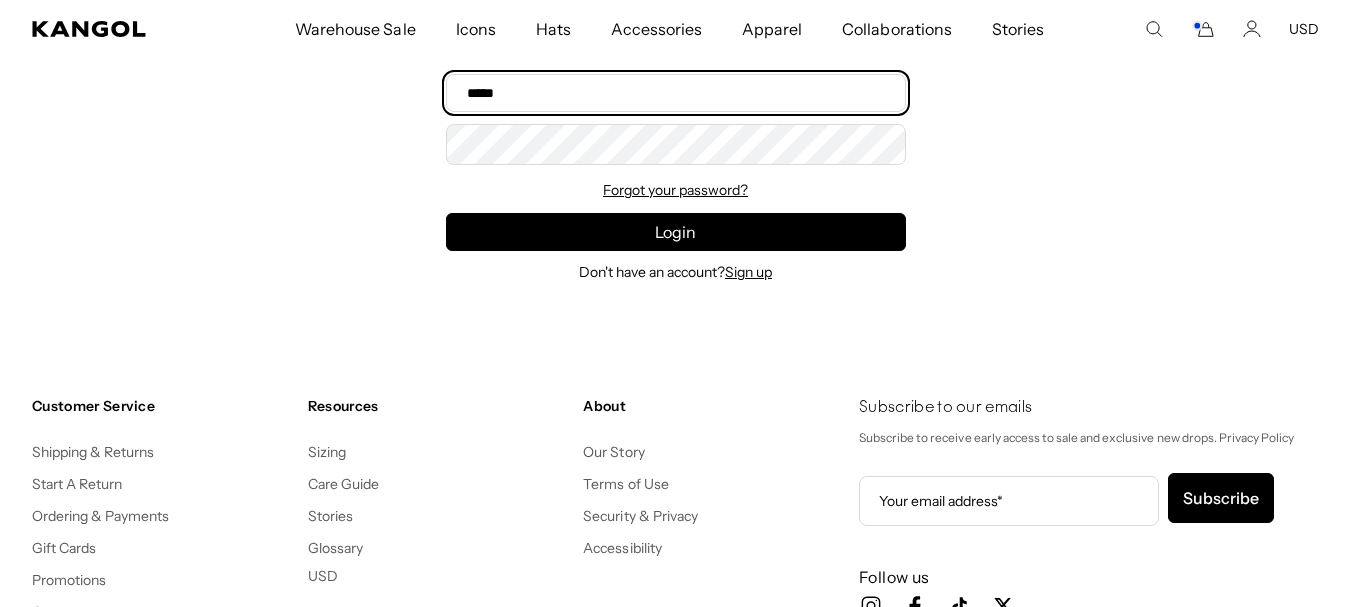 click on "Email" at bounding box center (676, 93) 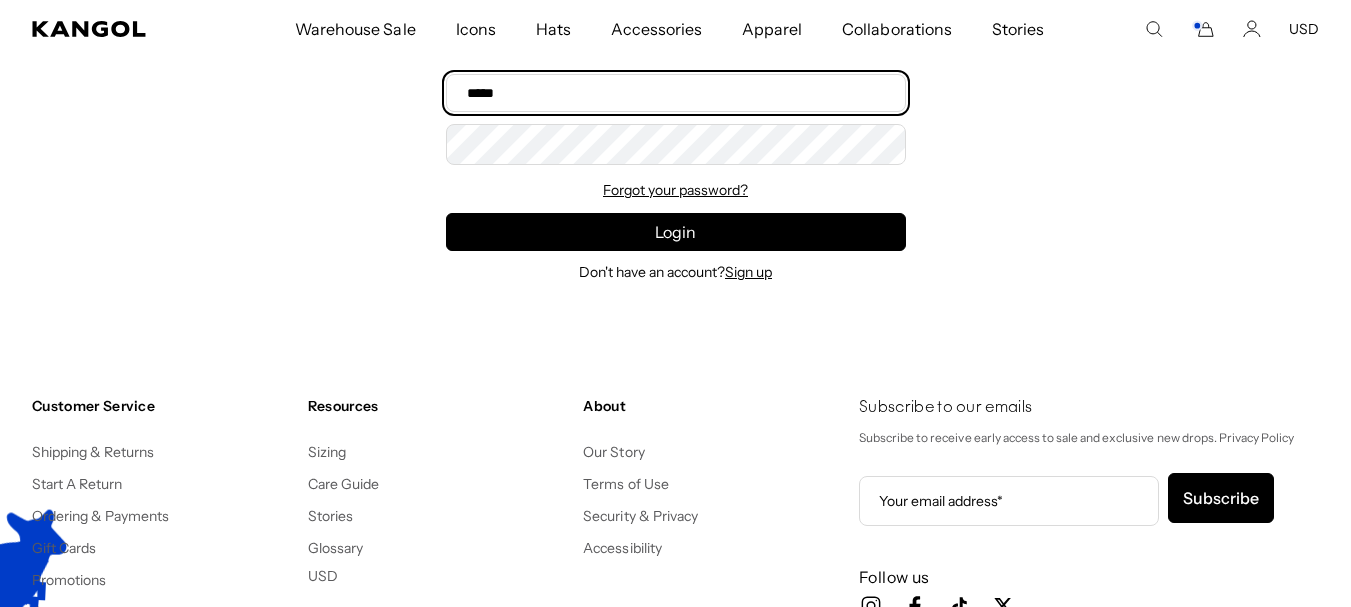 type on "**********" 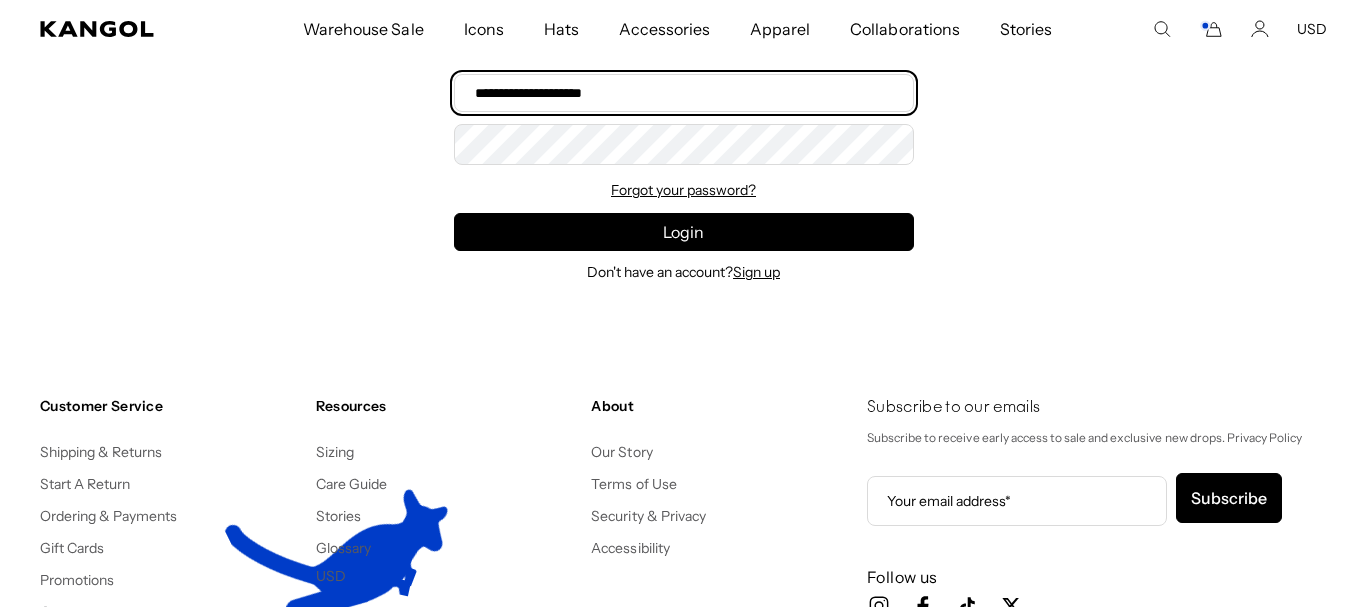 scroll, scrollTop: 0, scrollLeft: 0, axis: both 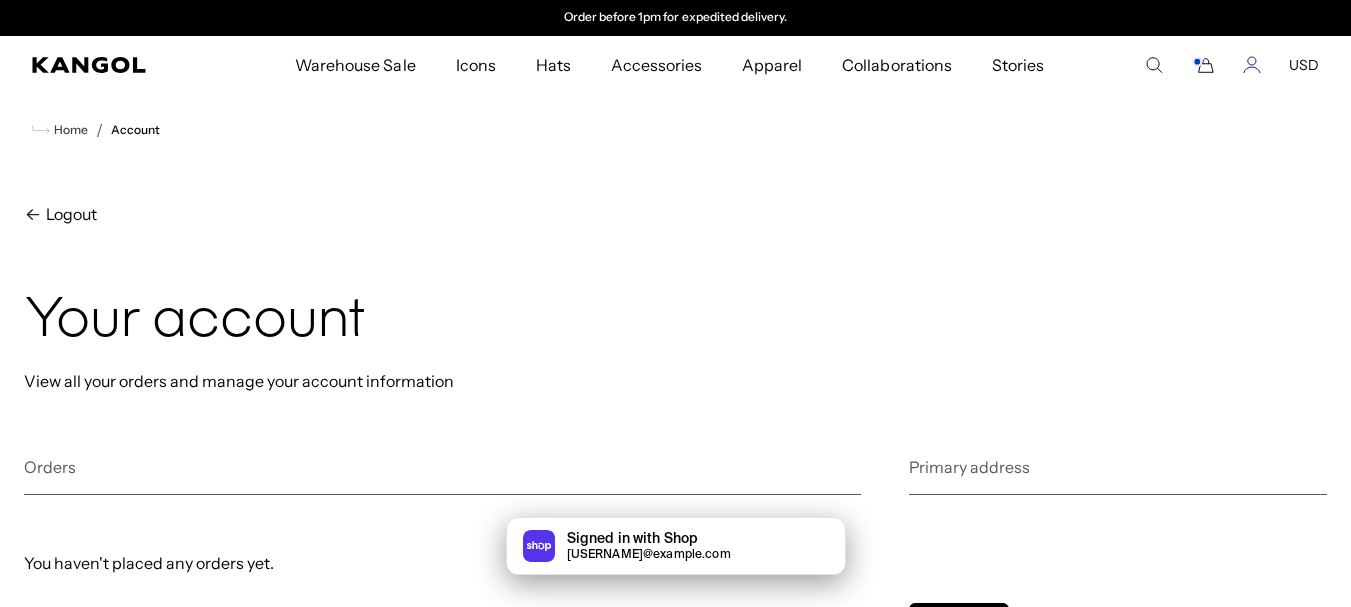 click 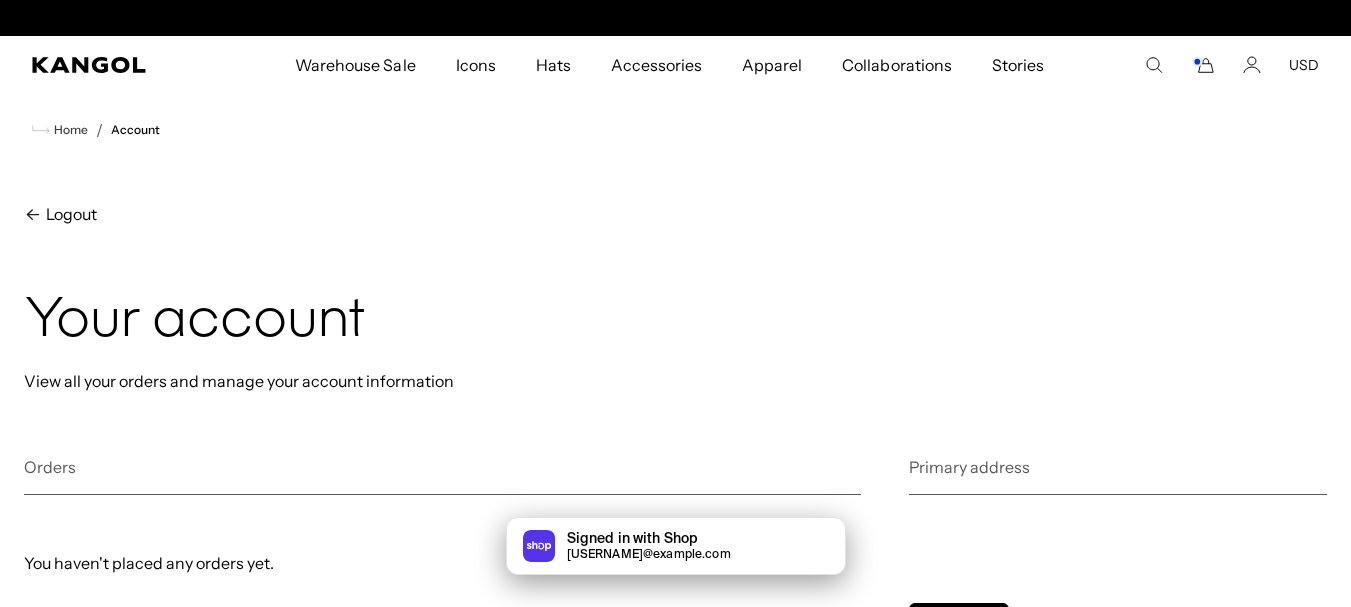 scroll, scrollTop: 0, scrollLeft: 0, axis: both 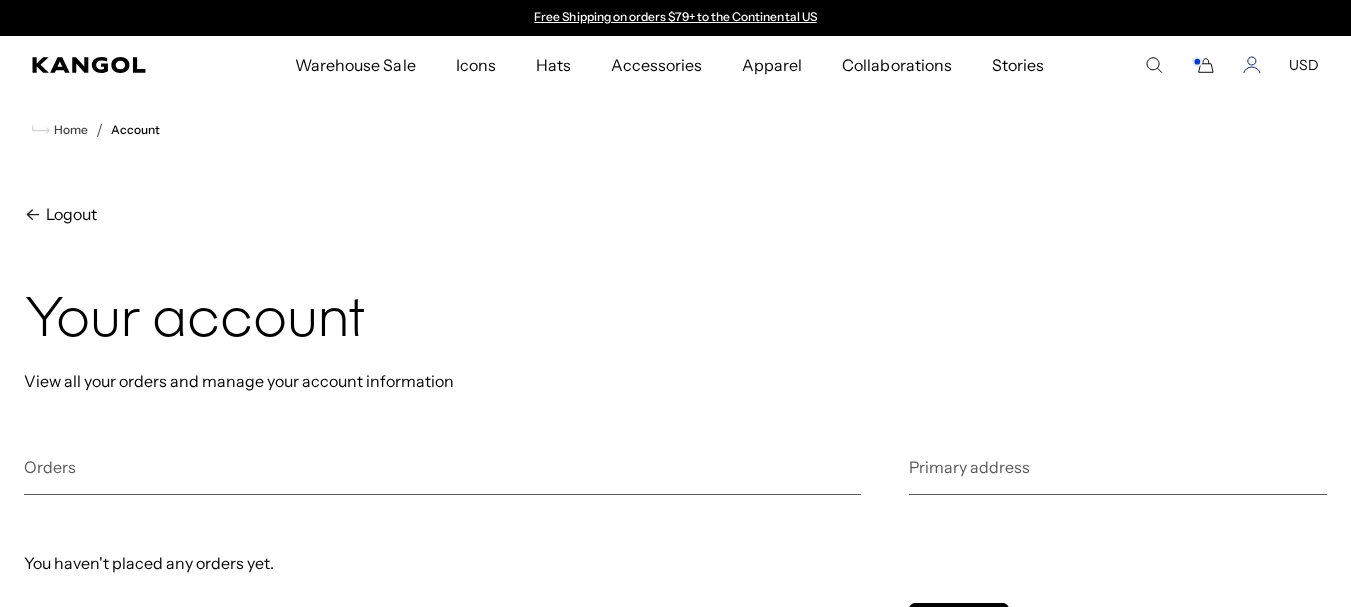 click 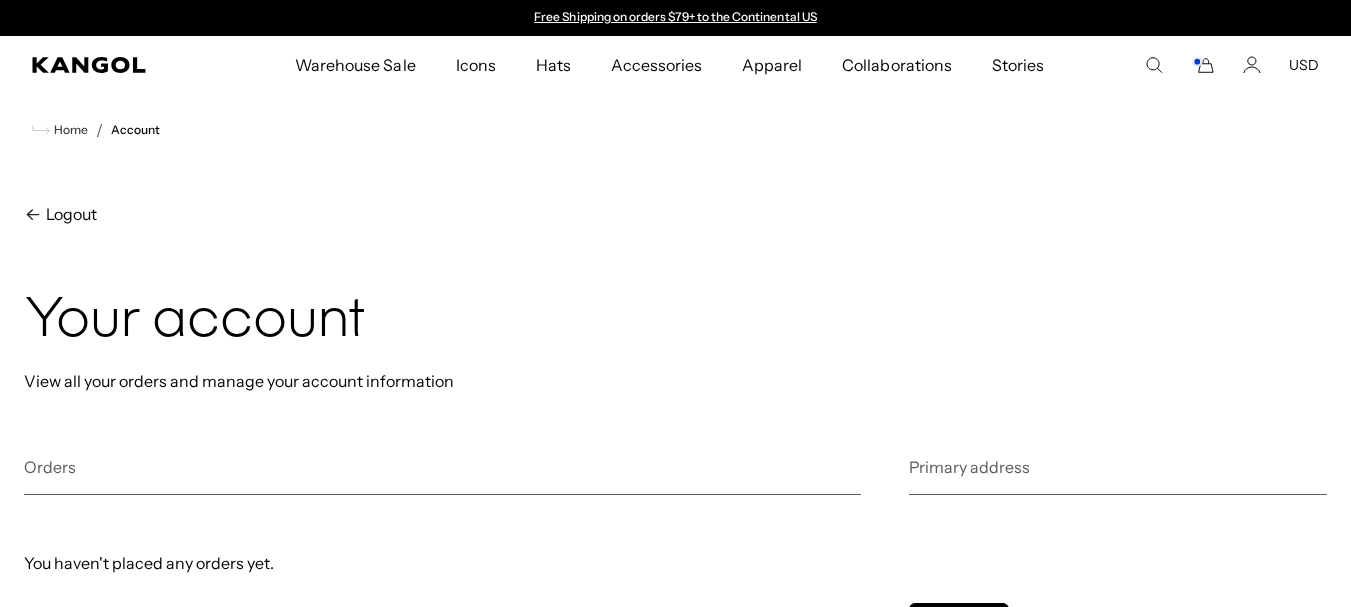scroll, scrollTop: 0, scrollLeft: 0, axis: both 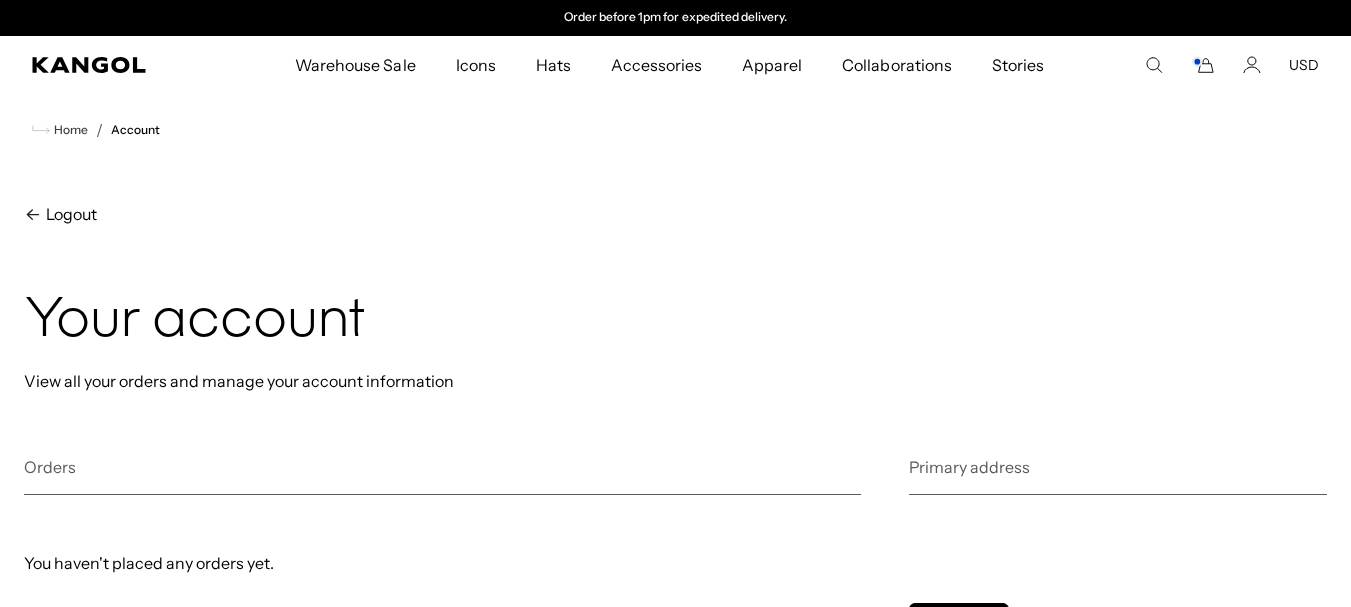 click 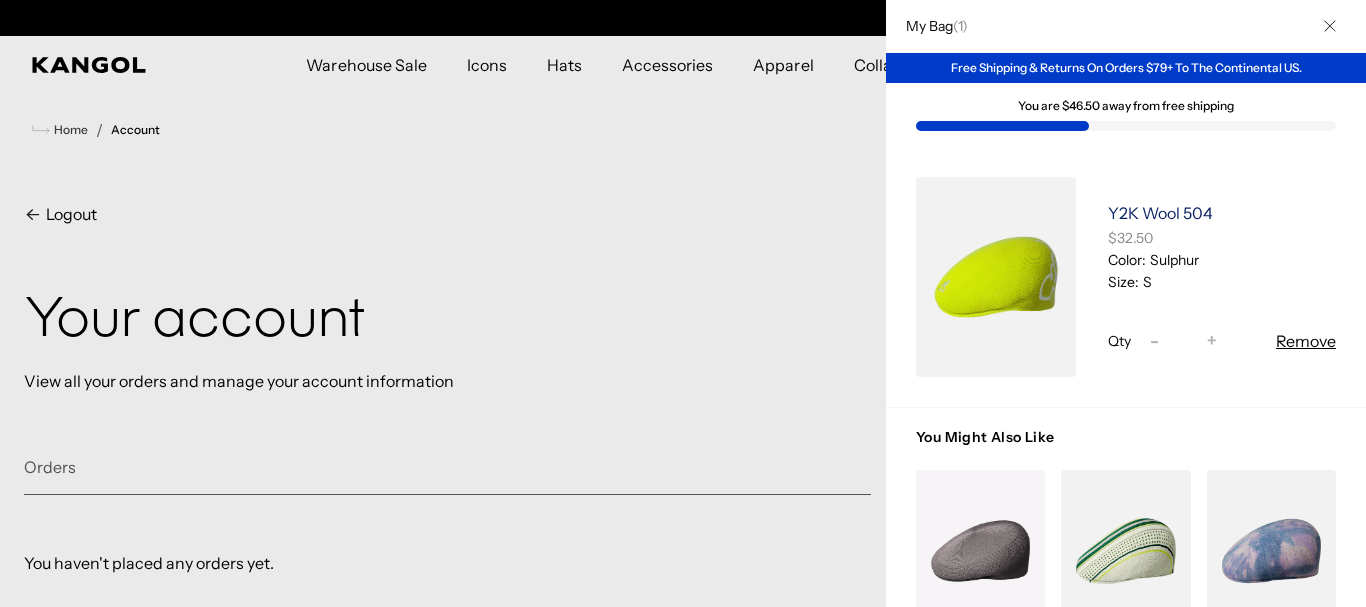 scroll, scrollTop: 0, scrollLeft: 412, axis: horizontal 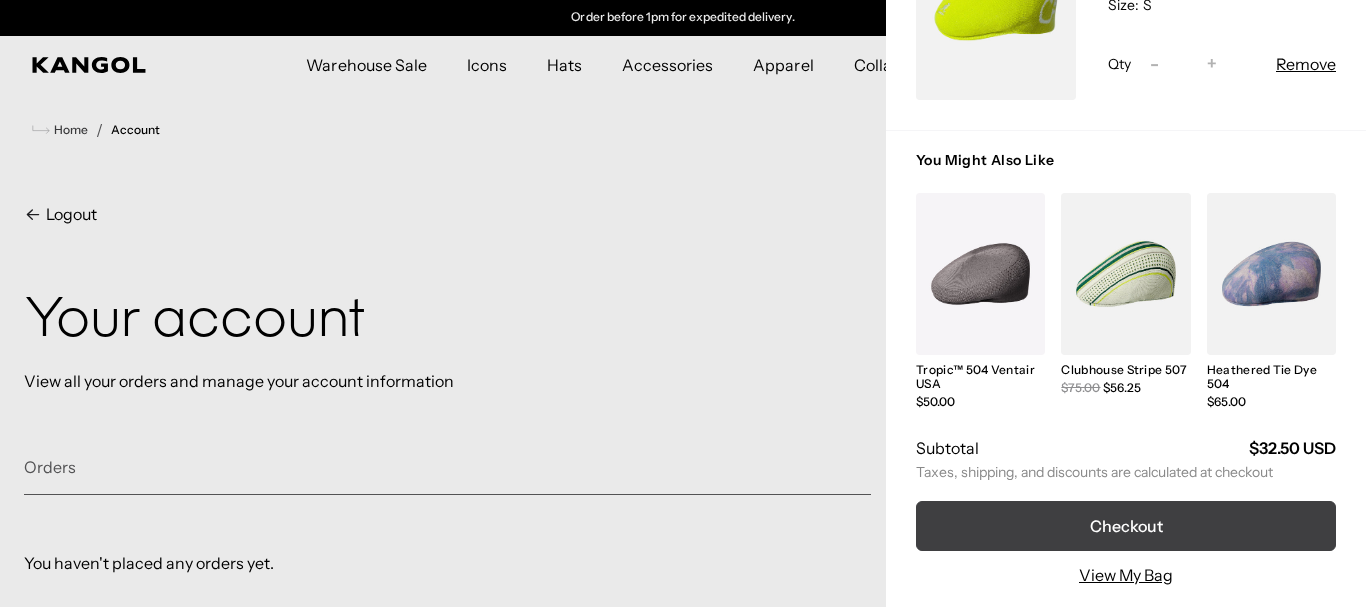 click on "Checkout" at bounding box center [1126, 526] 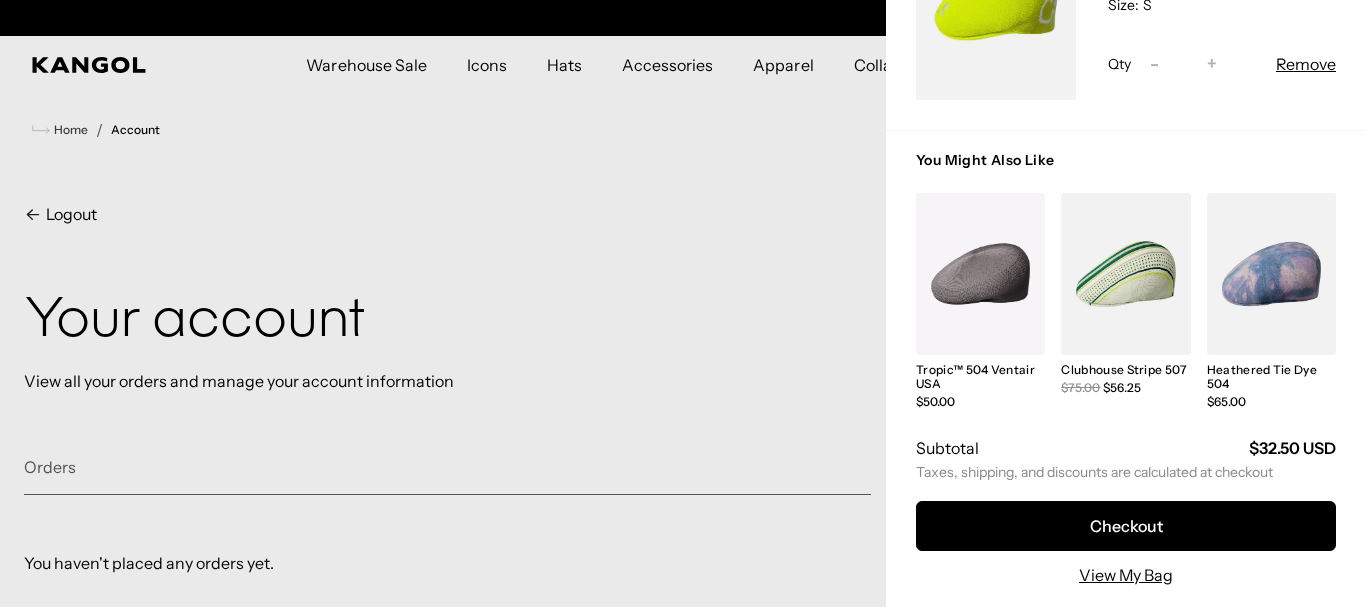 scroll, scrollTop: 0, scrollLeft: 0, axis: both 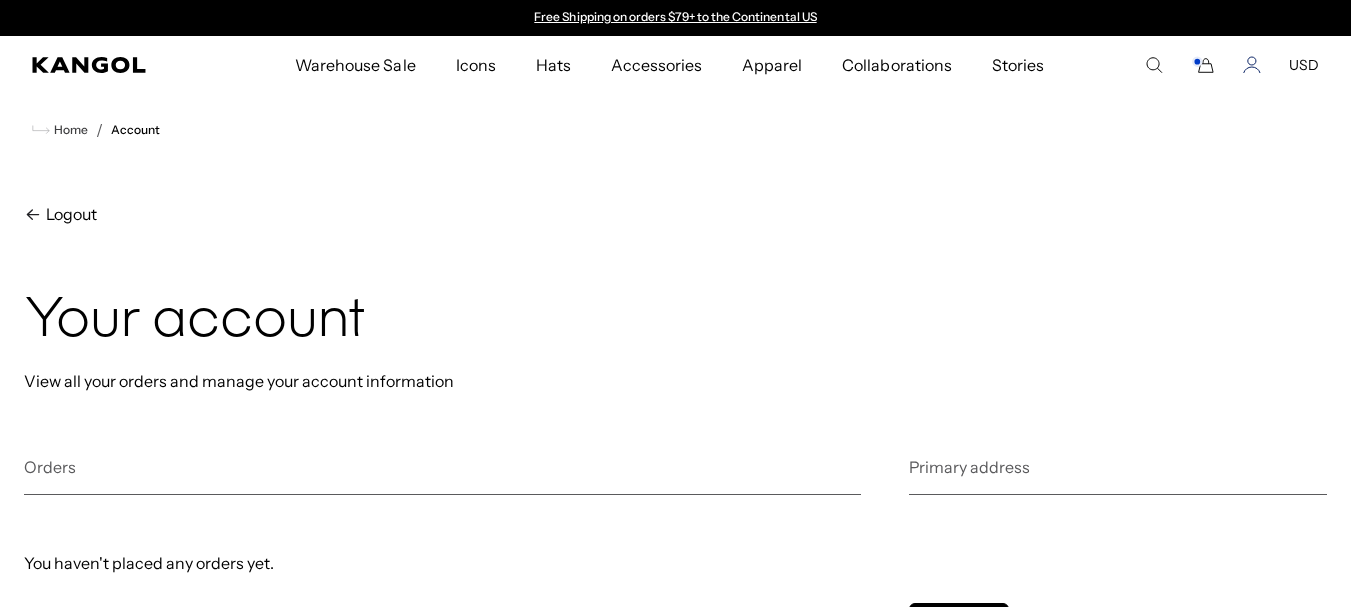 click 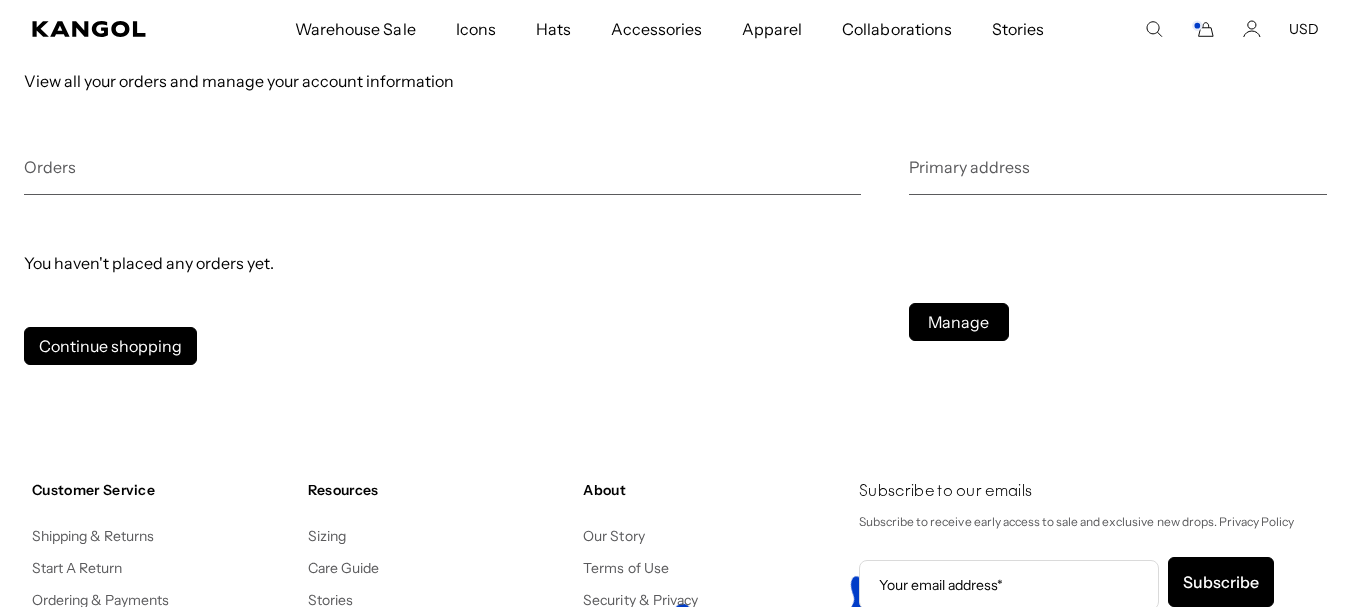 scroll, scrollTop: 0, scrollLeft: 0, axis: both 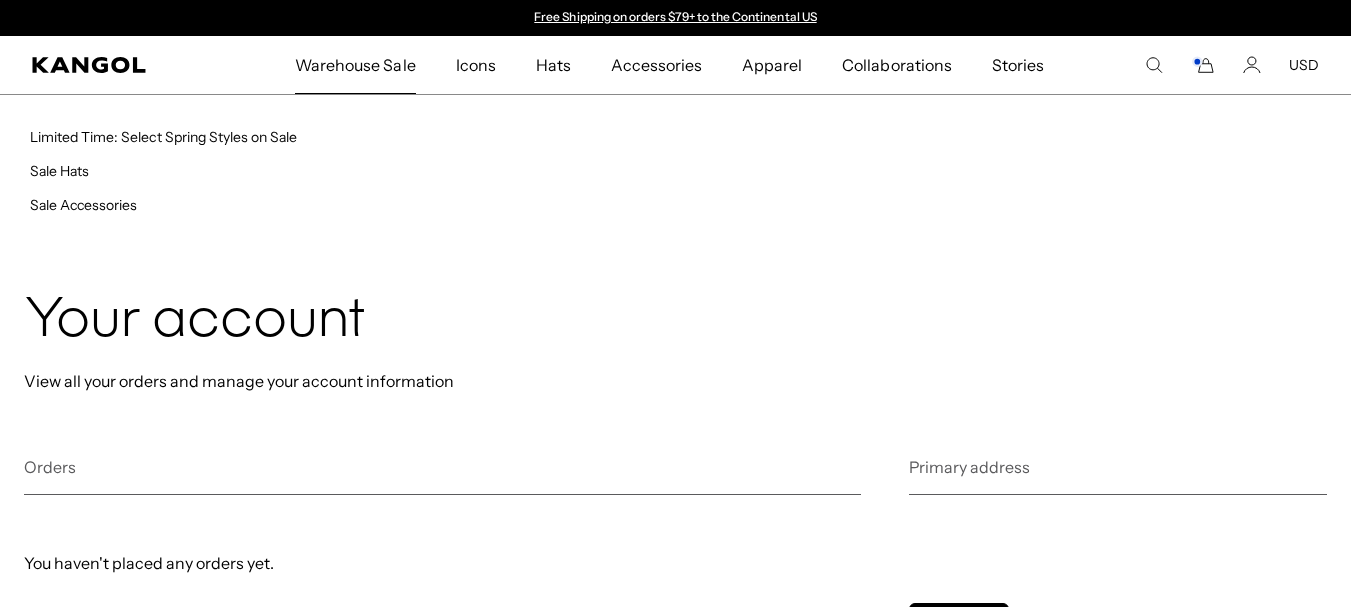 click on "Warehouse Sale" at bounding box center (355, 65) 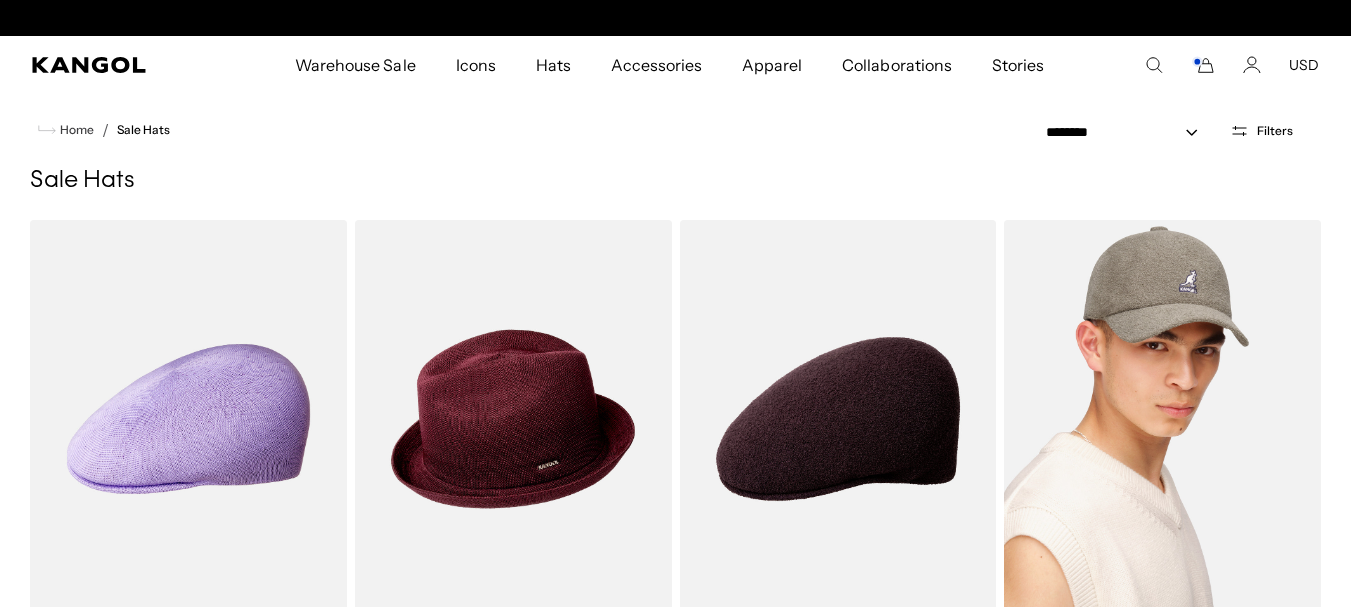 scroll, scrollTop: 200, scrollLeft: 0, axis: vertical 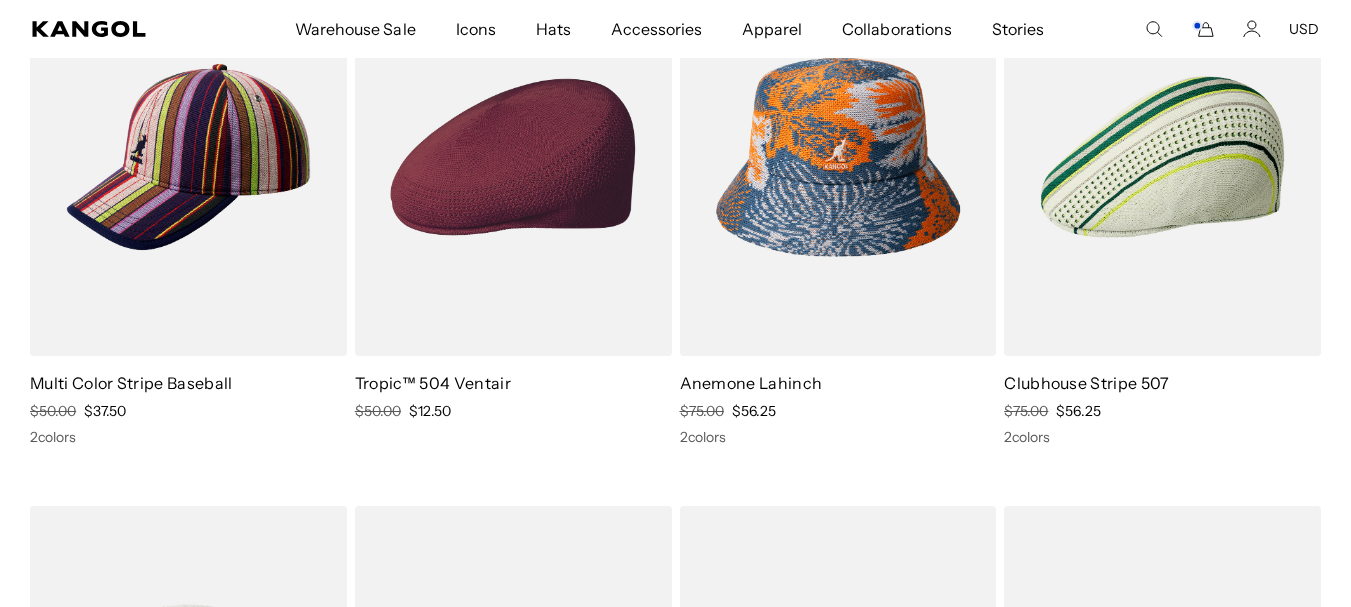 click at bounding box center (513, 157) 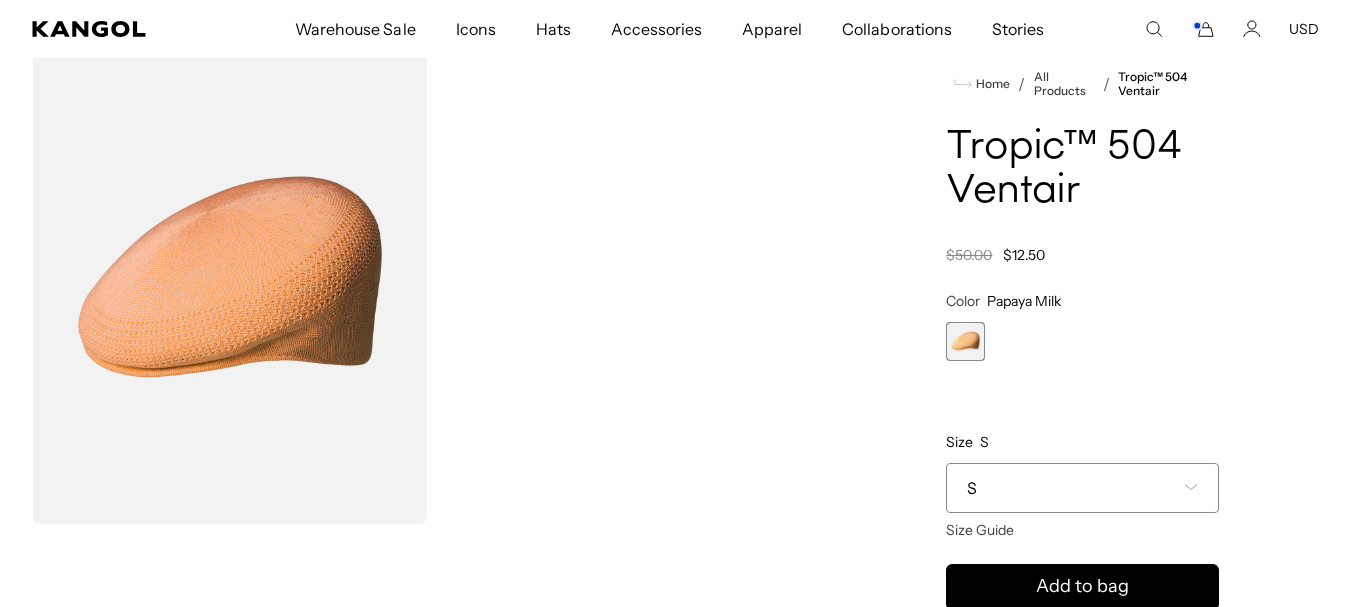 scroll, scrollTop: 0, scrollLeft: 0, axis: both 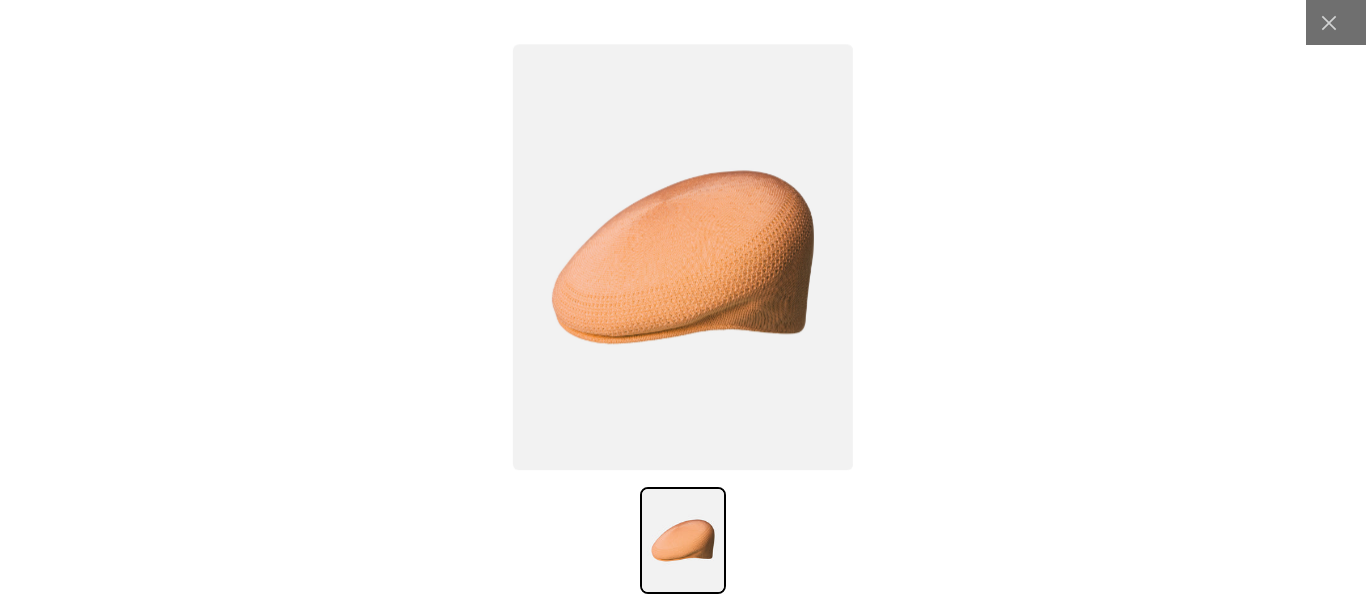 click at bounding box center (683, 540) 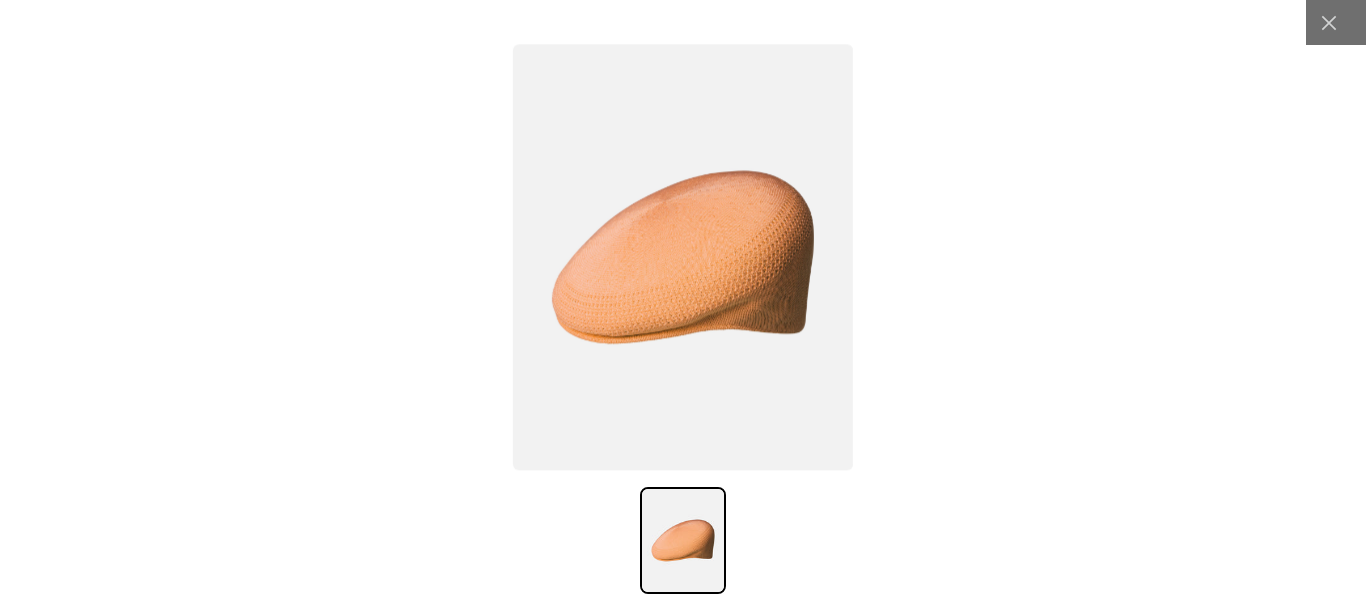 scroll, scrollTop: 0, scrollLeft: 412, axis: horizontal 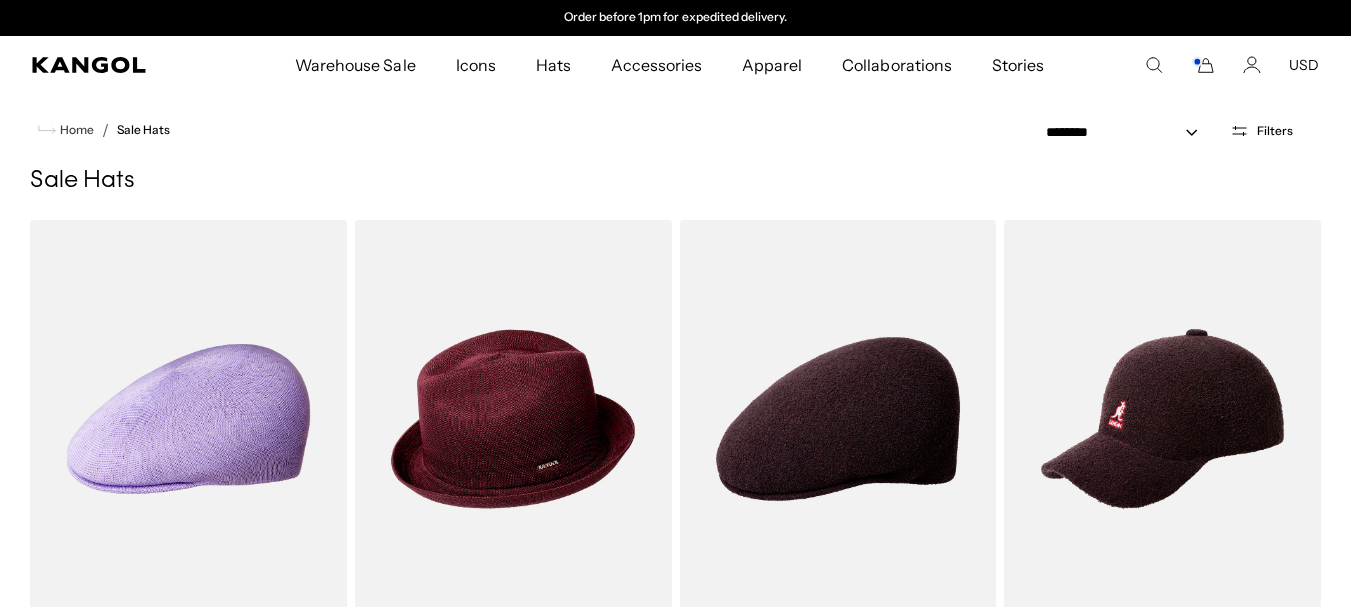 click 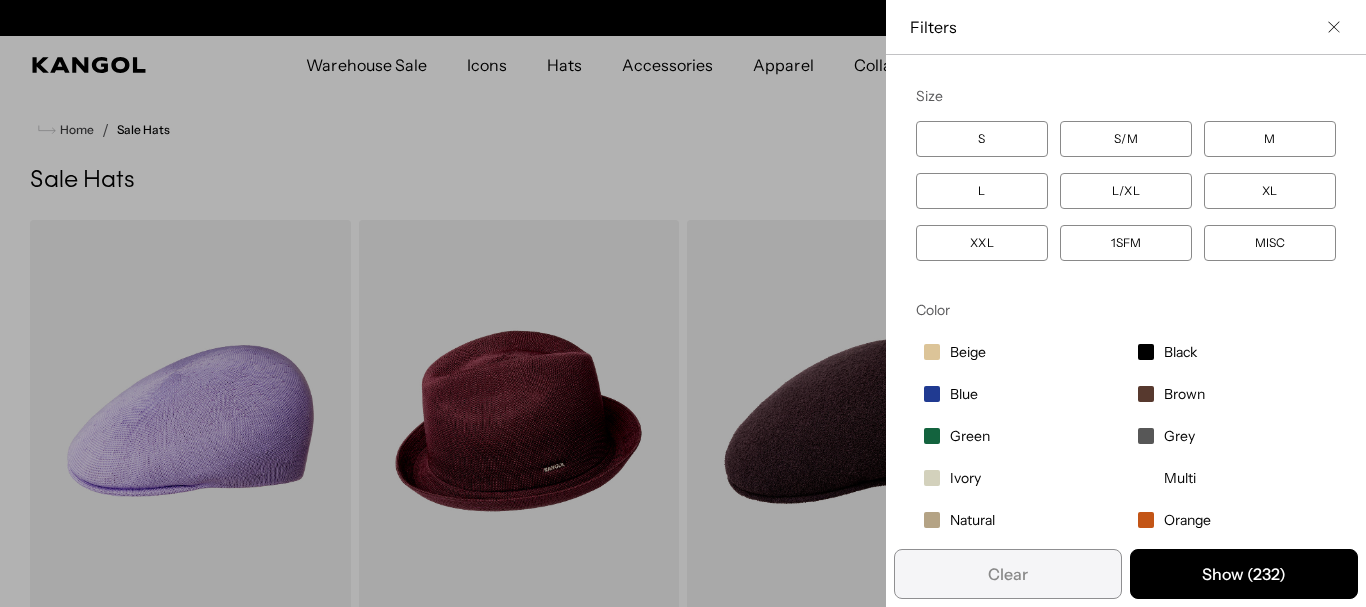 scroll, scrollTop: 0, scrollLeft: 0, axis: both 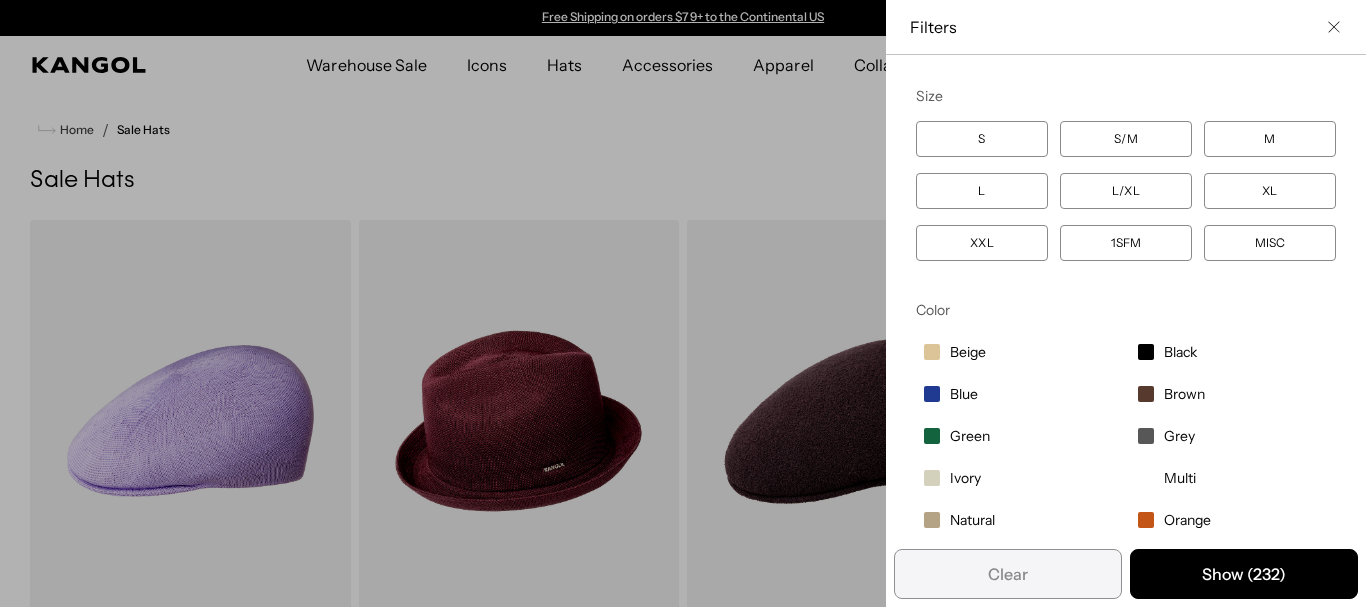 click on "S/M" at bounding box center (1126, 139) 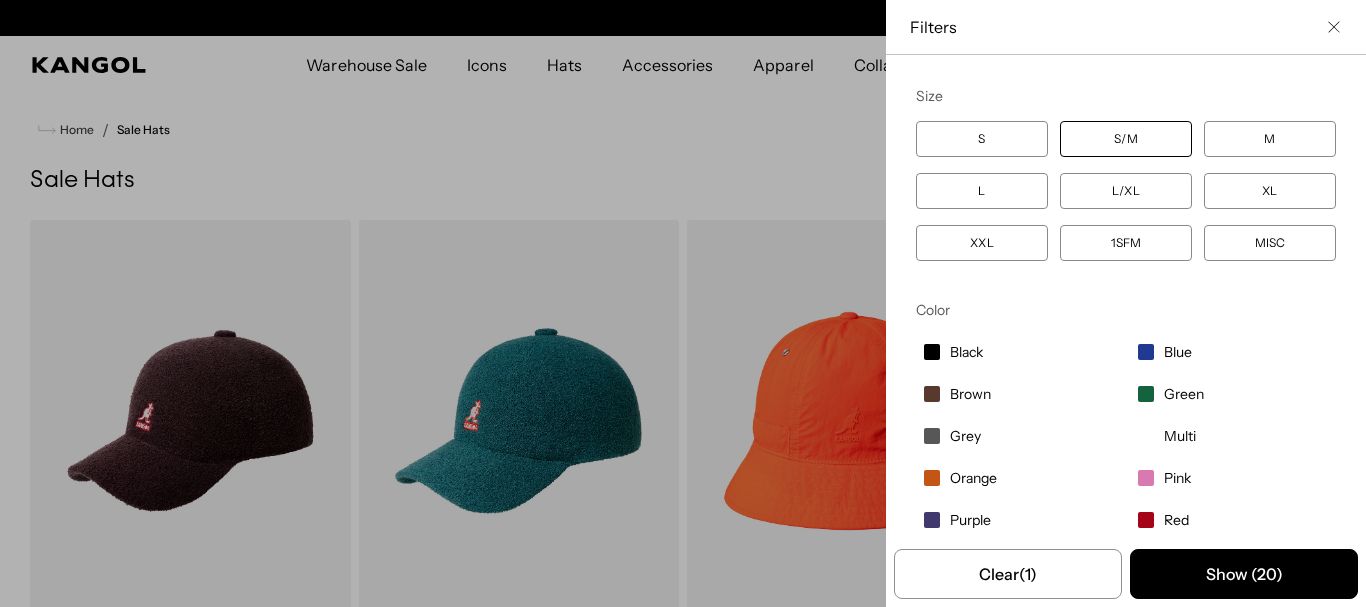 scroll 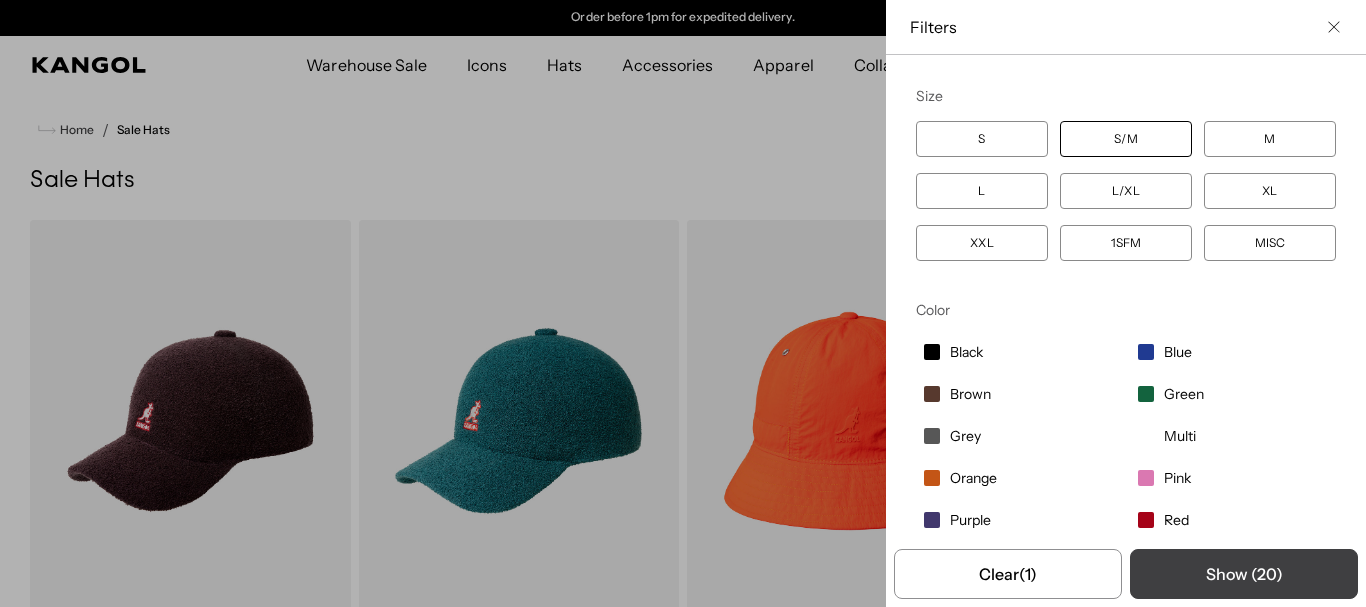 click on "Show ( 20 )" at bounding box center (1244, 574) 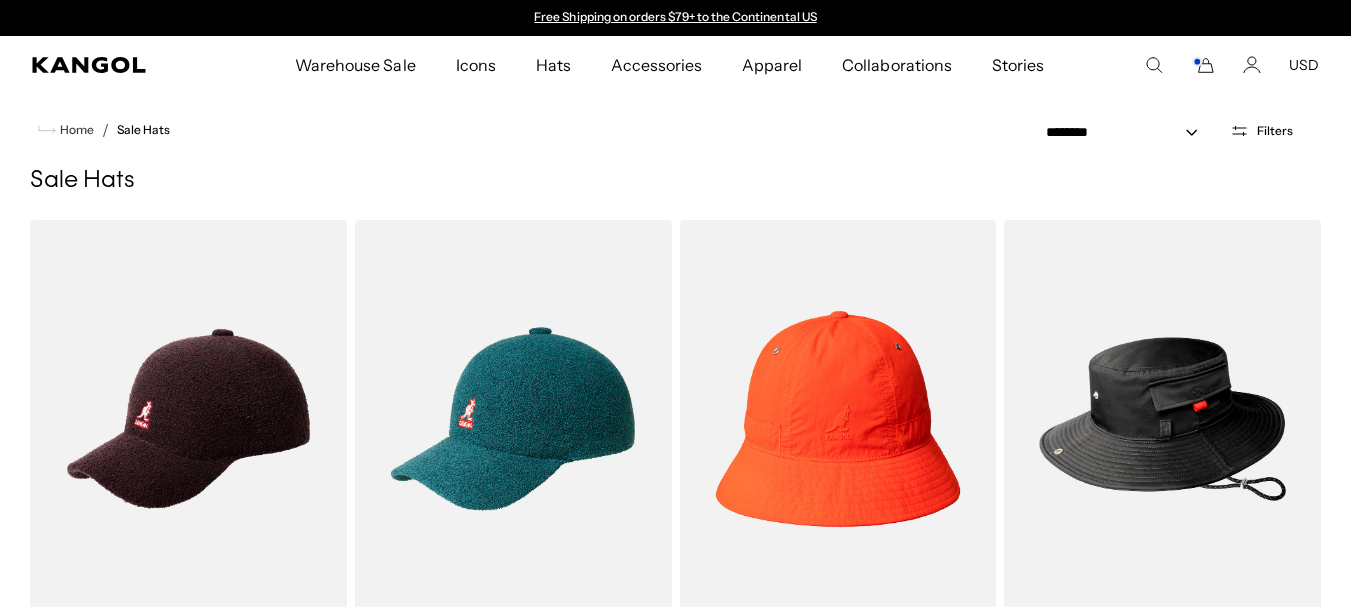click 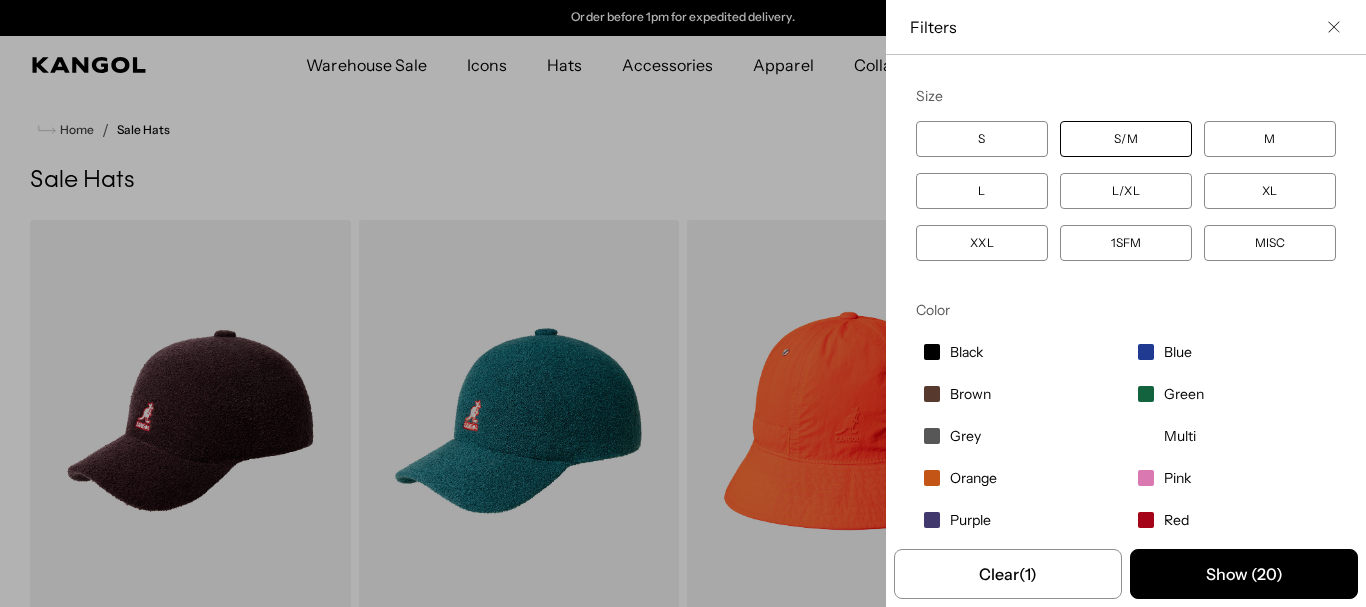 click at bounding box center [683, 303] 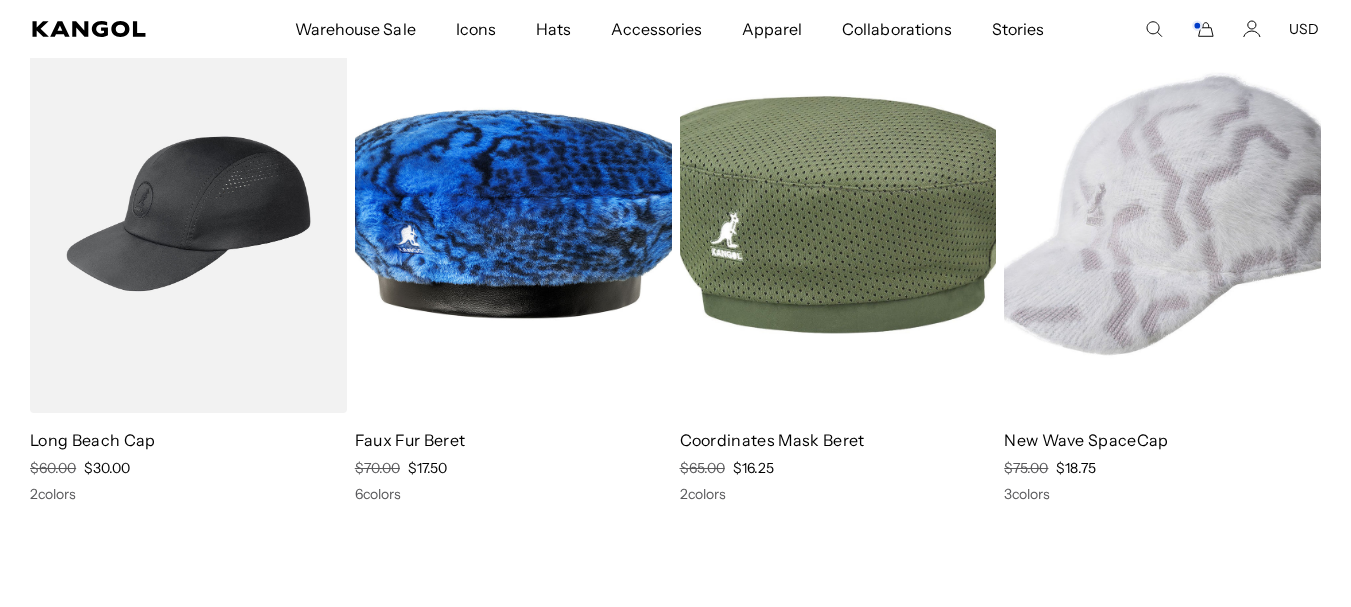 click at bounding box center [838, 214] 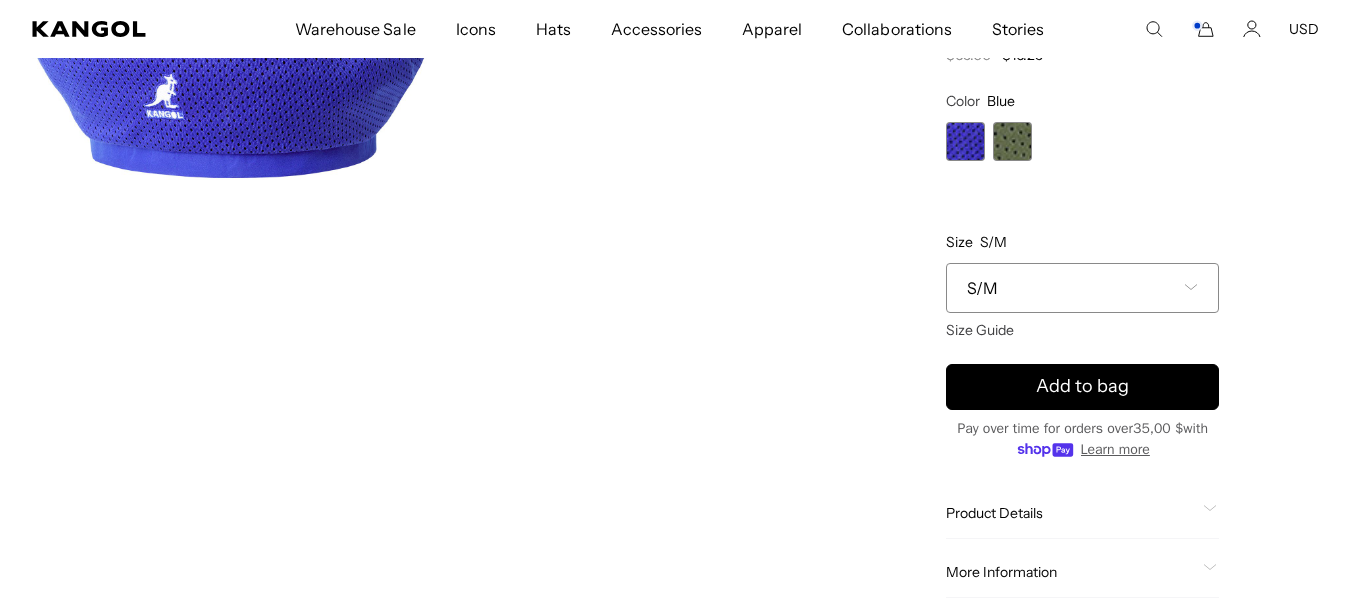 scroll, scrollTop: 200, scrollLeft: 0, axis: vertical 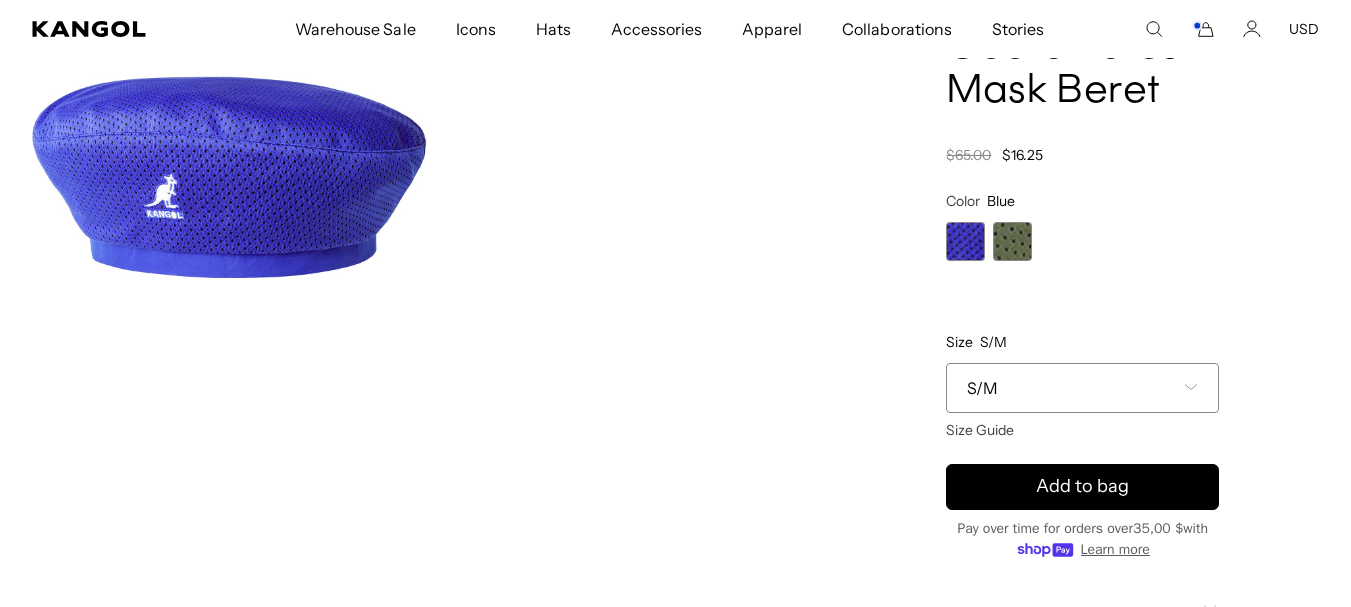 drag, startPoint x: 1041, startPoint y: 235, endPoint x: 1029, endPoint y: 241, distance: 13.416408 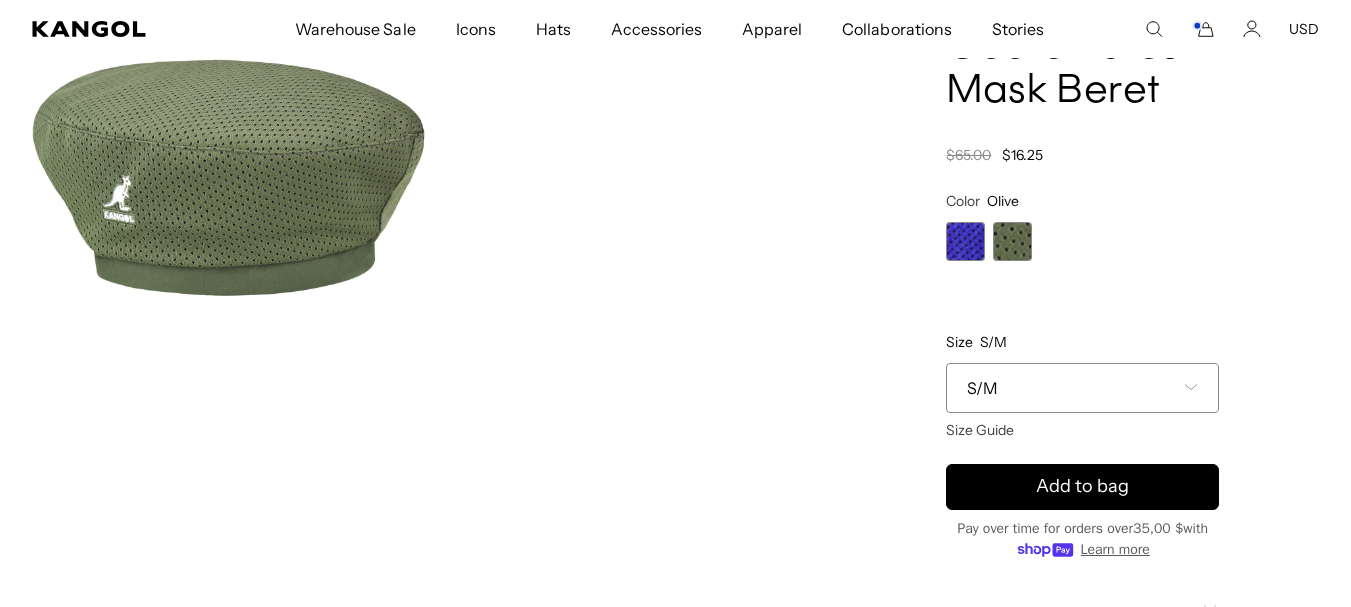 scroll, scrollTop: 0, scrollLeft: 0, axis: both 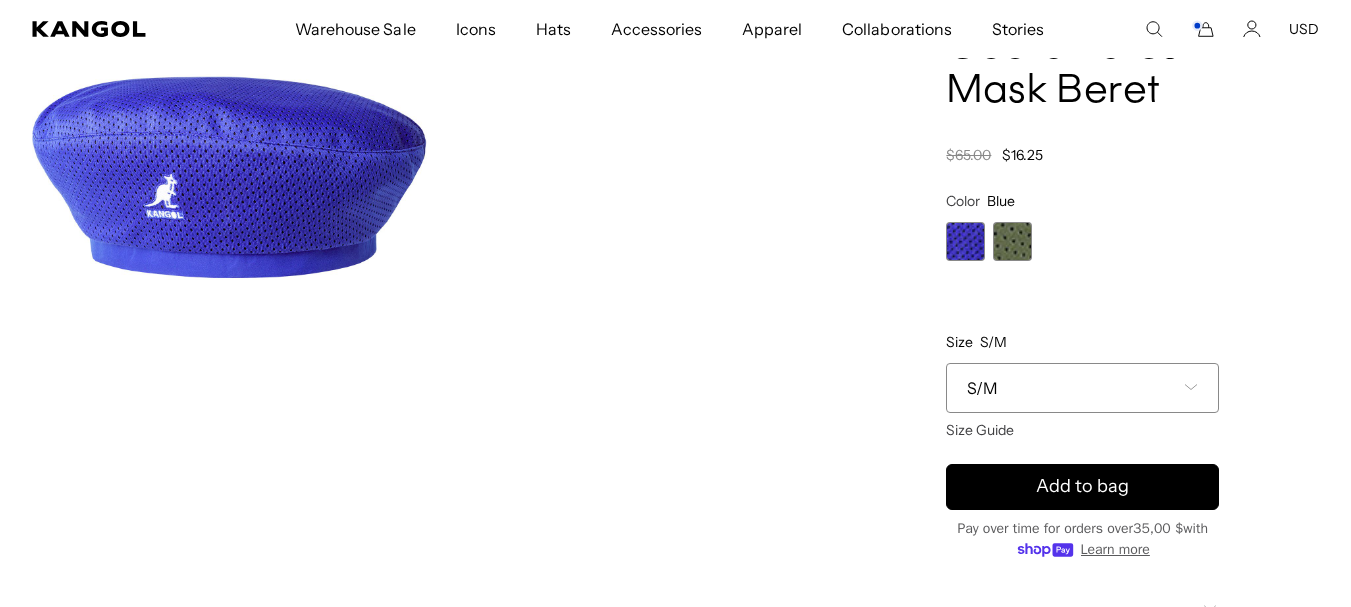 click at bounding box center [1012, 241] 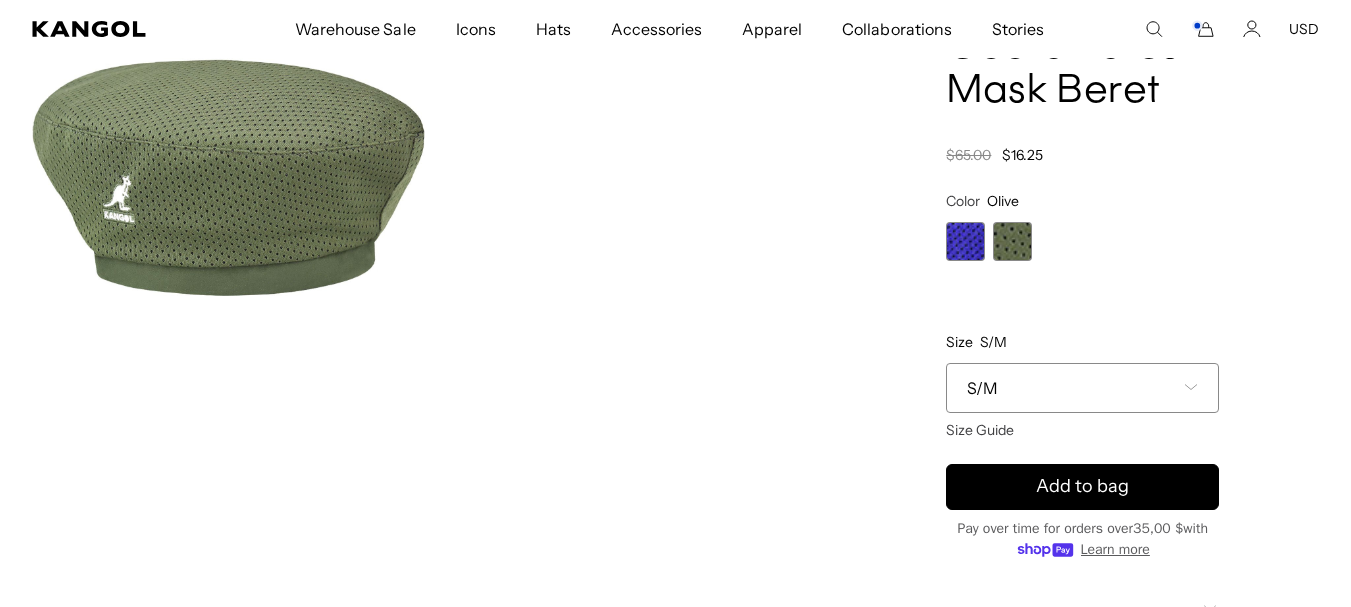 scroll, scrollTop: 0, scrollLeft: 0, axis: both 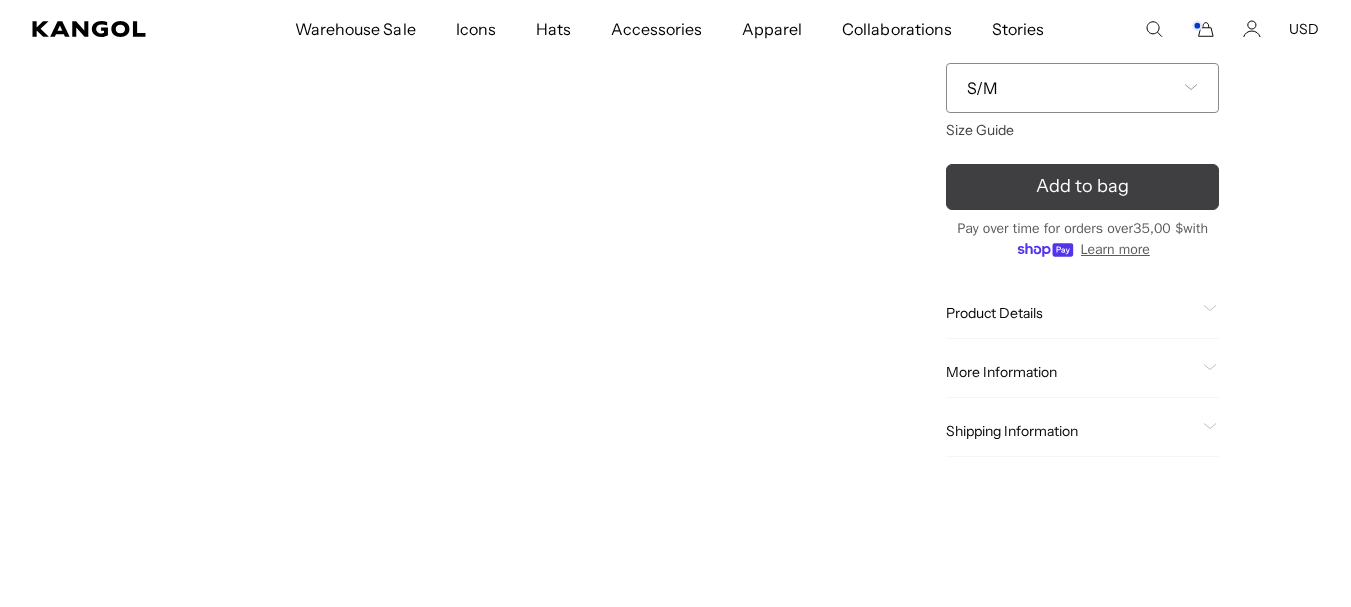 click on "Add to bag" at bounding box center (1082, 186) 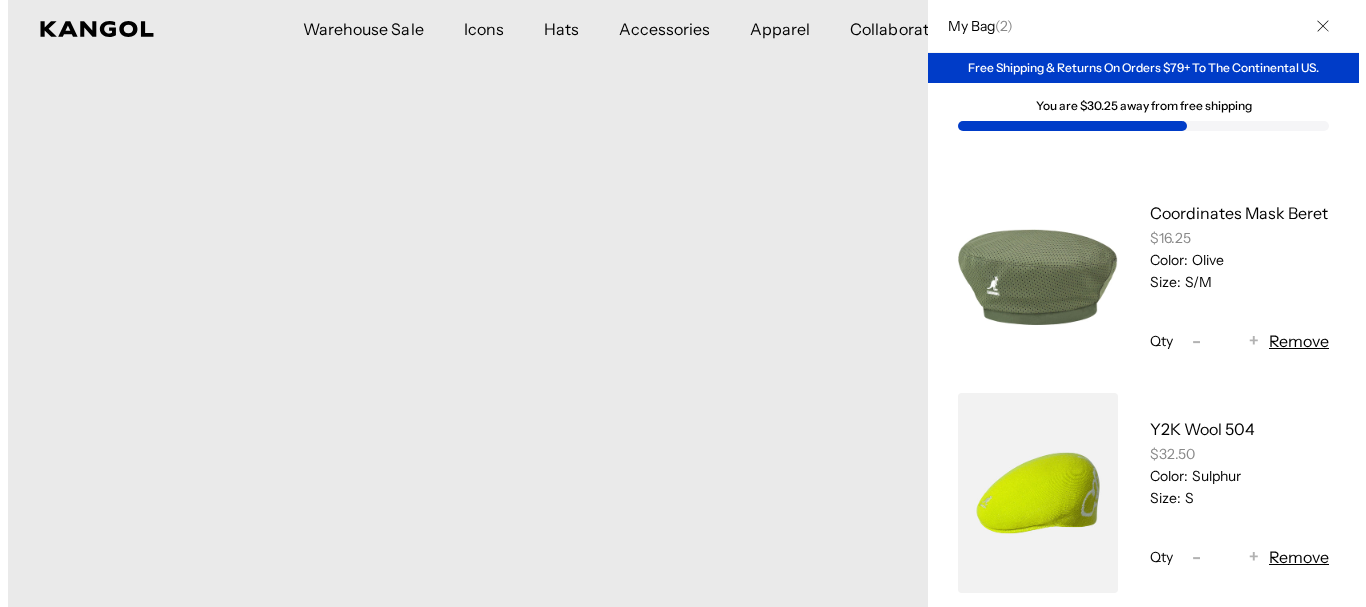 scroll, scrollTop: 0, scrollLeft: 412, axis: horizontal 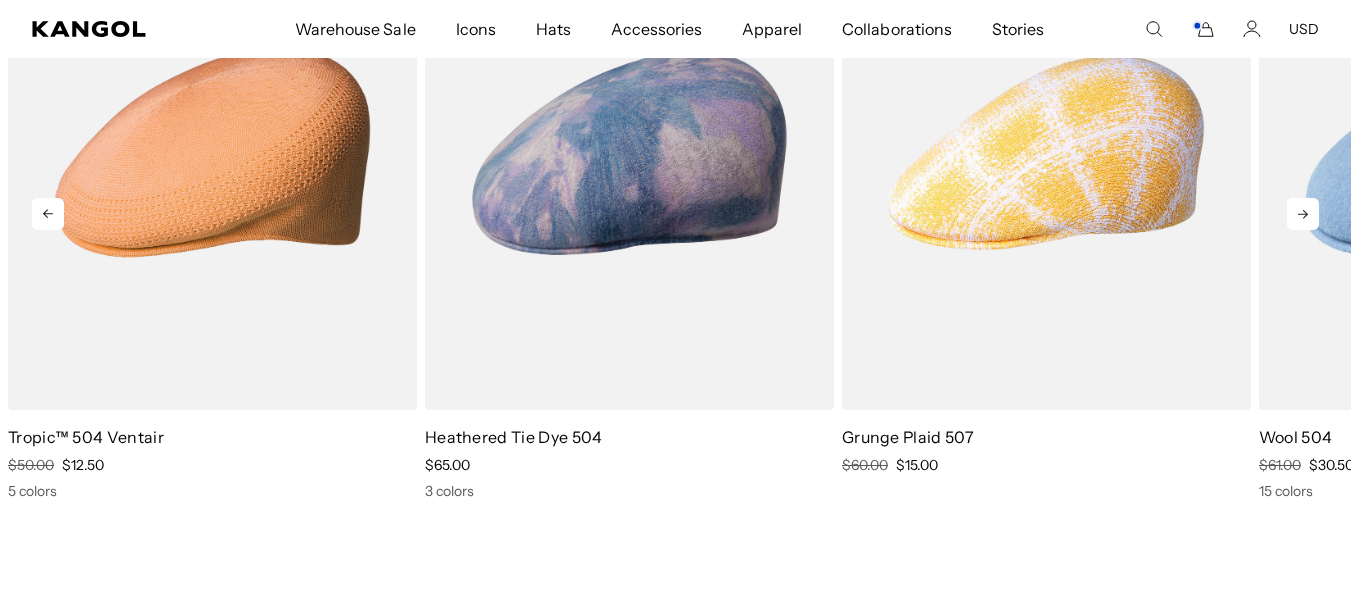 click 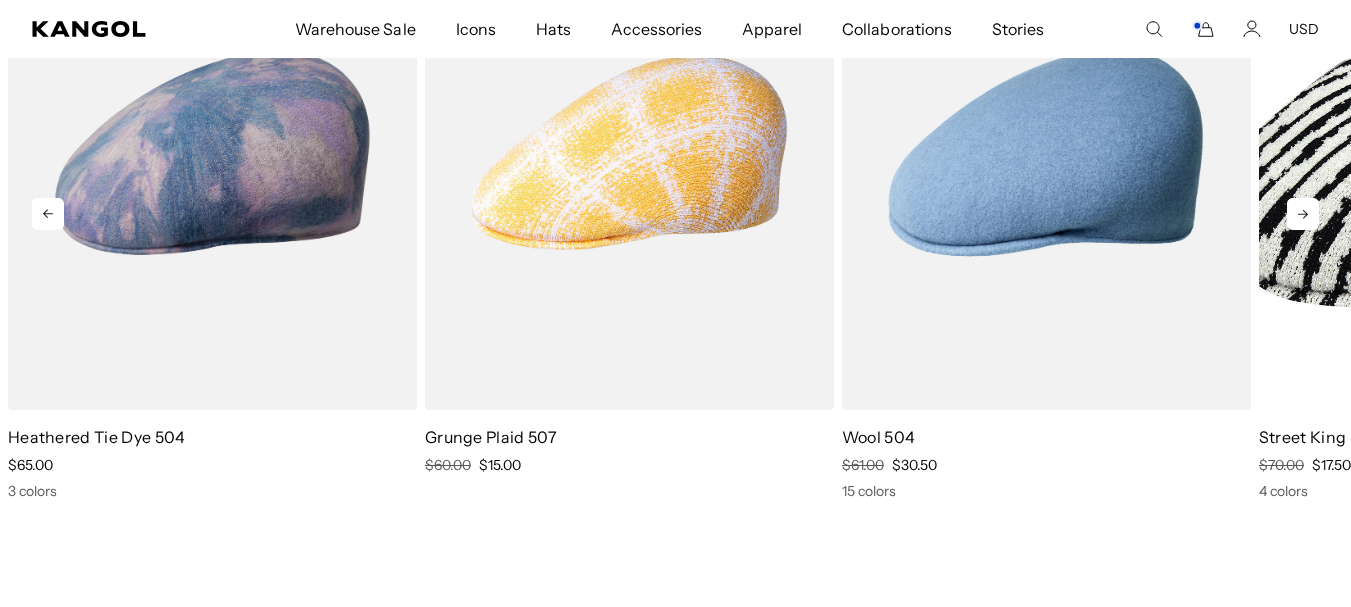 click 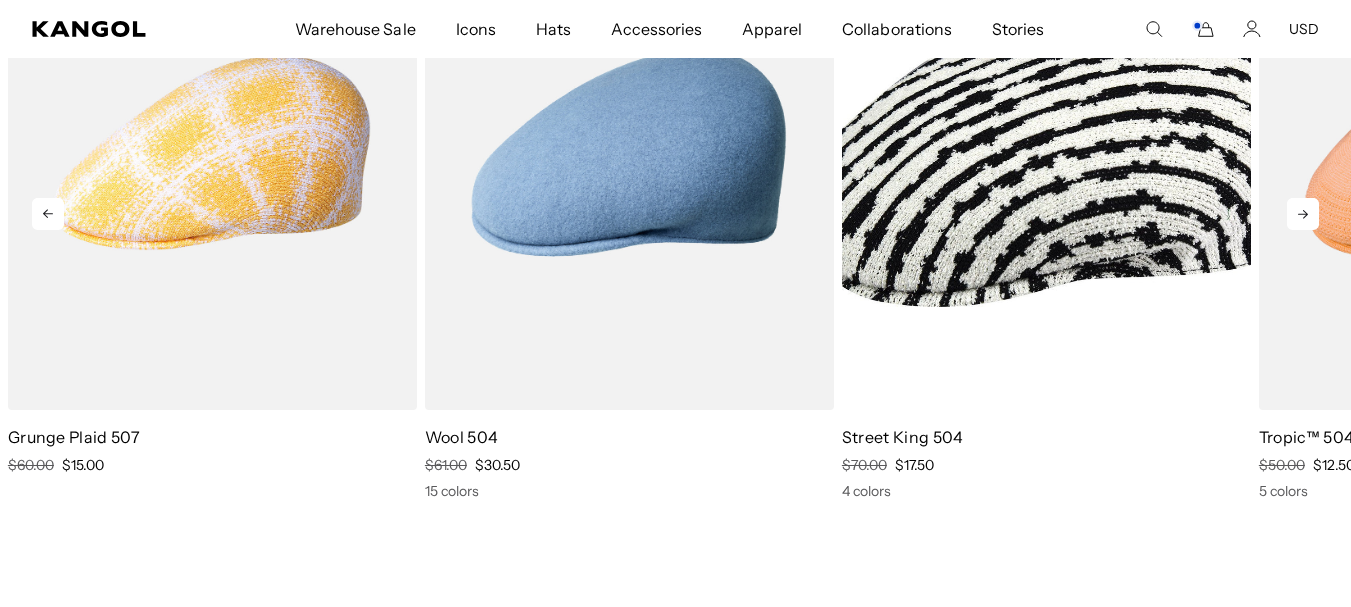 scroll, scrollTop: 0, scrollLeft: 0, axis: both 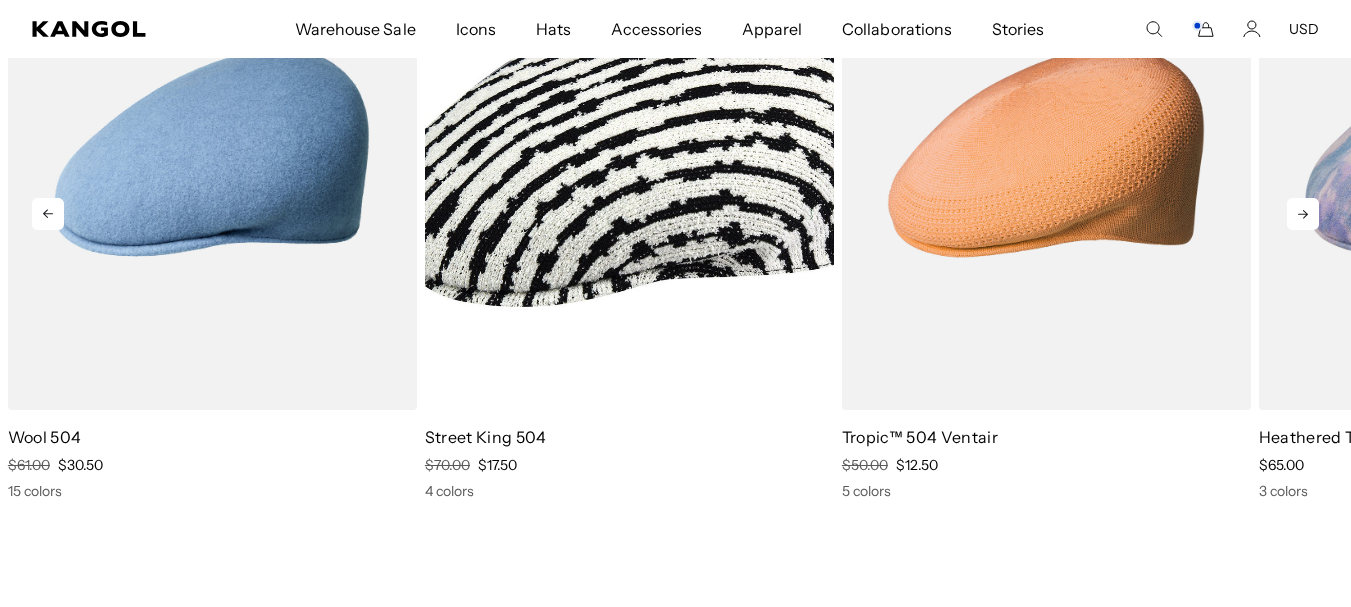 click 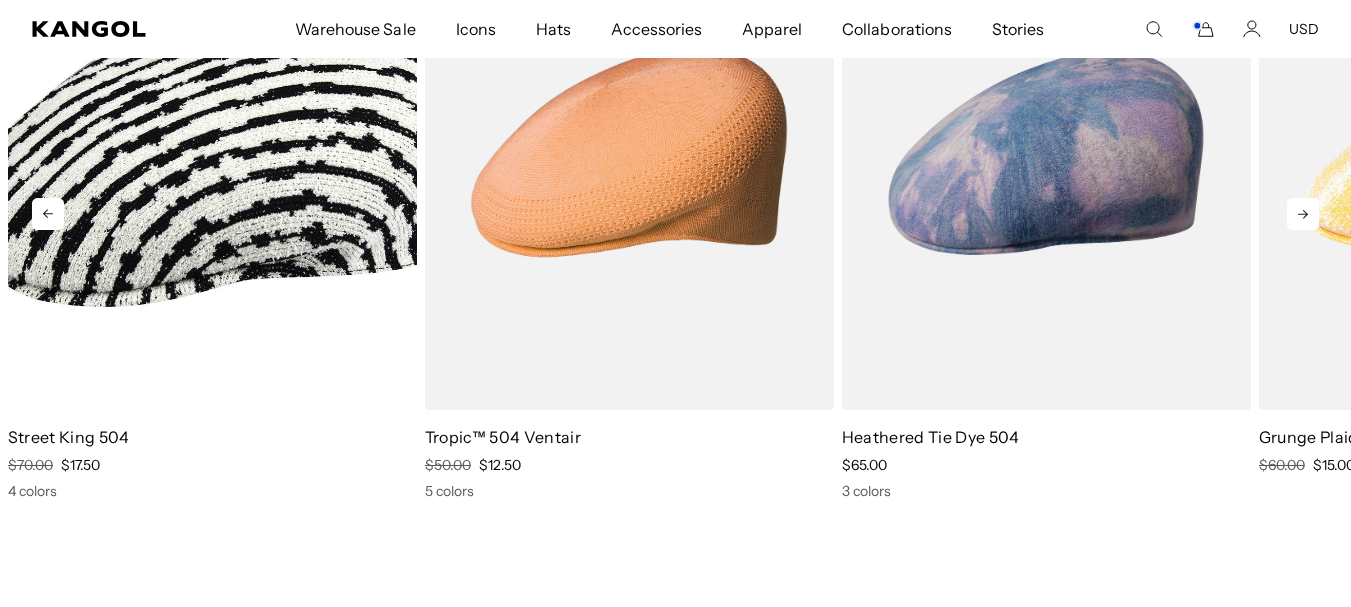 click 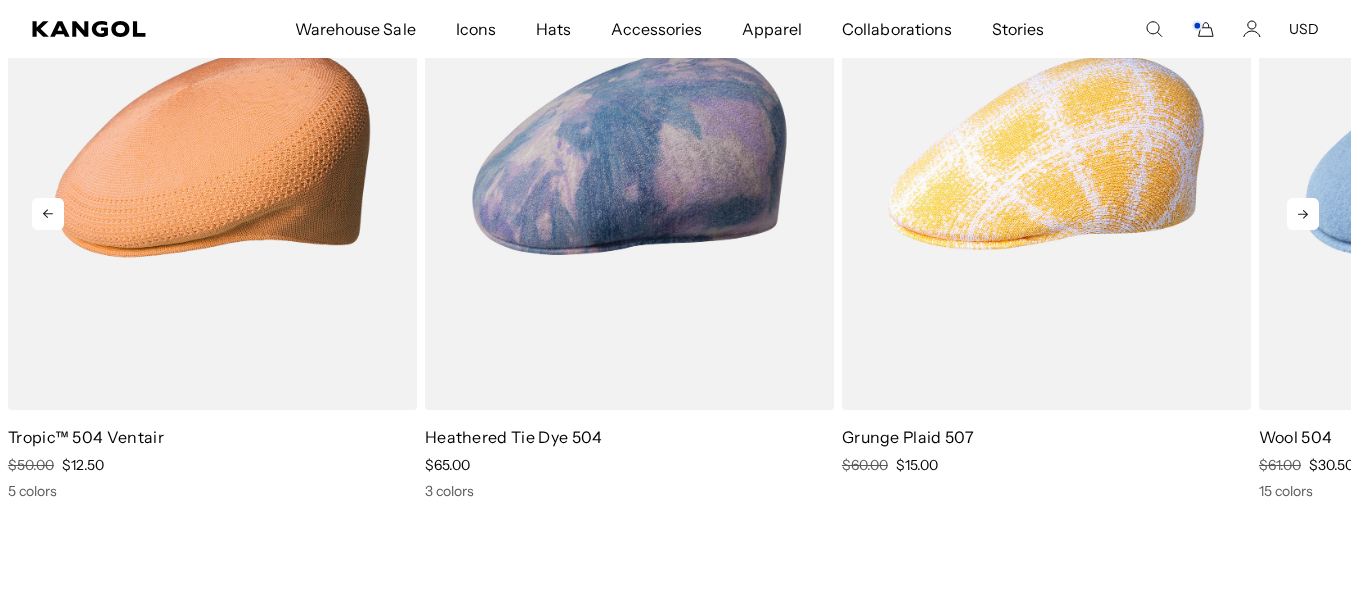 scroll, scrollTop: 0, scrollLeft: 412, axis: horizontal 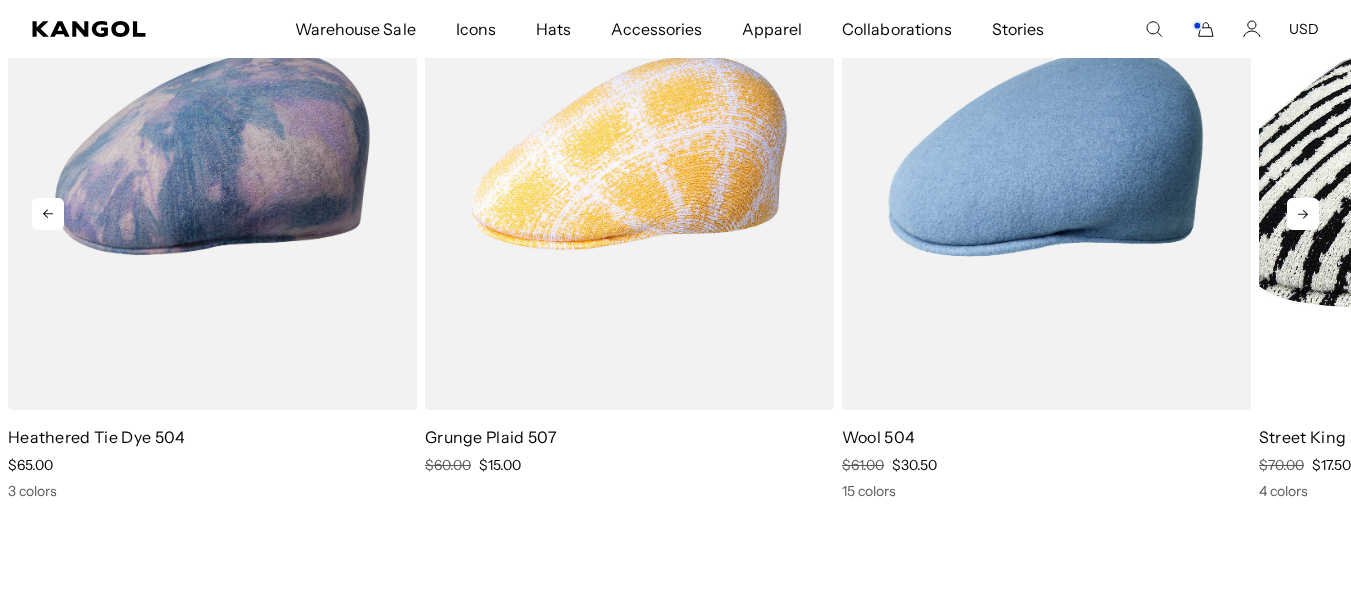 click 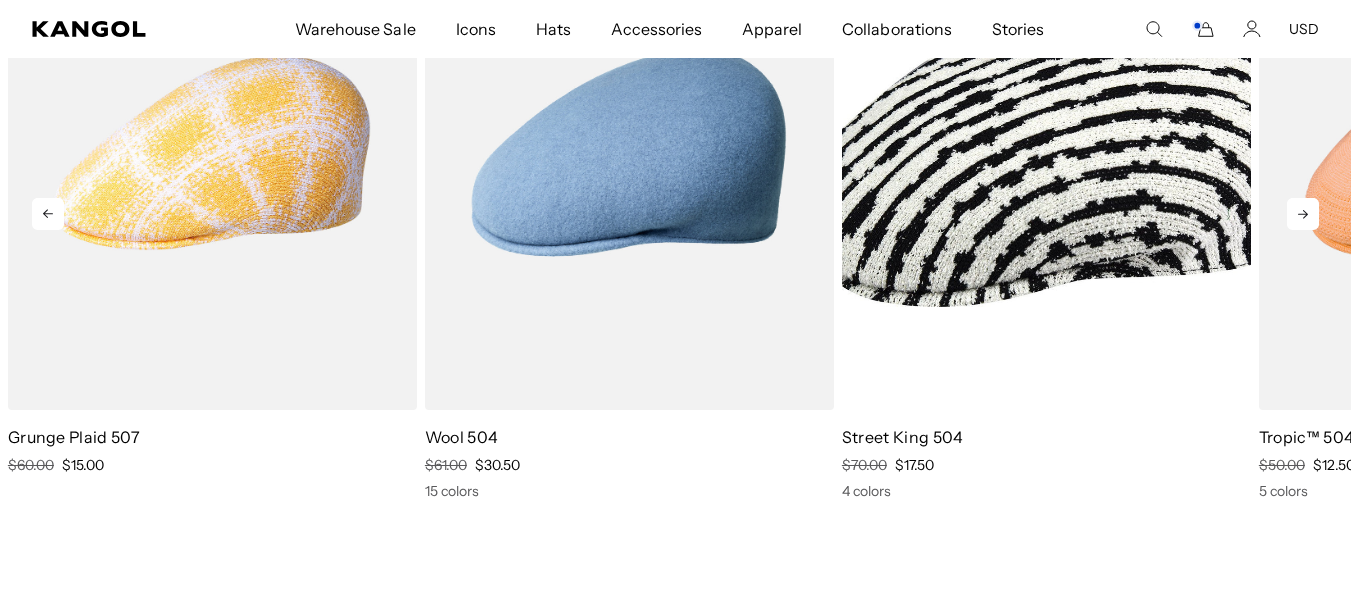 click 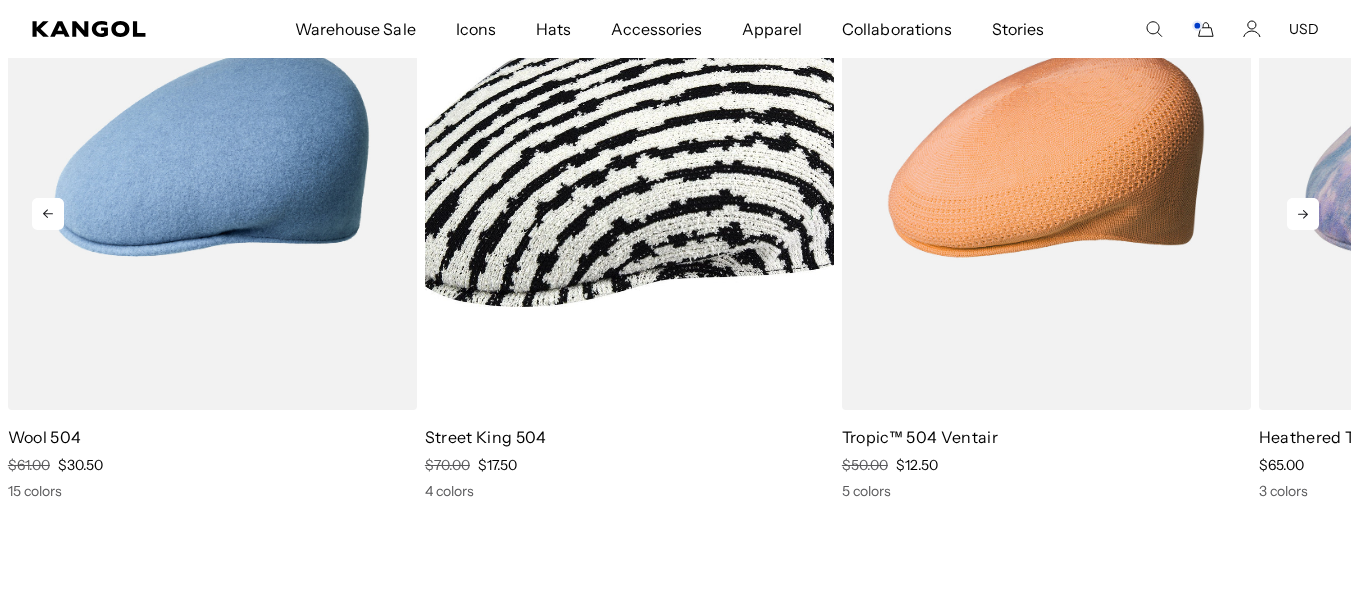scroll, scrollTop: 0, scrollLeft: 0, axis: both 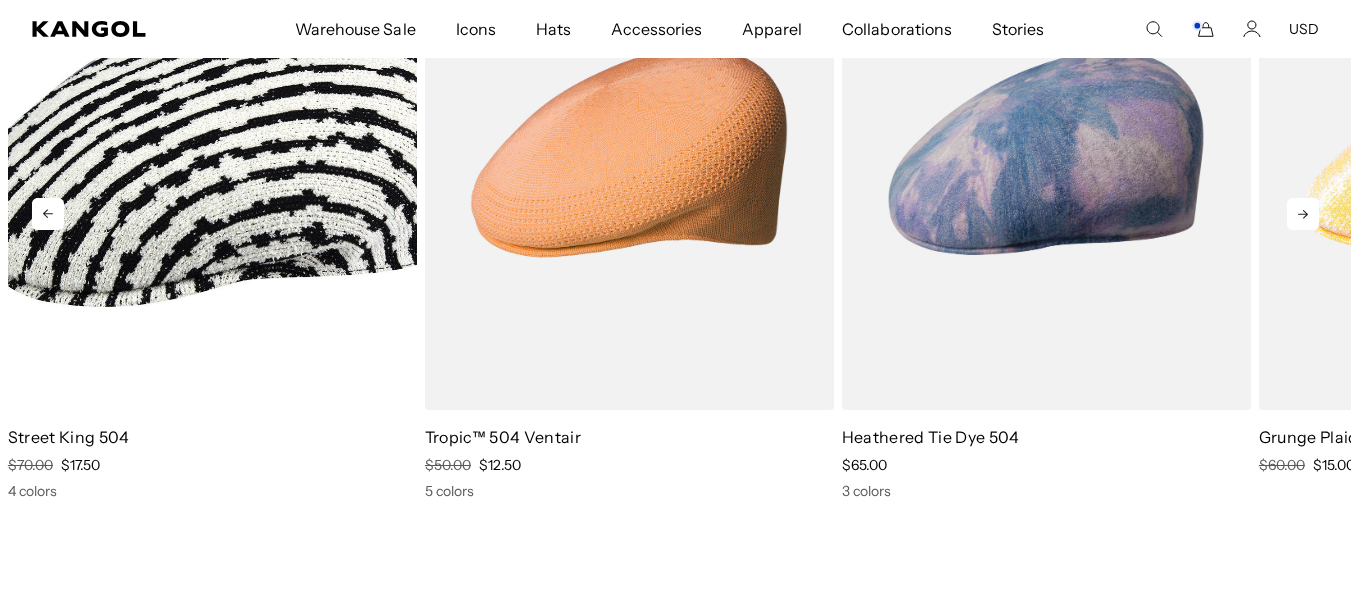 click 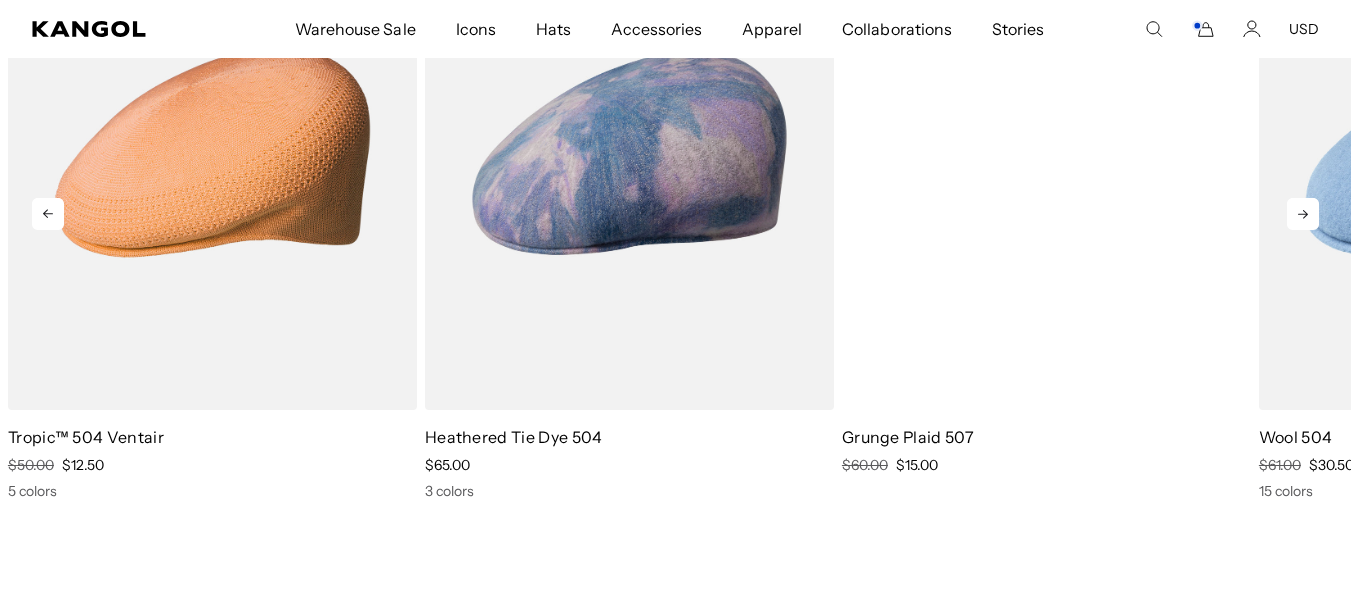 click at bounding box center (1046, 152) 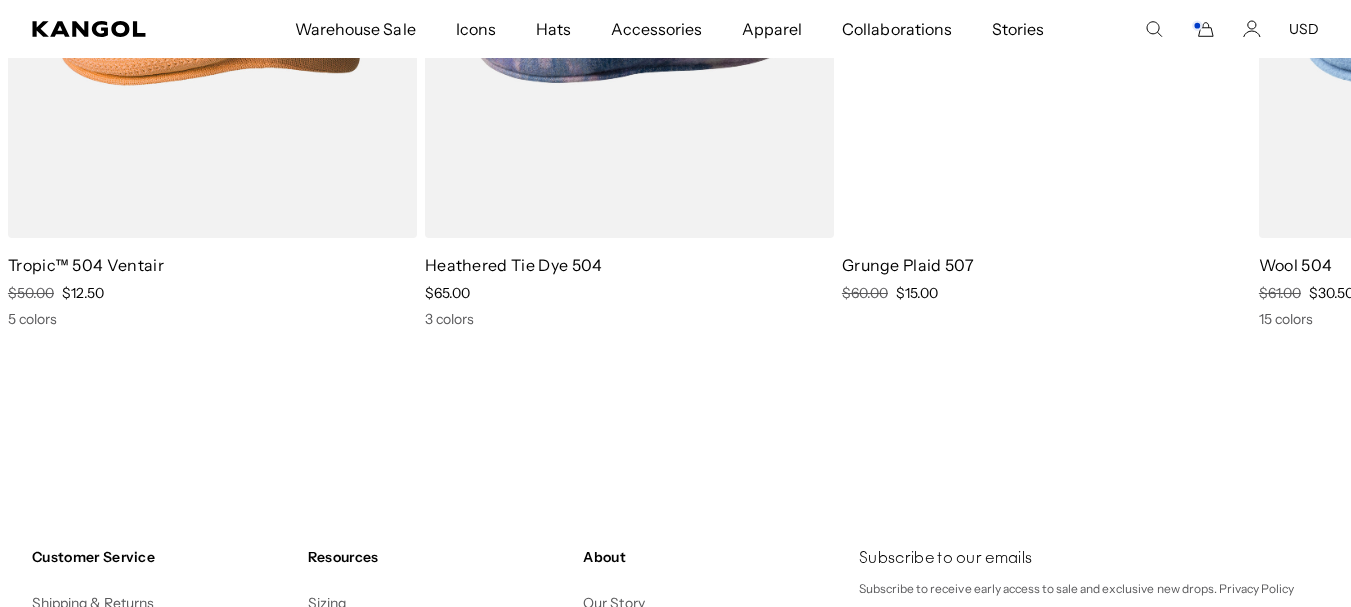 scroll, scrollTop: 3228, scrollLeft: 0, axis: vertical 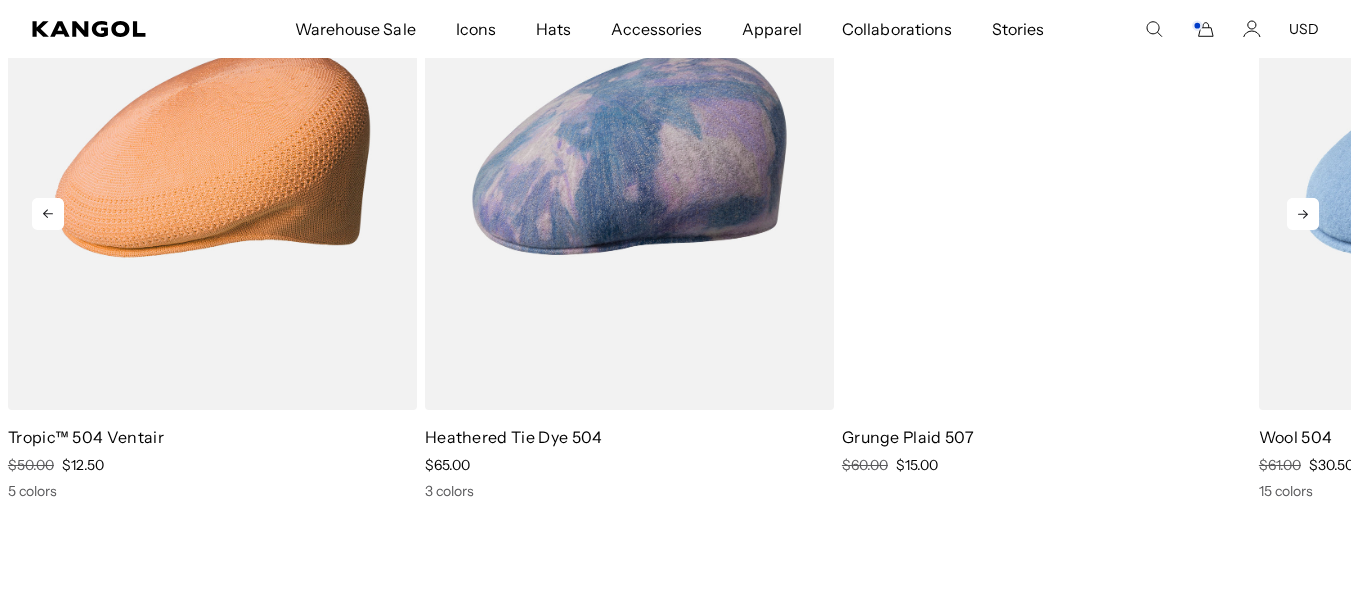 click at bounding box center (1046, 152) 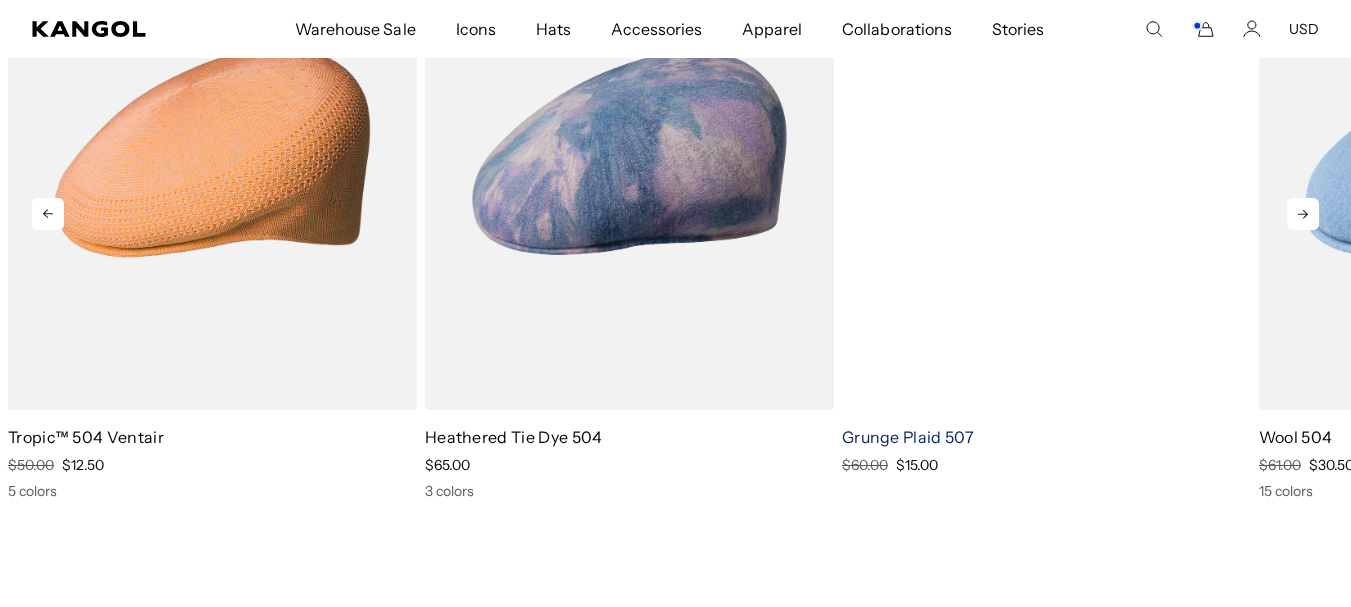 scroll, scrollTop: 0, scrollLeft: 0, axis: both 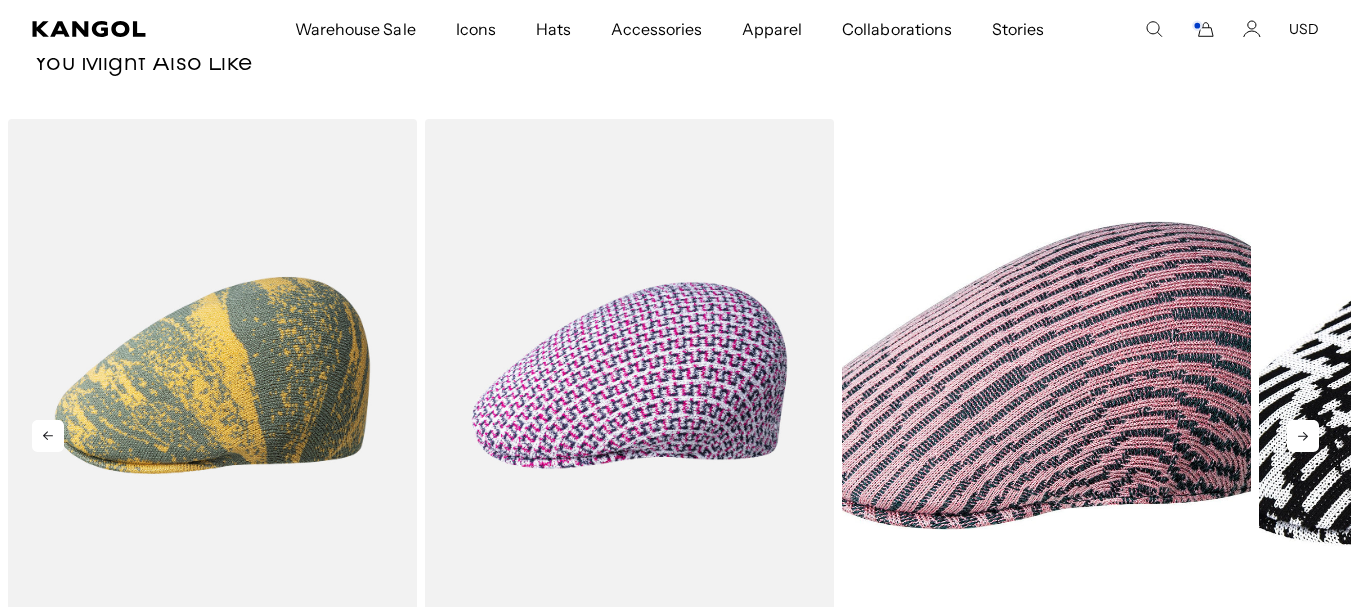 click 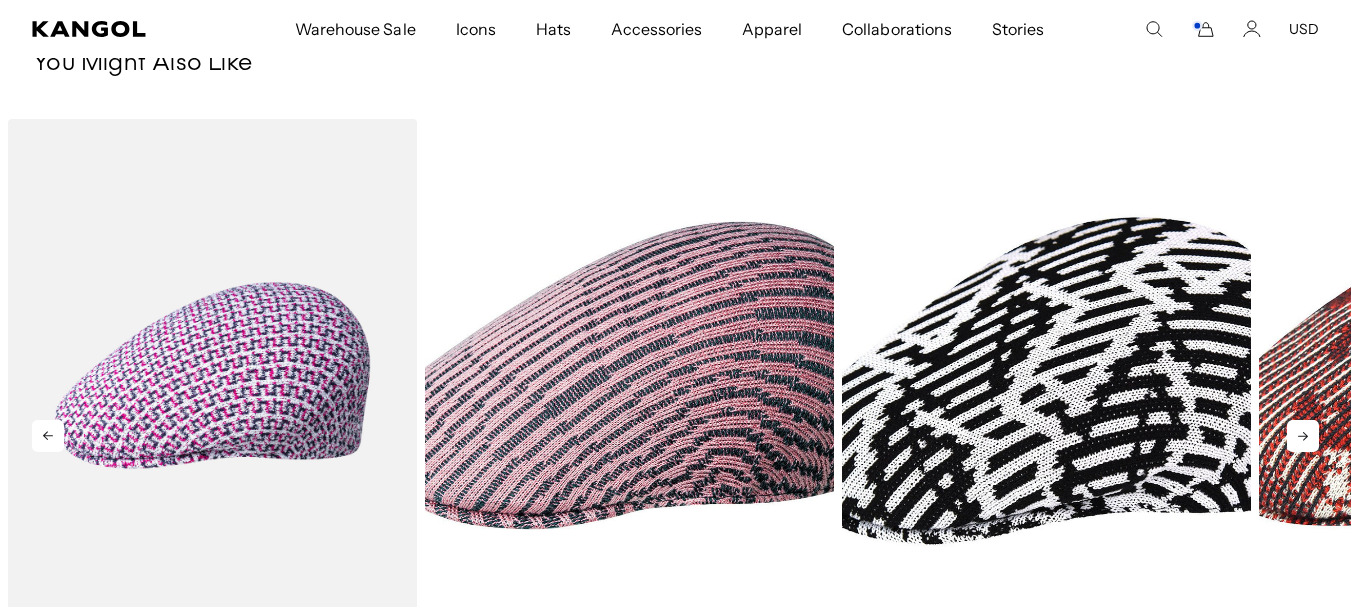 click 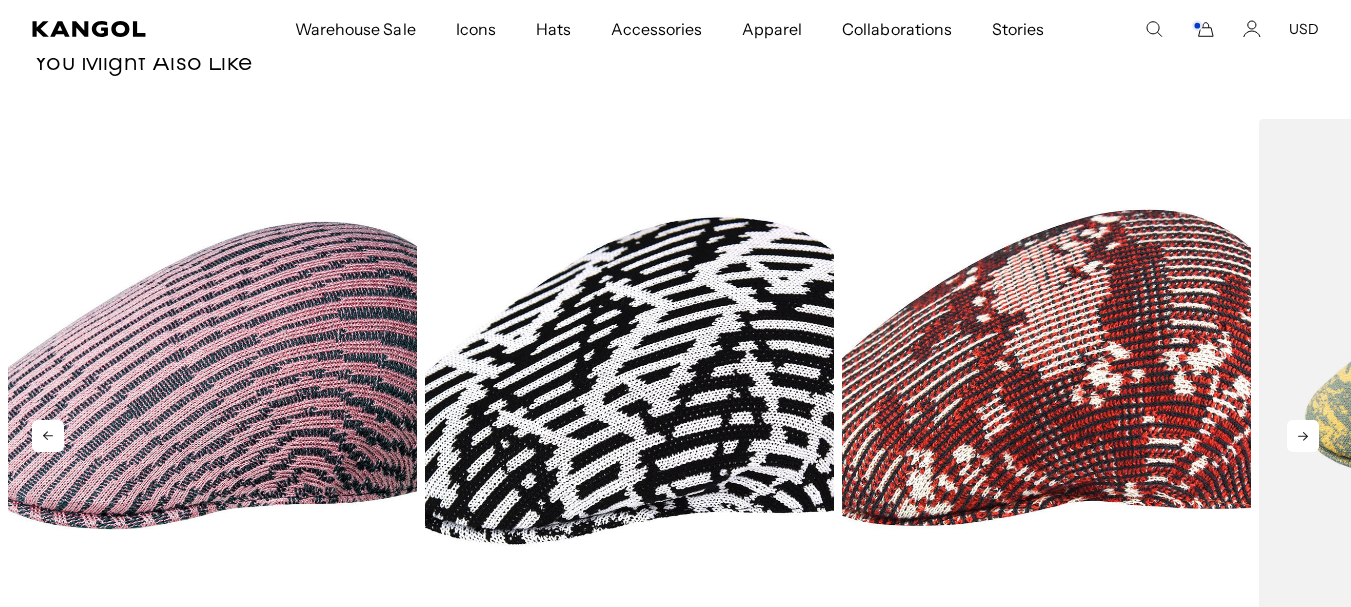 click 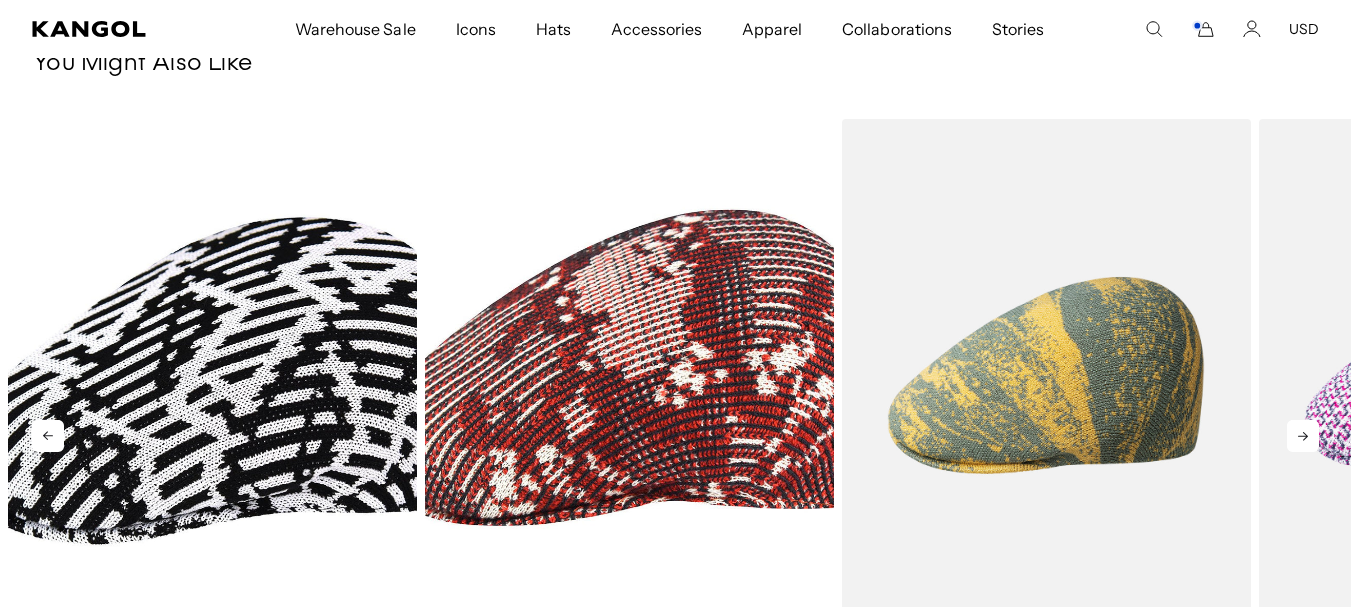 scroll, scrollTop: 0, scrollLeft: 0, axis: both 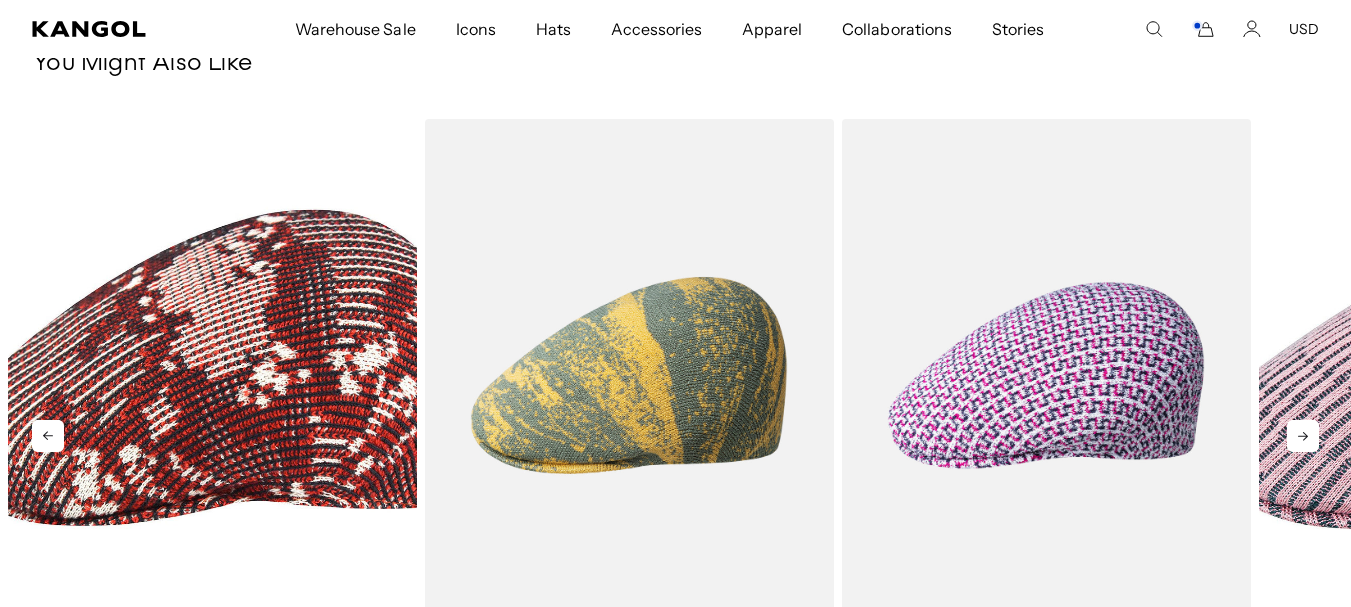 click 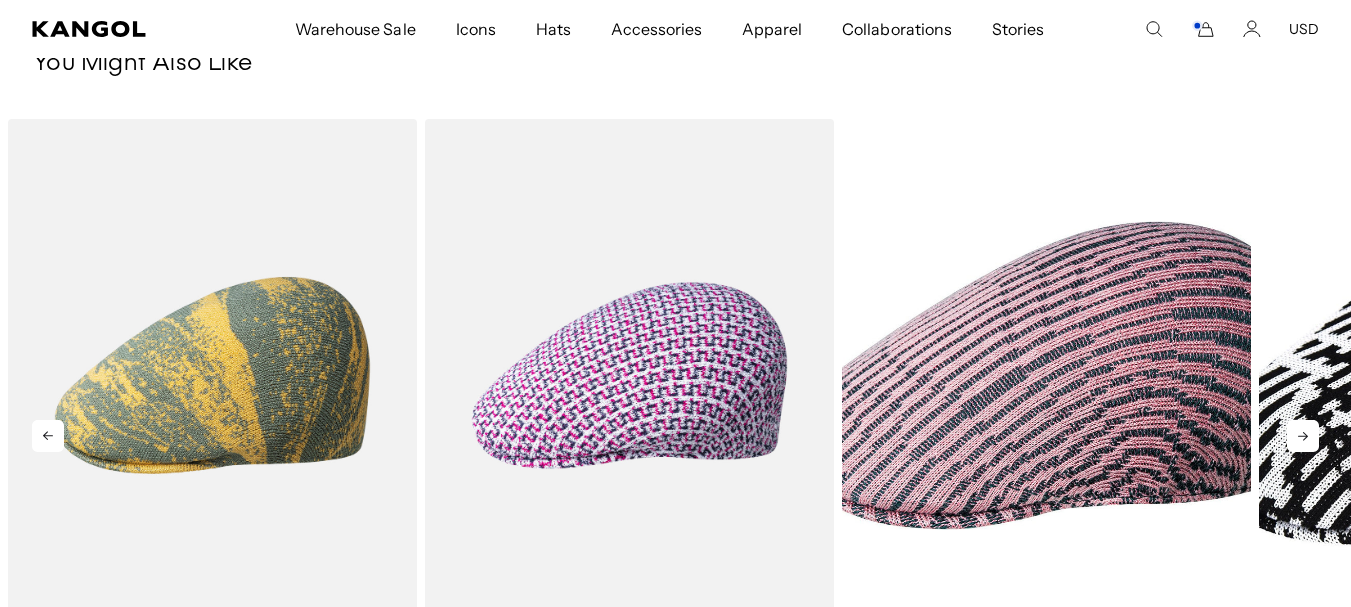 scroll, scrollTop: 0, scrollLeft: 412, axis: horizontal 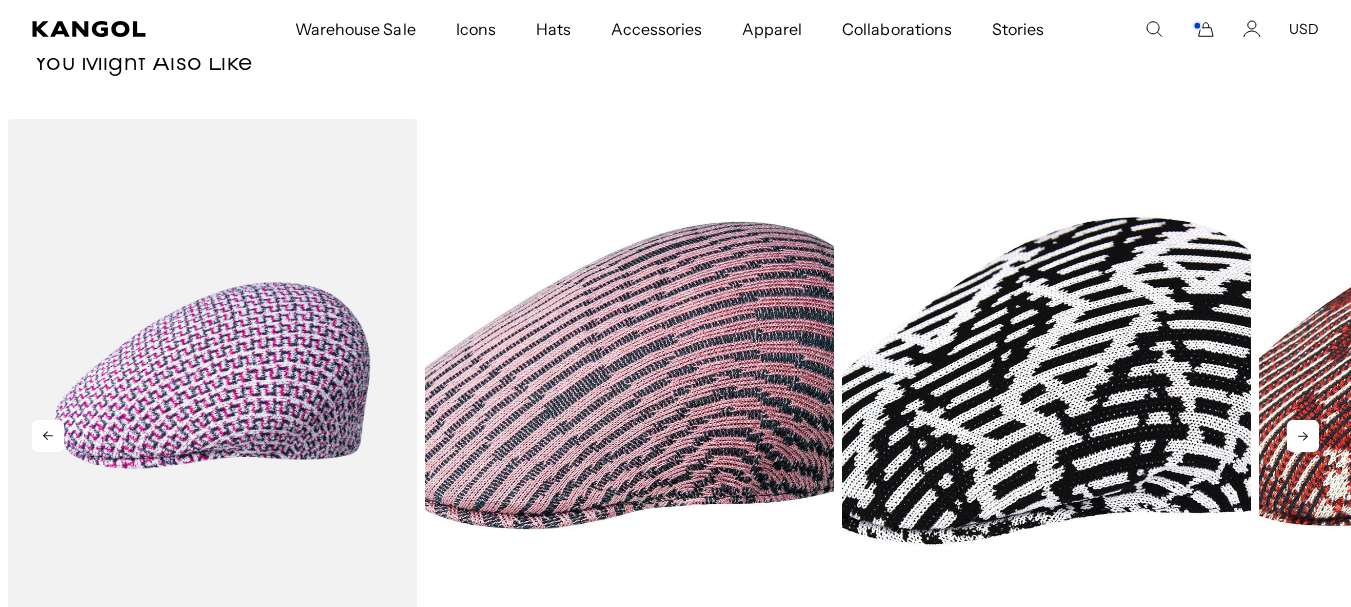 click 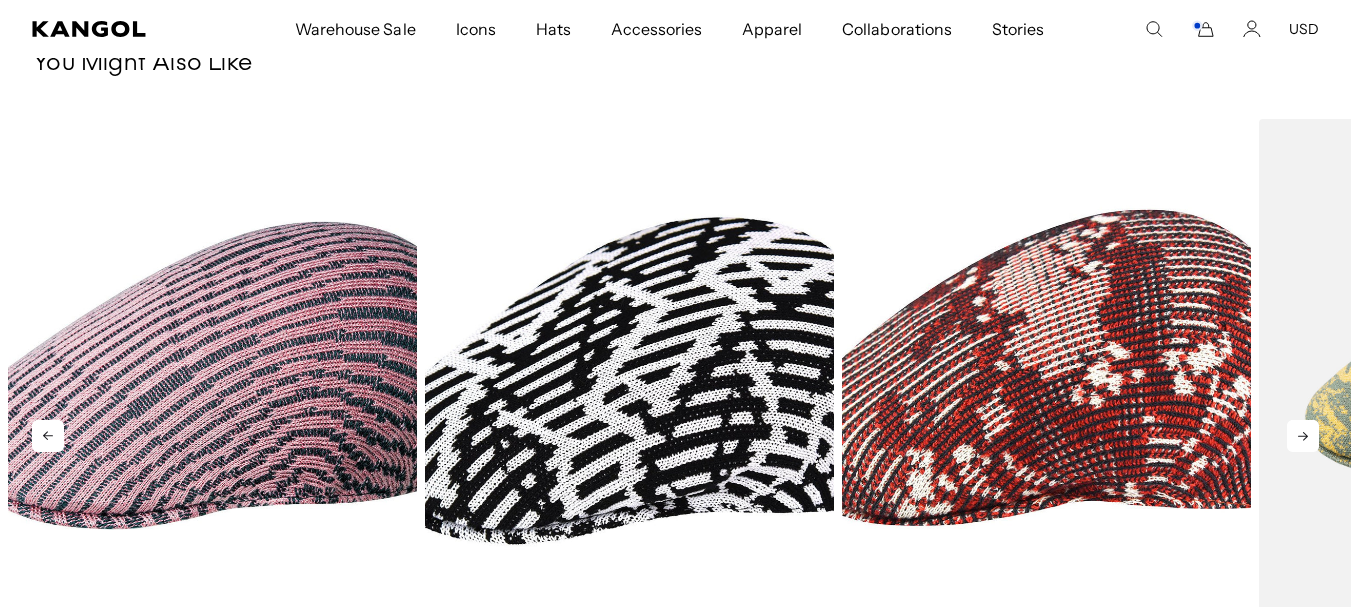 click 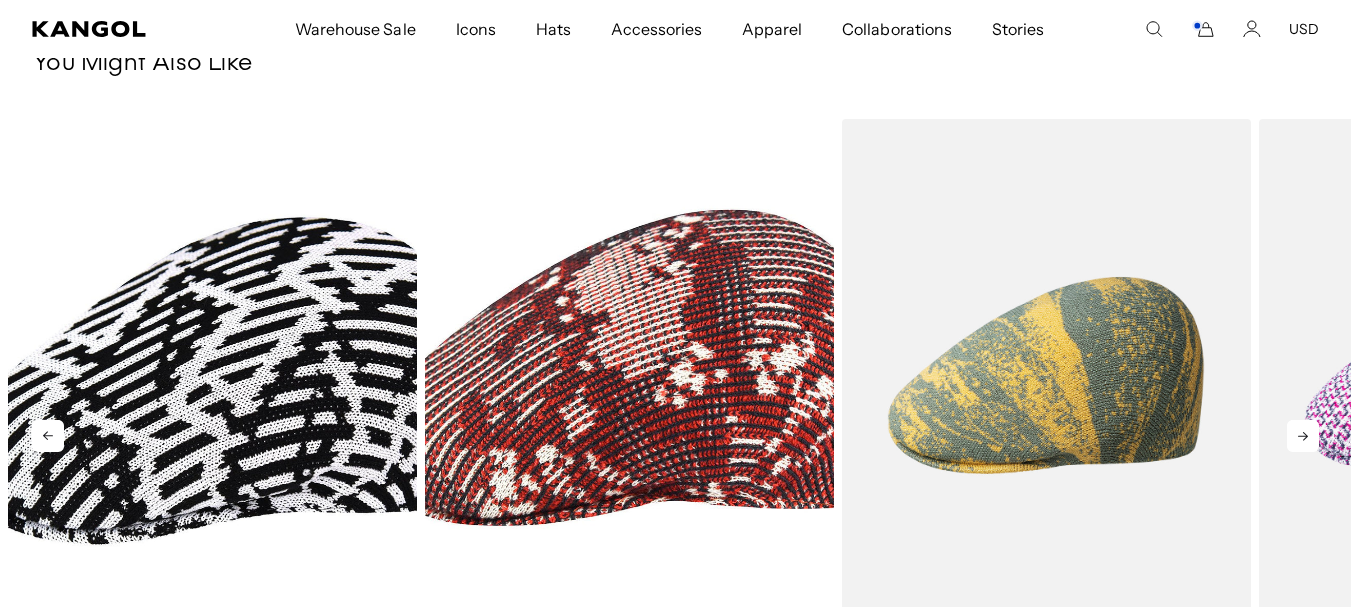 click 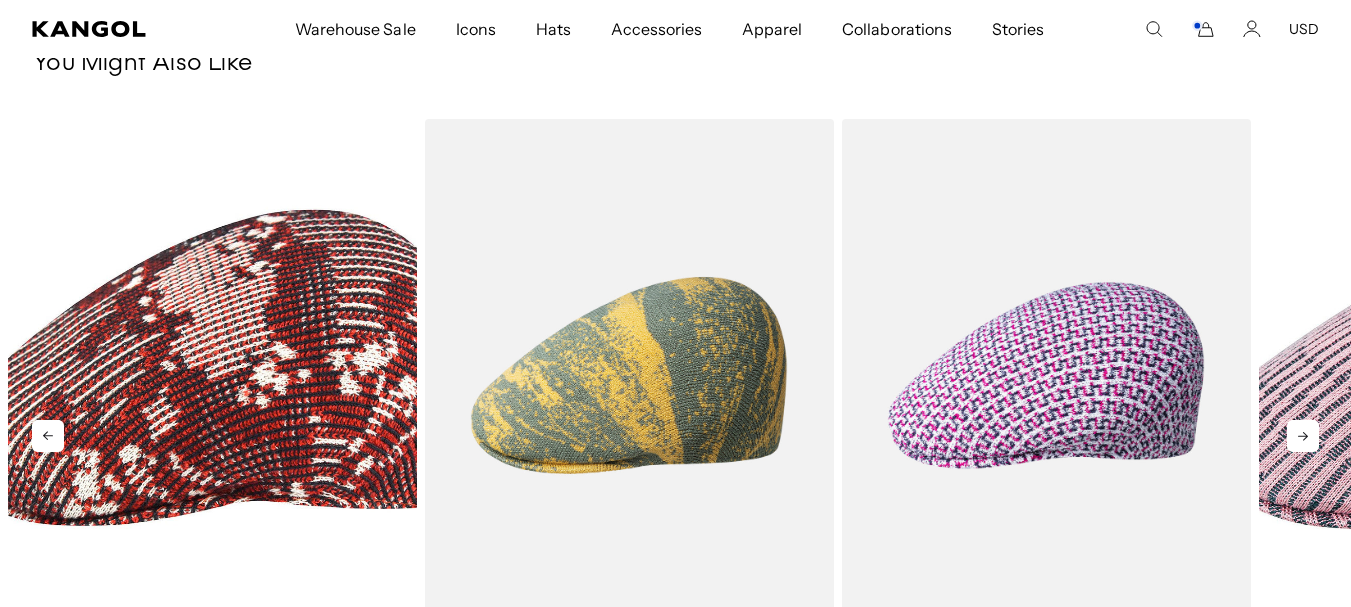 click 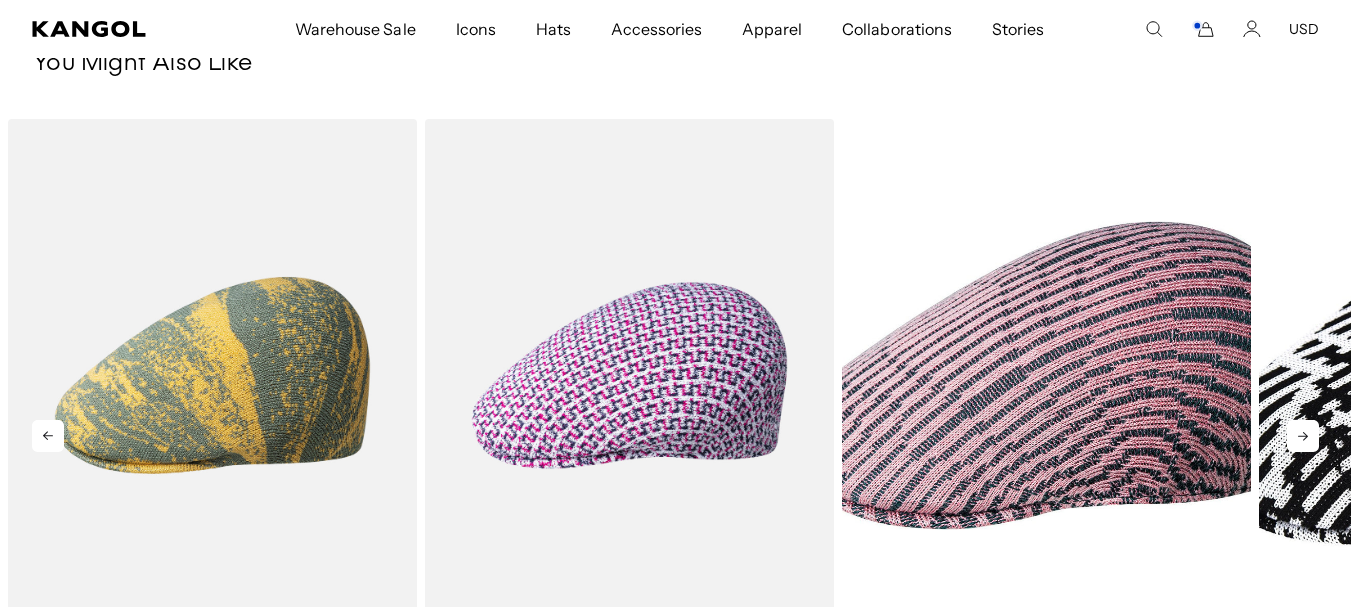 click 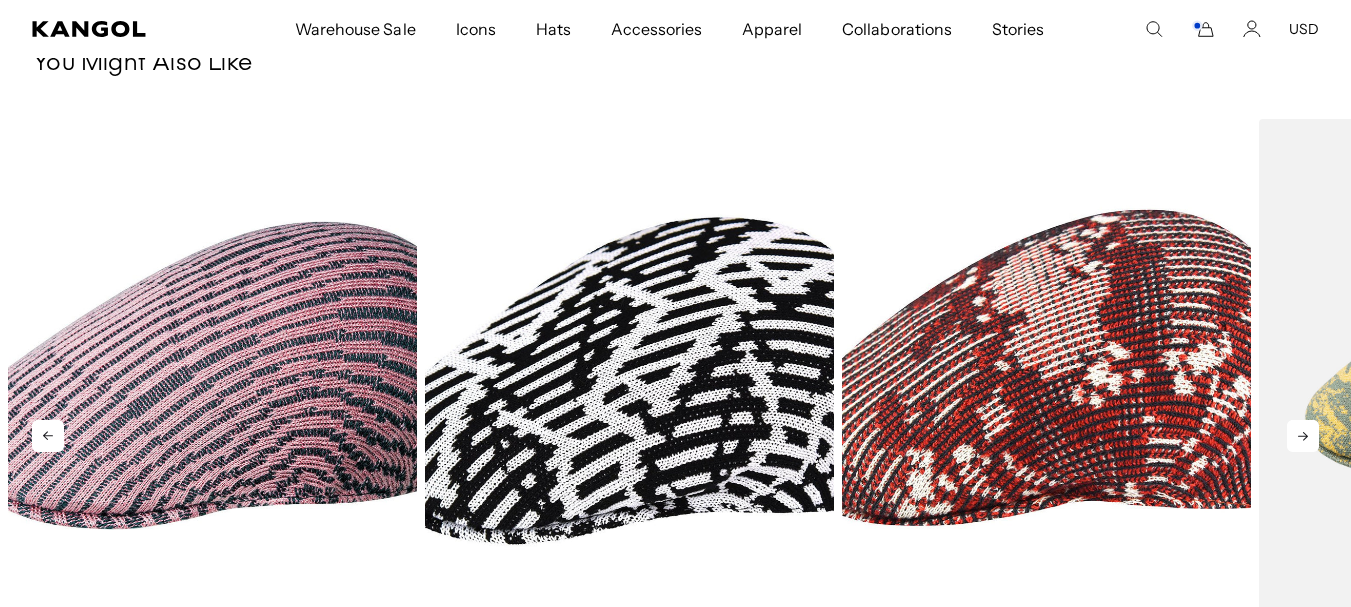 click 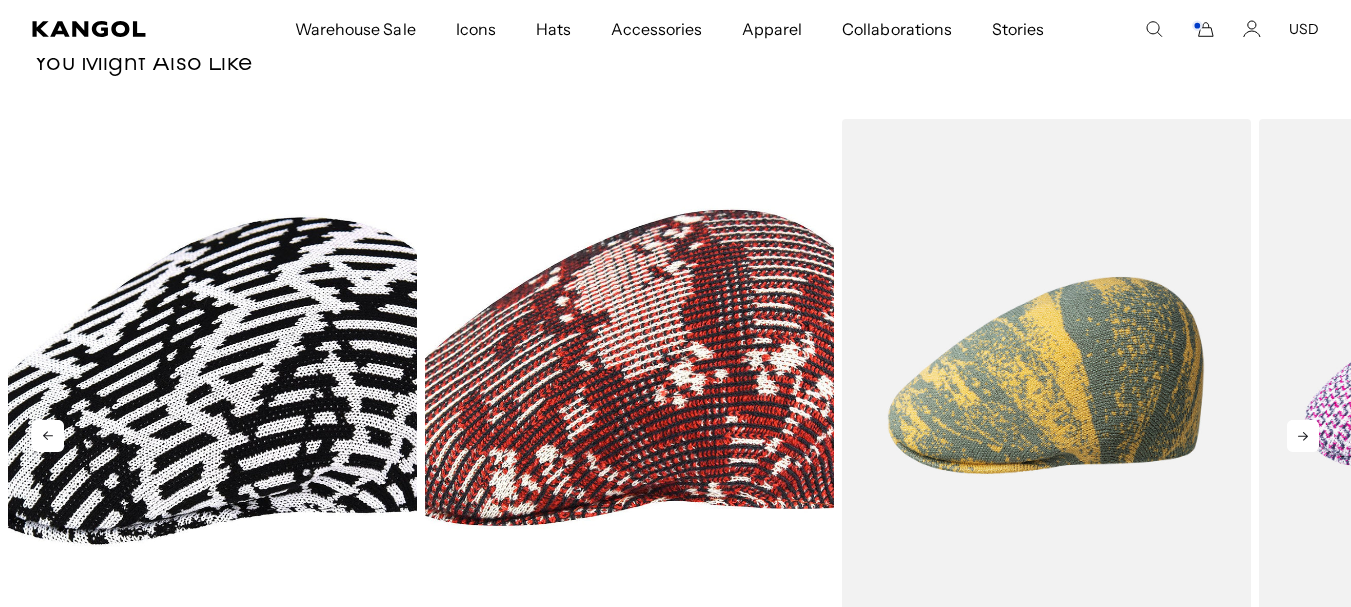 click 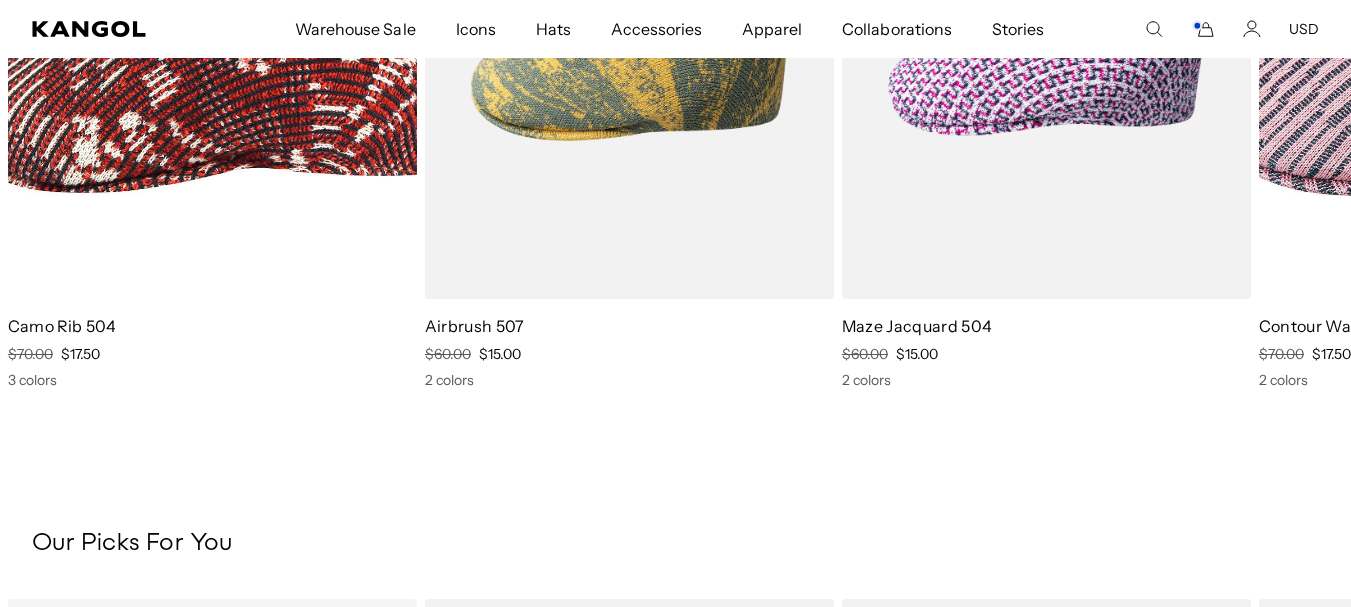 scroll, scrollTop: 1700, scrollLeft: 0, axis: vertical 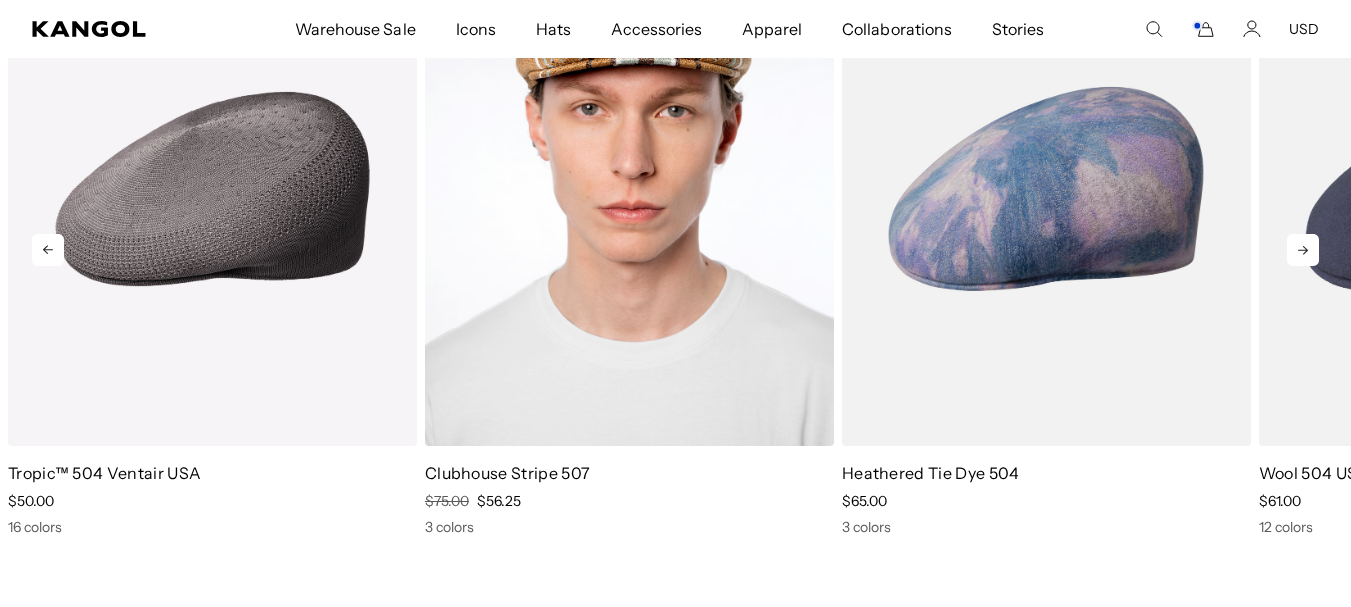 click at bounding box center (629, 188) 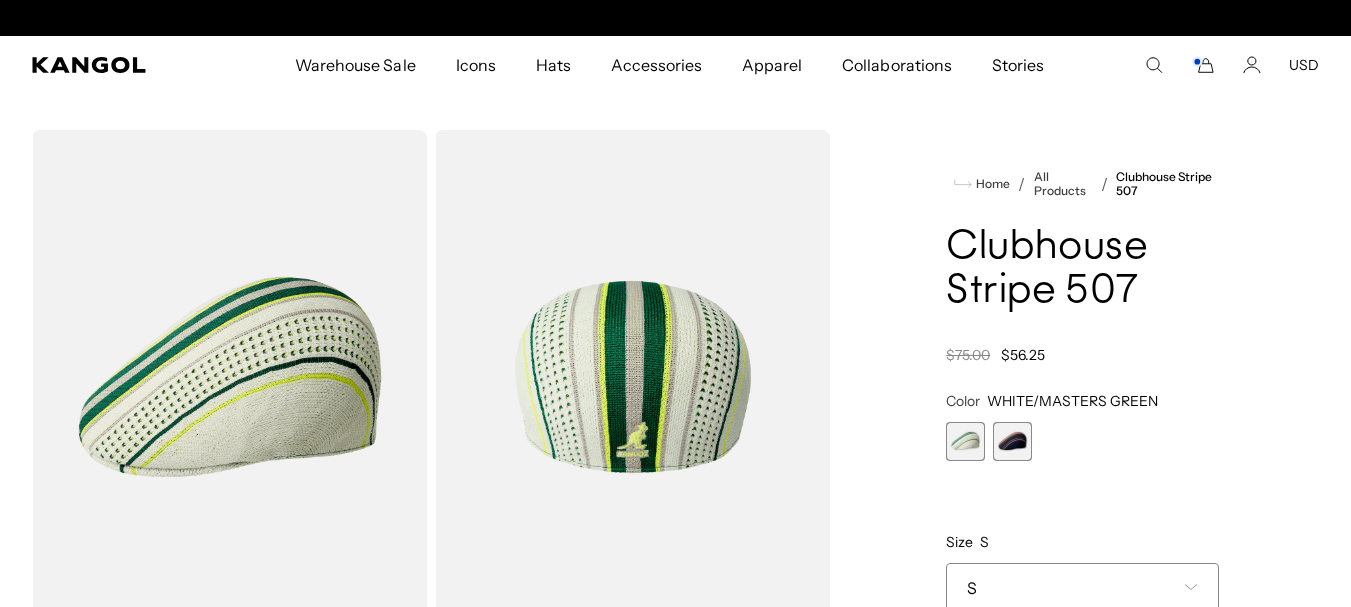 scroll, scrollTop: 400, scrollLeft: 0, axis: vertical 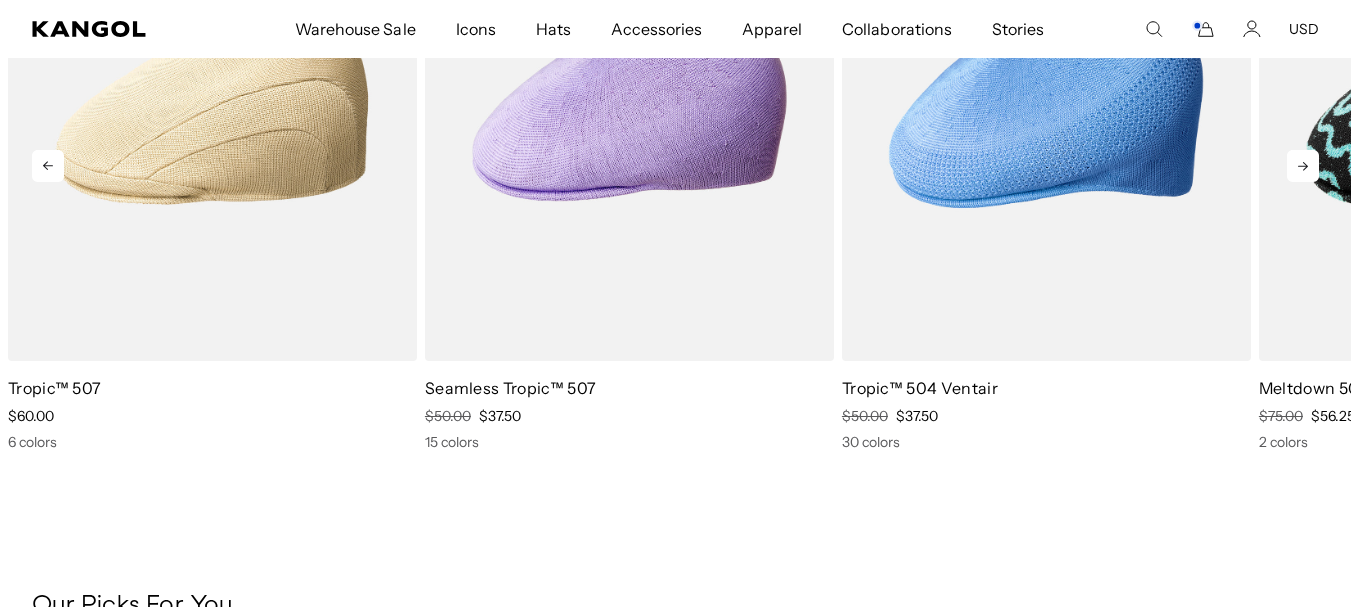click 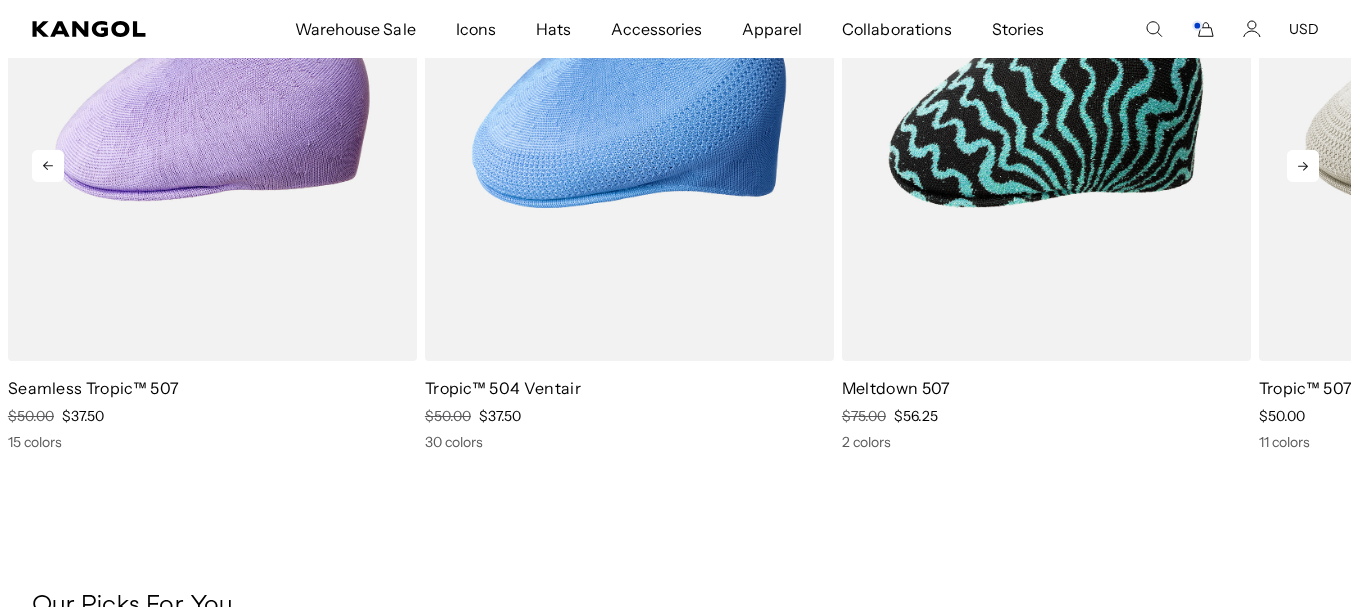 click 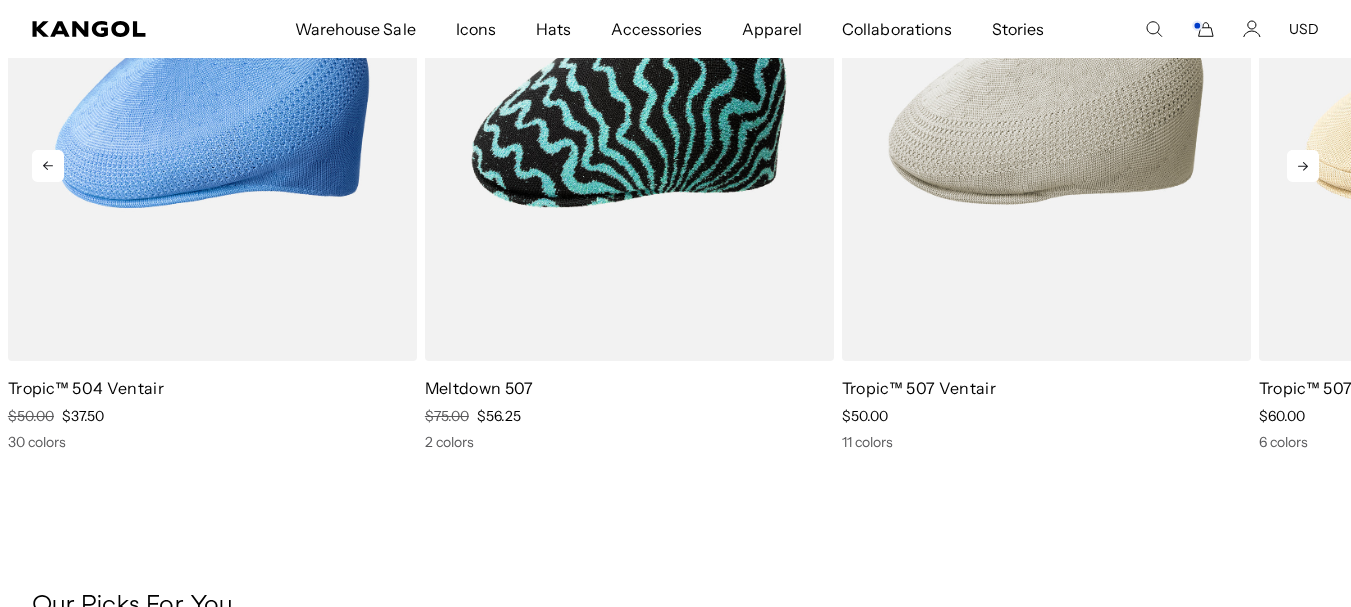 click 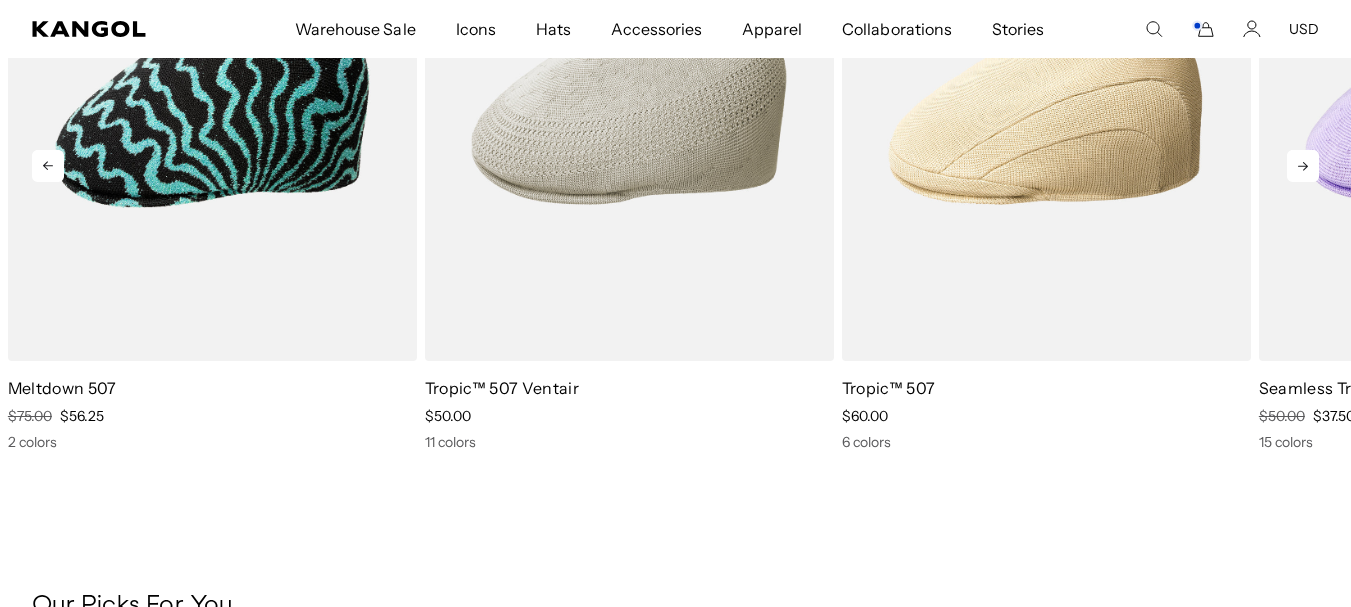 click 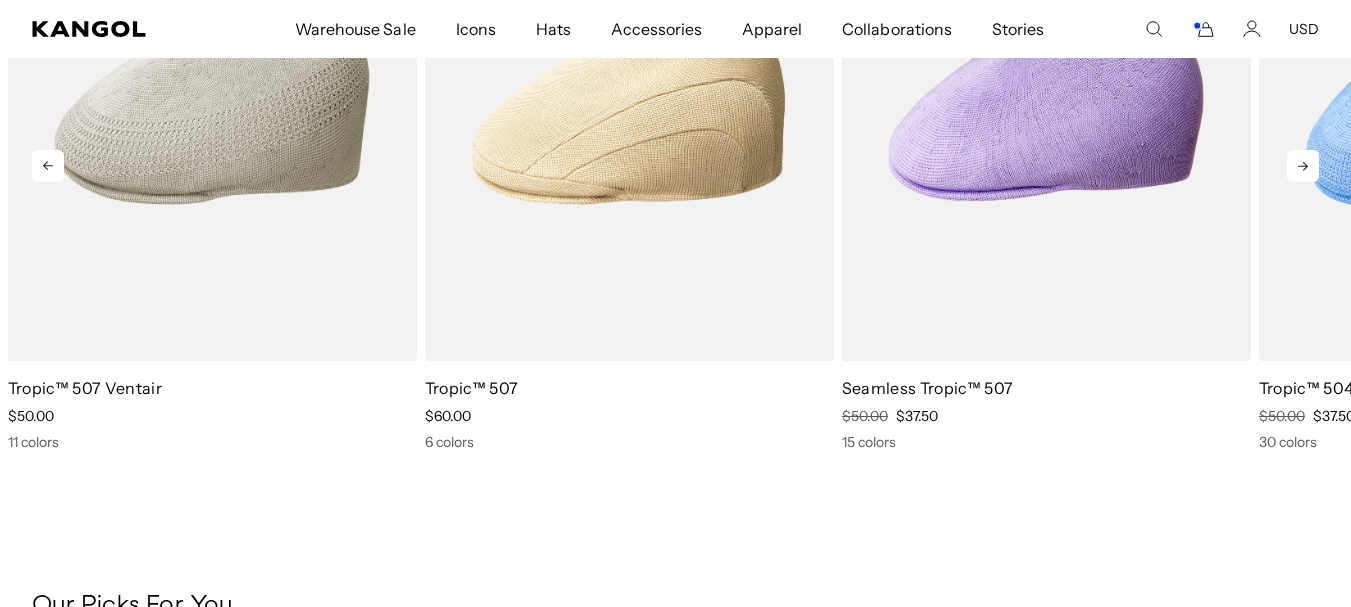 click 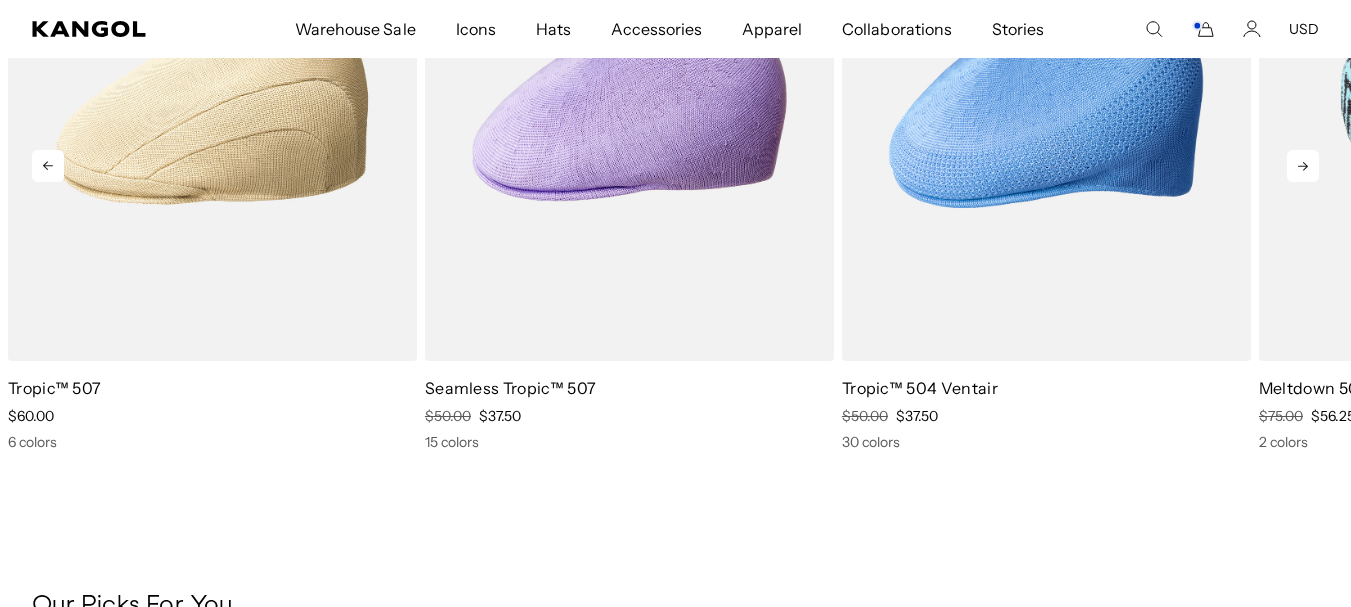 scroll, scrollTop: 0, scrollLeft: 0, axis: both 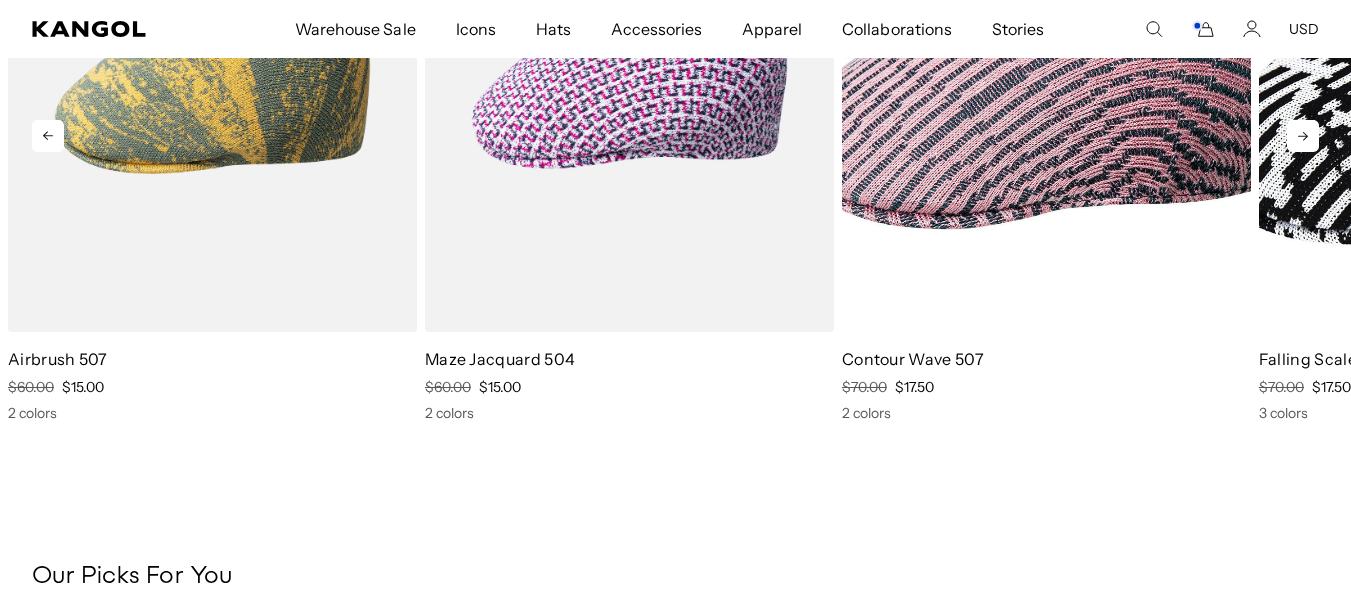 click 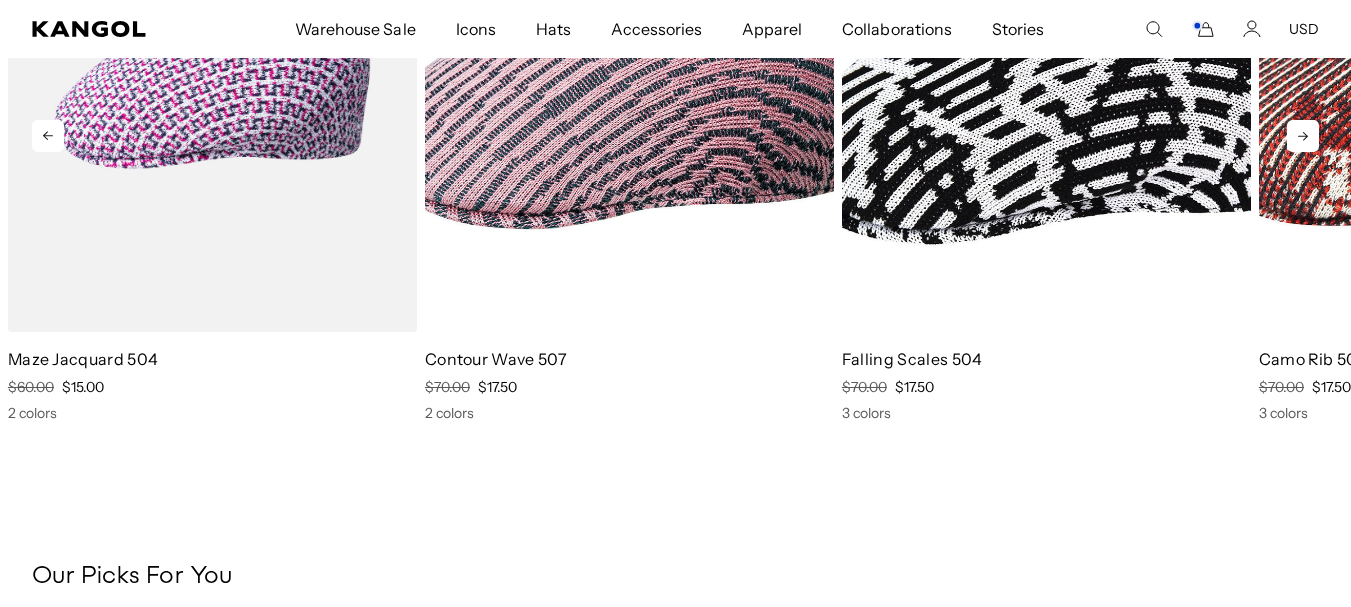 click 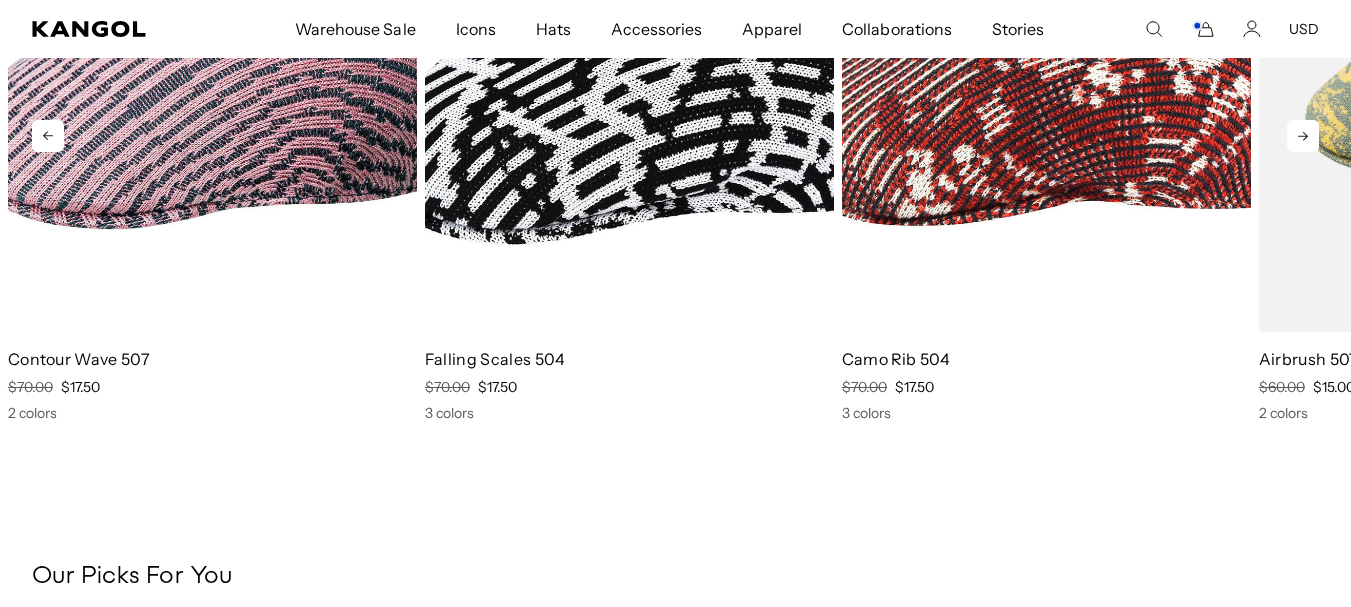 click 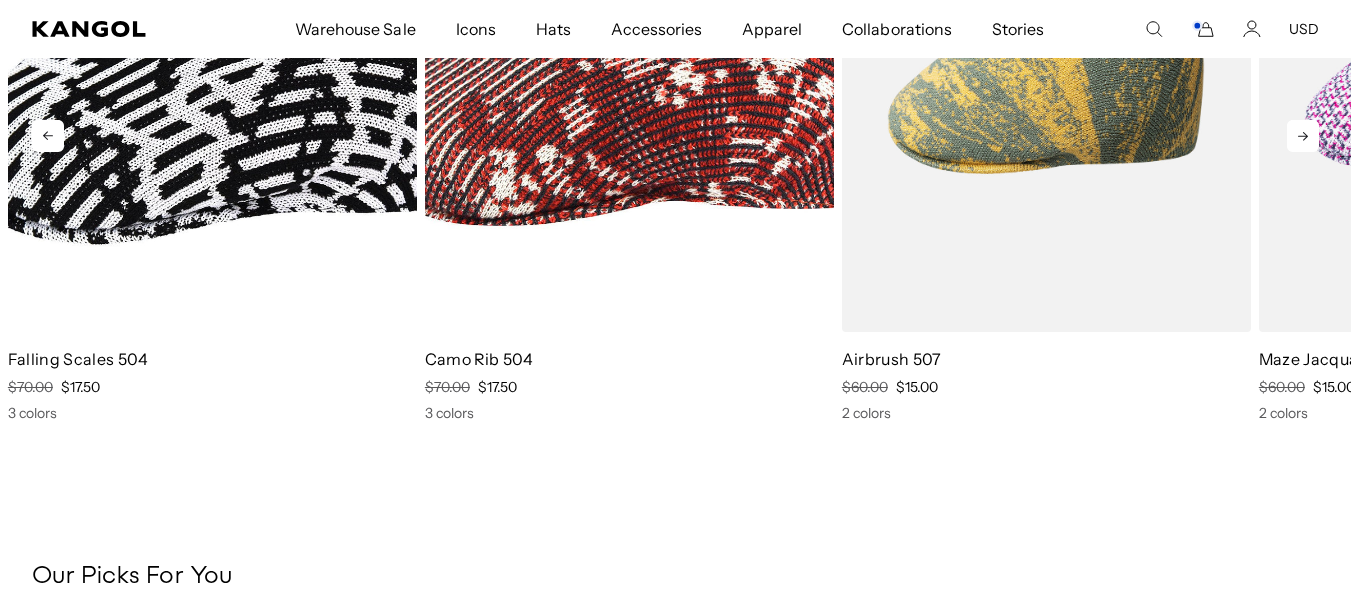 scroll, scrollTop: 0, scrollLeft: 412, axis: horizontal 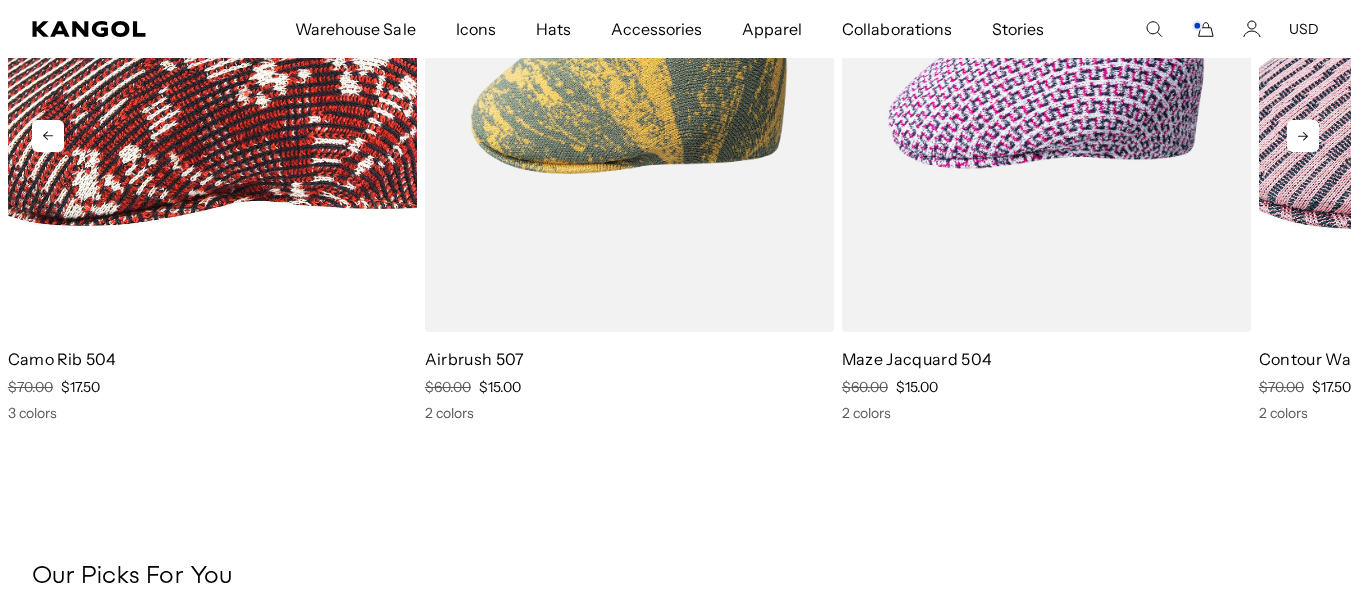 click 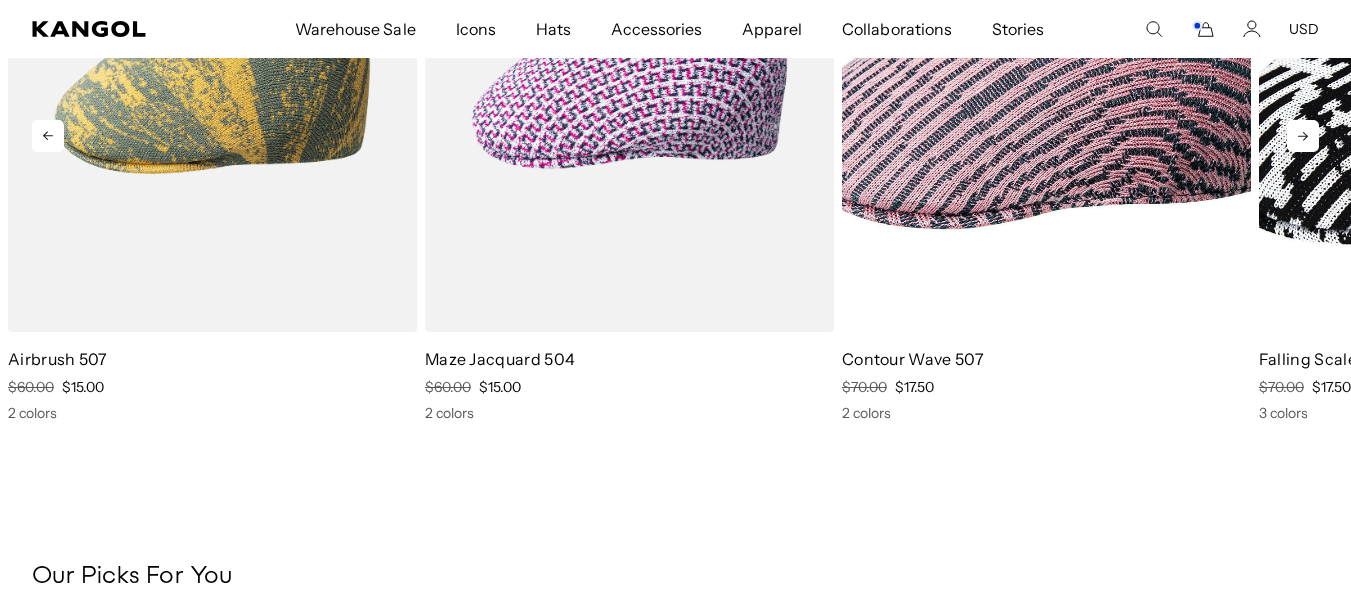click 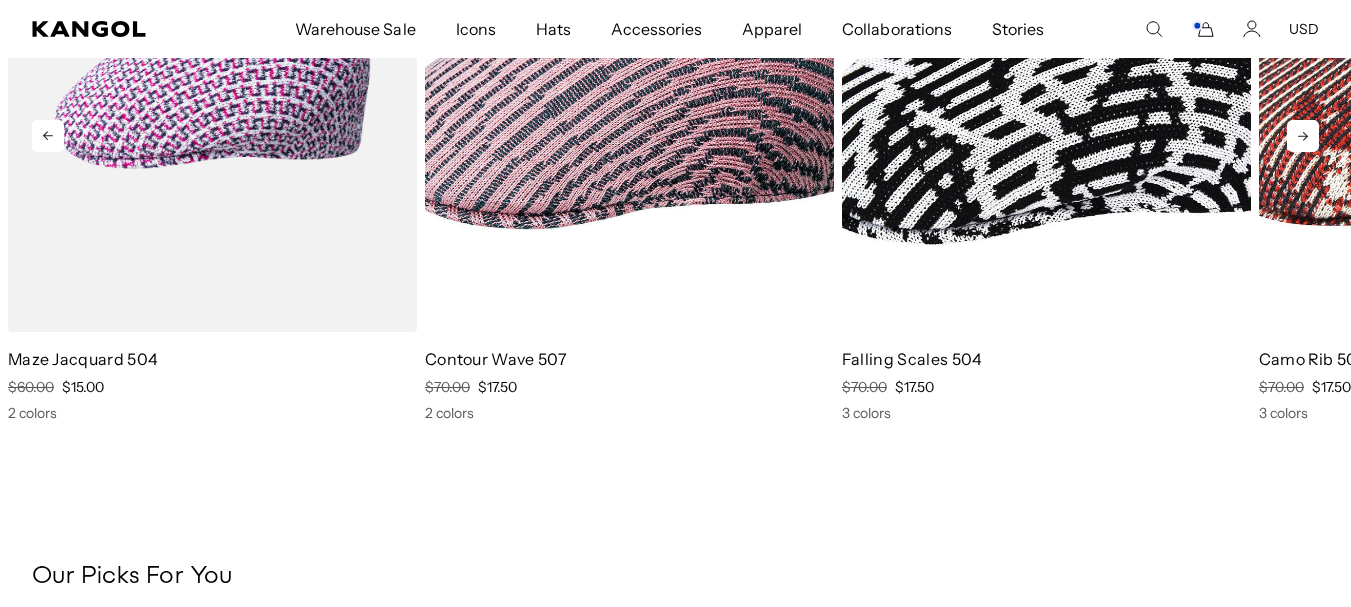 scroll, scrollTop: 0, scrollLeft: 0, axis: both 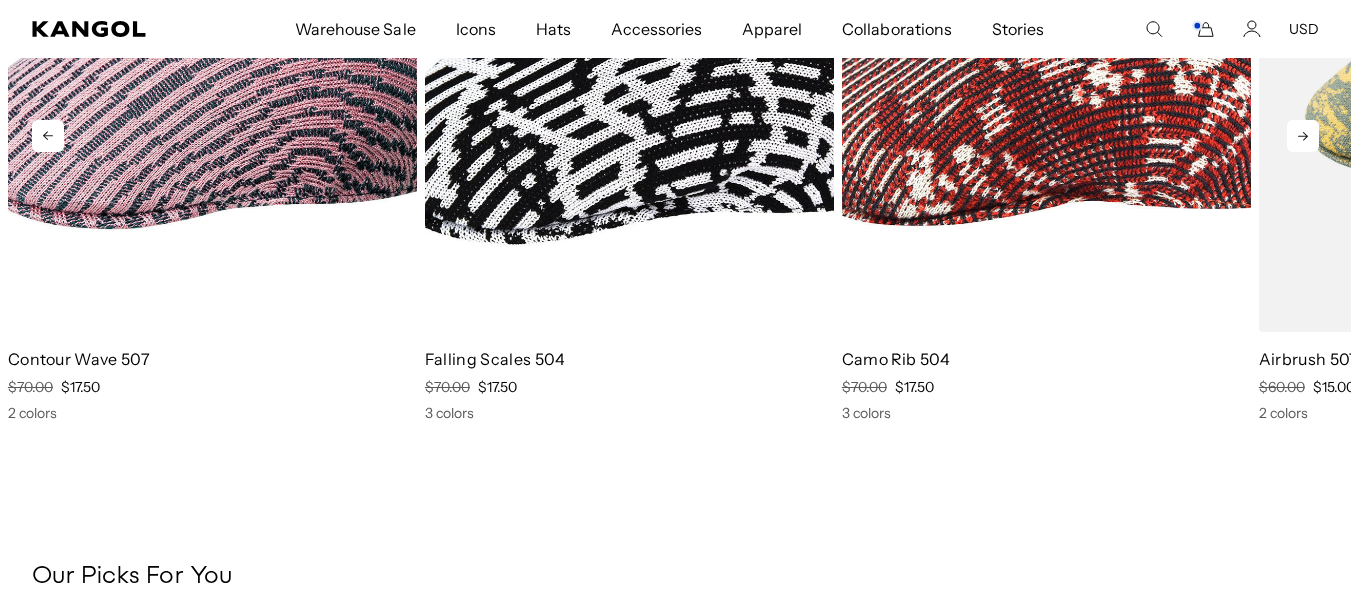 click 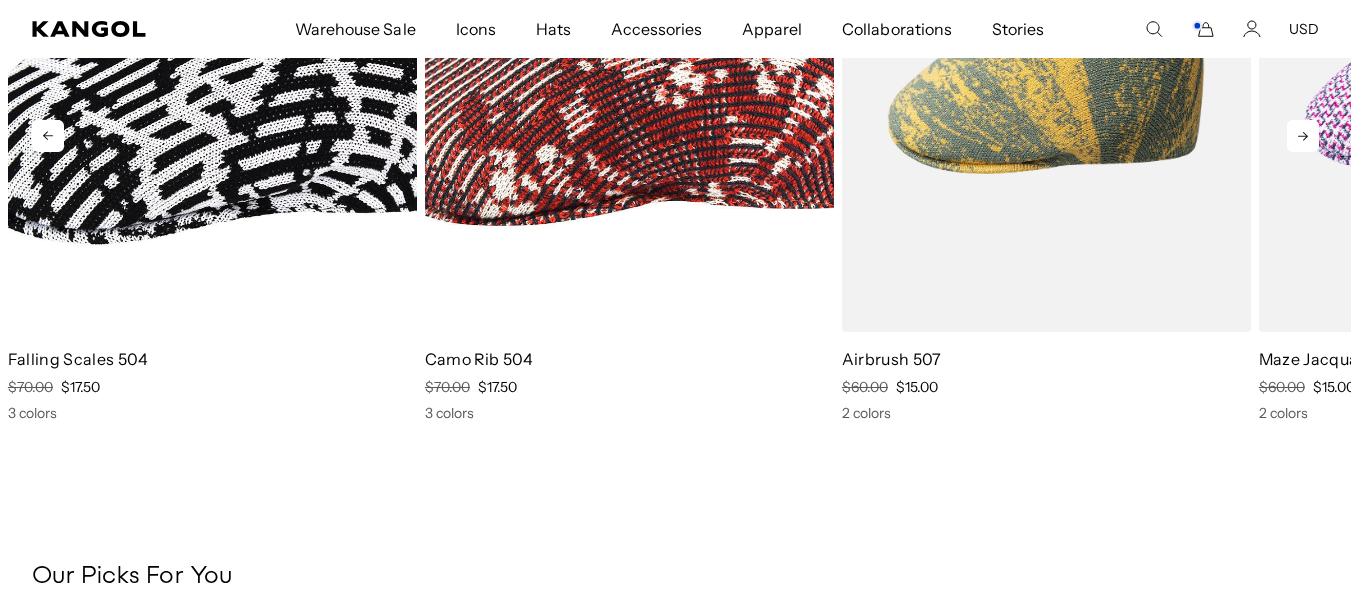 click 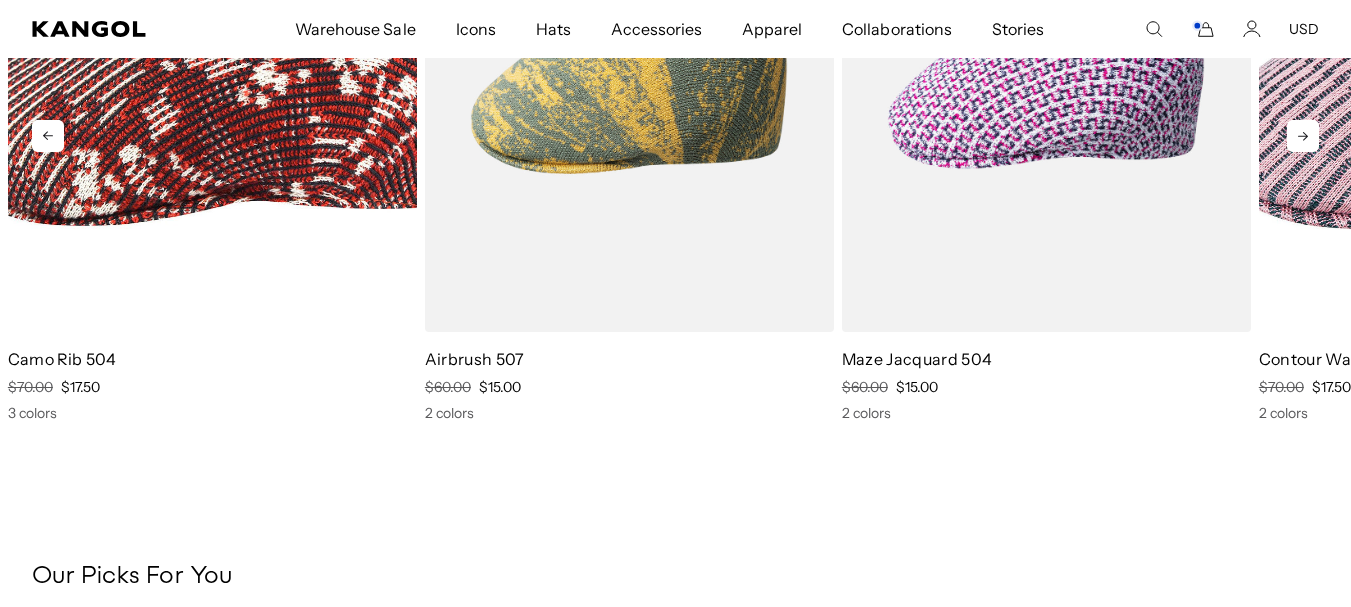 click 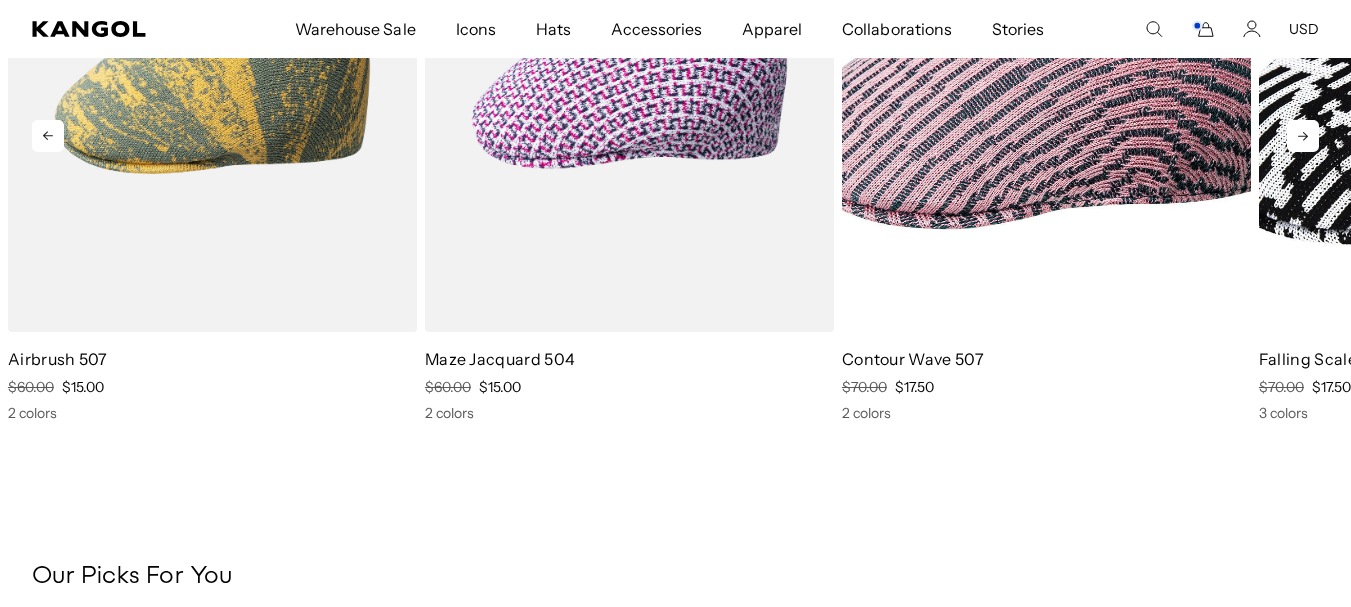 scroll, scrollTop: 0, scrollLeft: 412, axis: horizontal 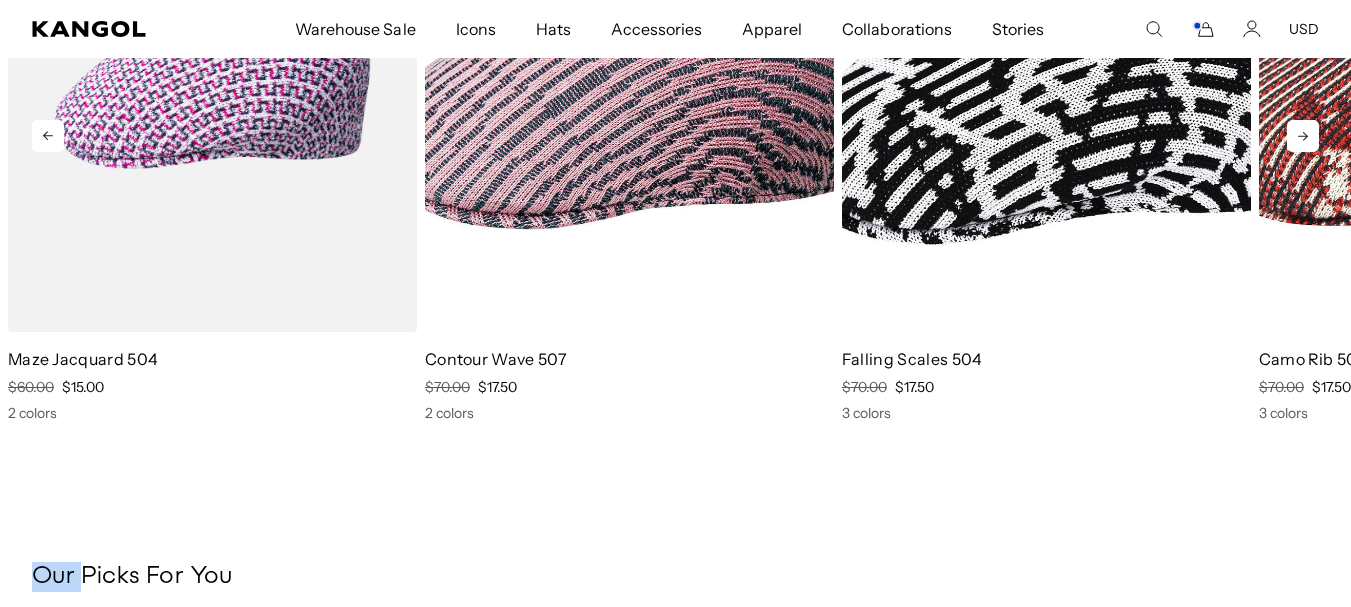 click 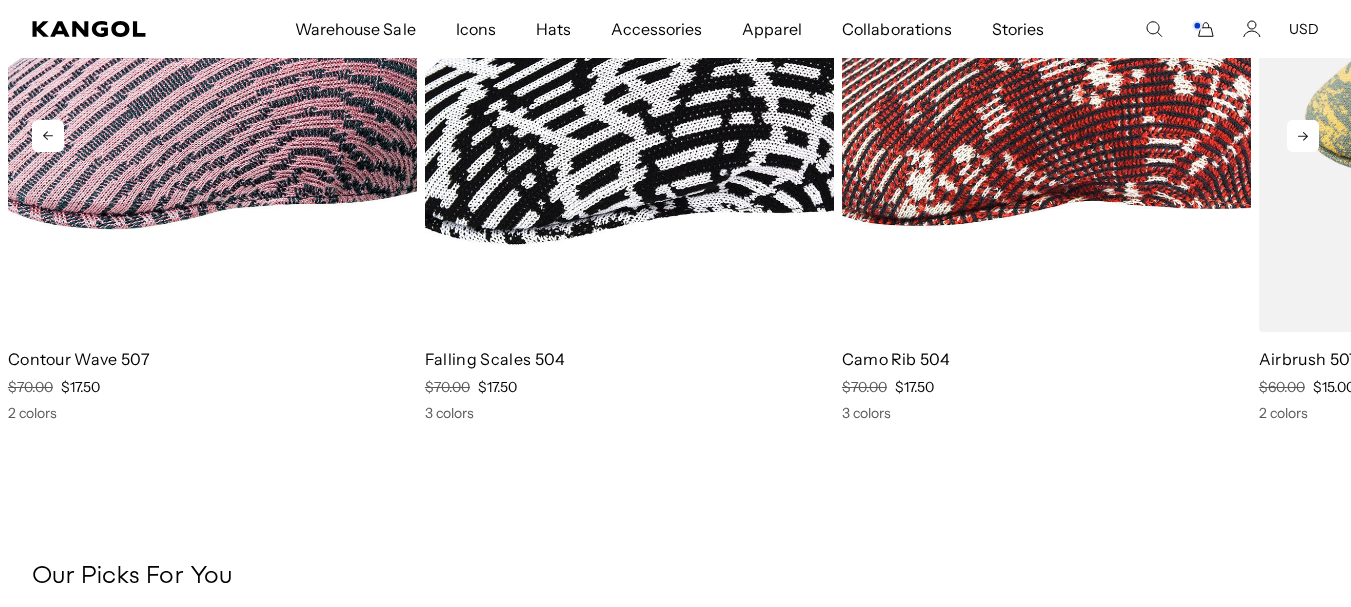 click 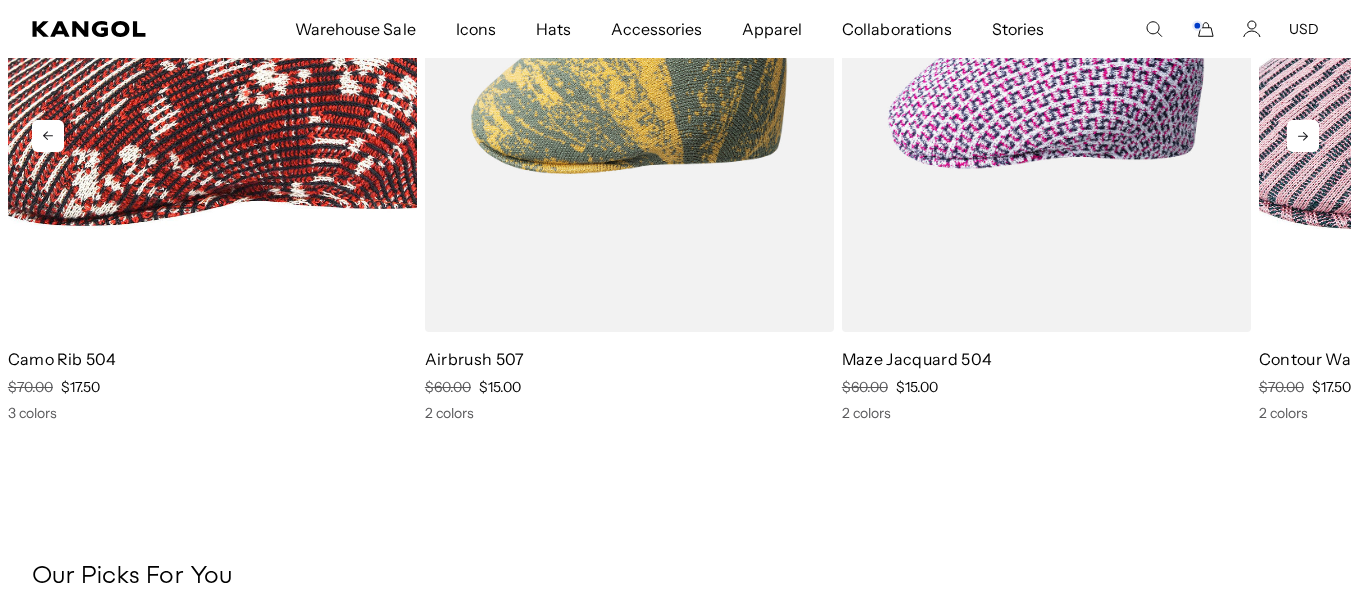 click 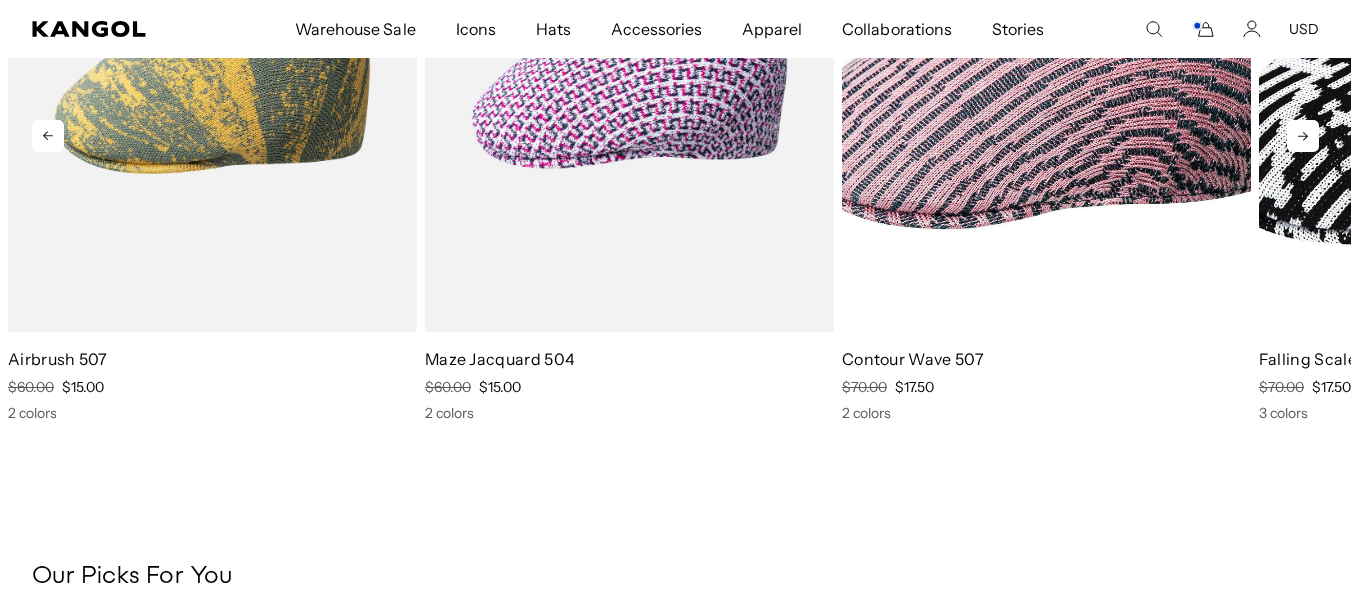 click 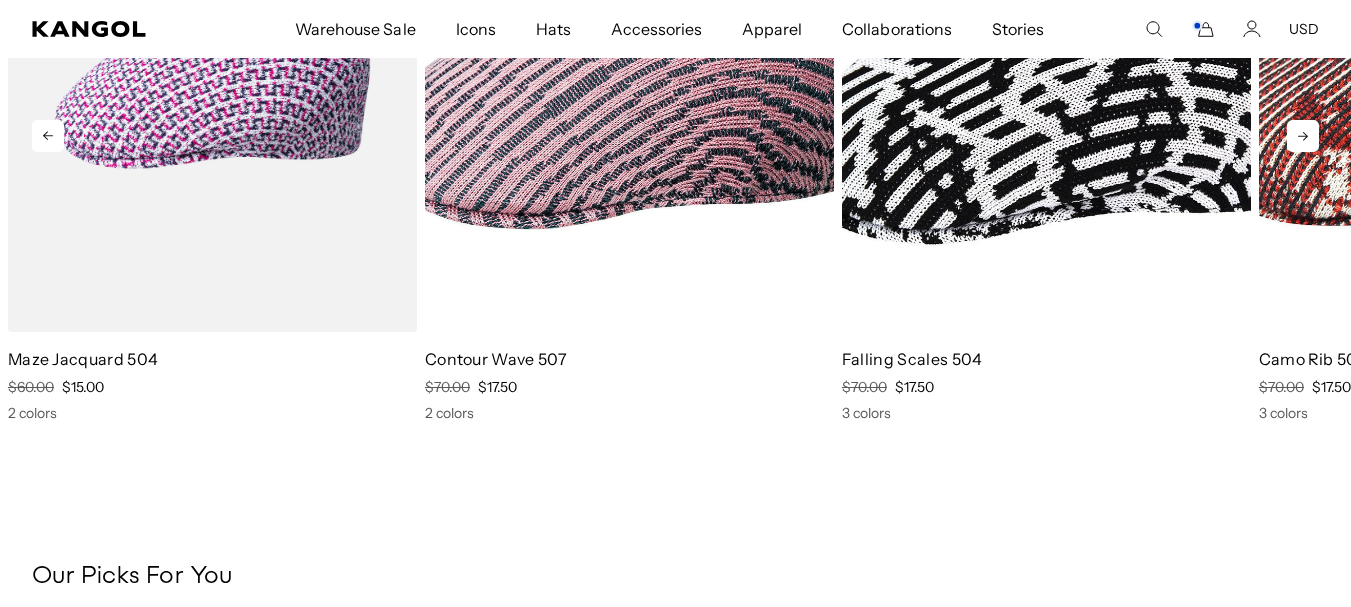 click 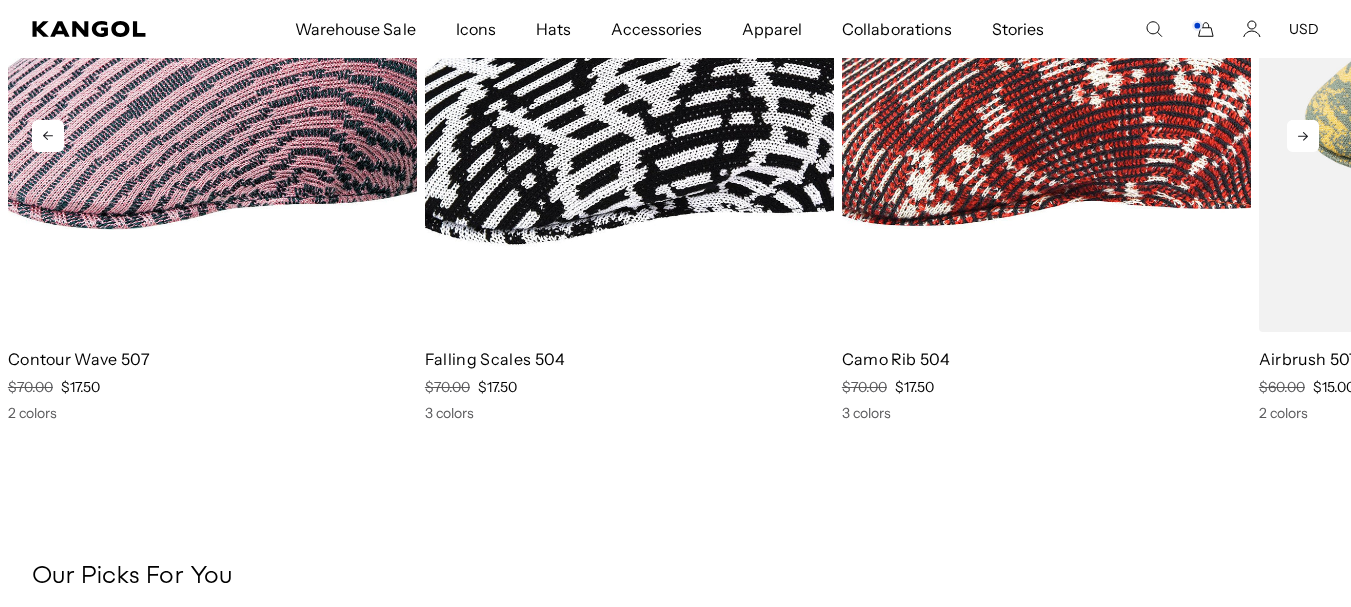 click 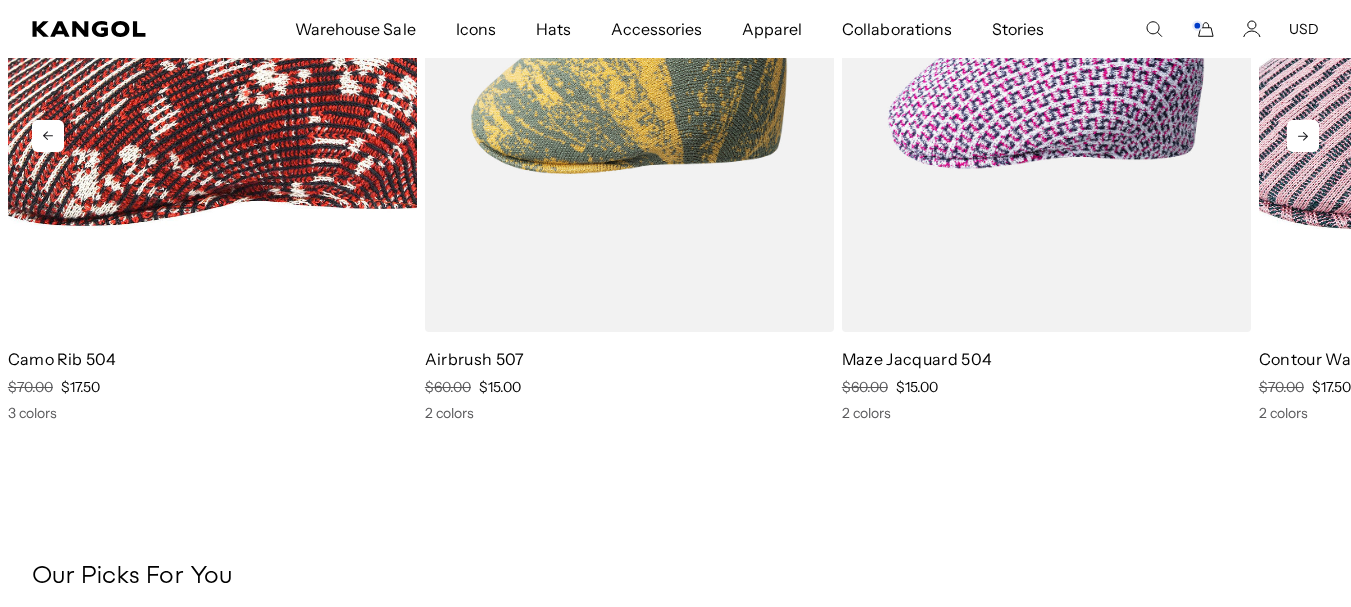 click 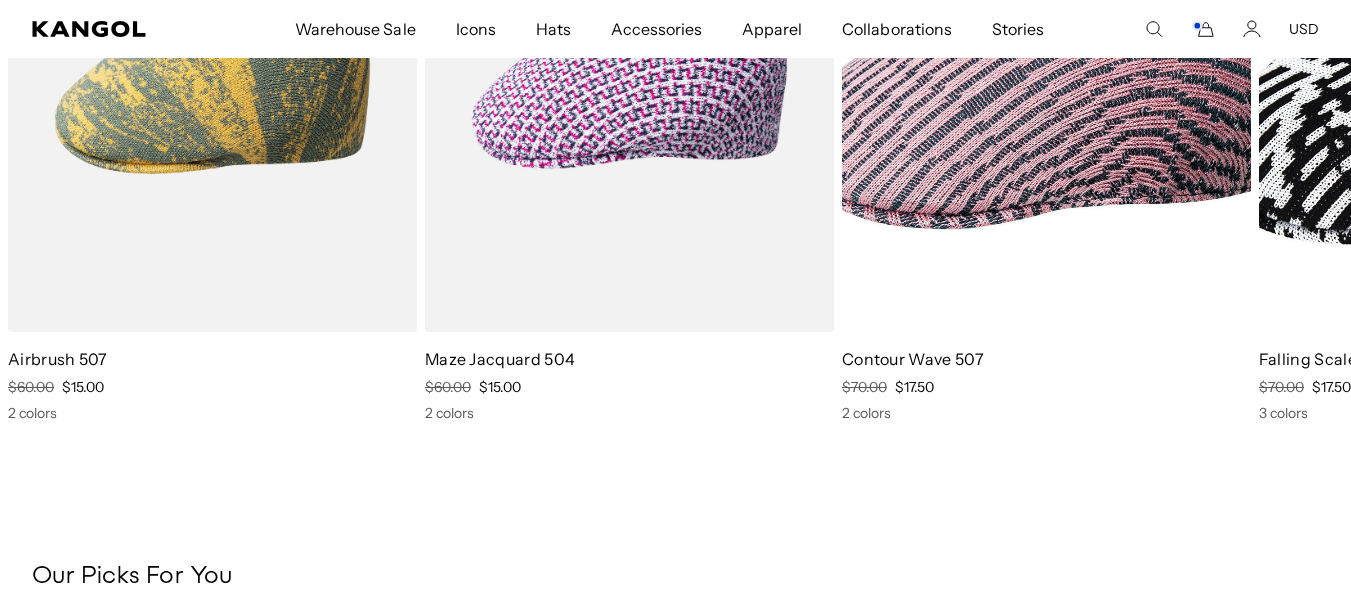 scroll, scrollTop: 0, scrollLeft: 0, axis: both 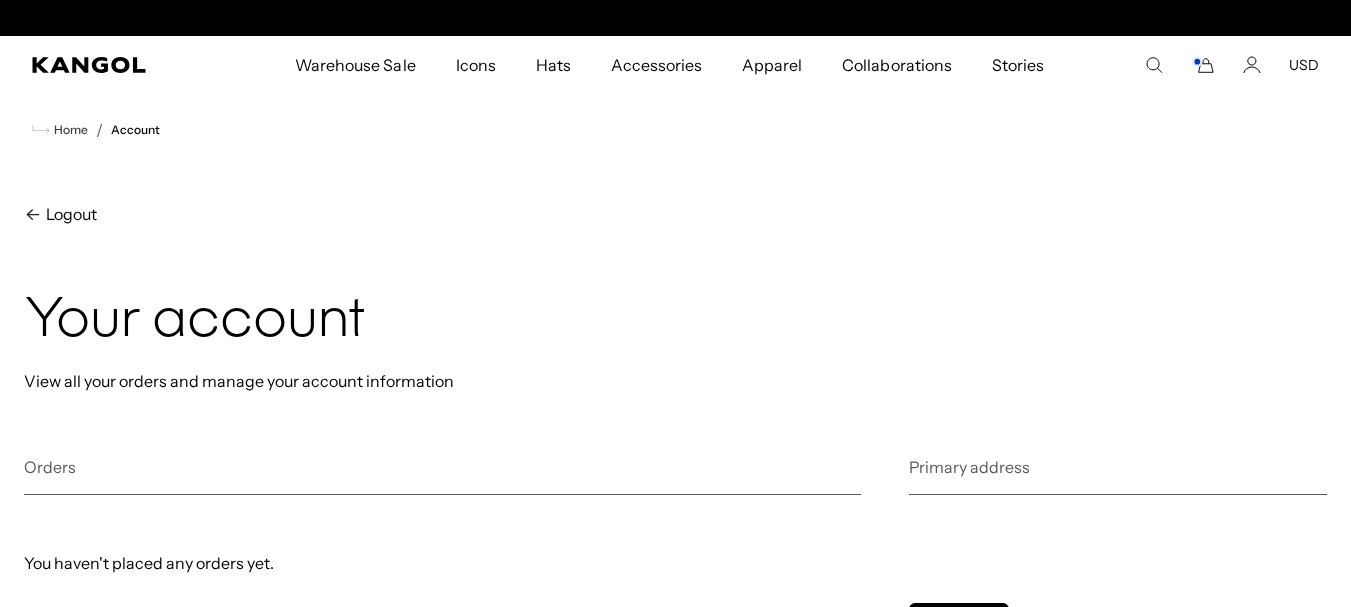 click 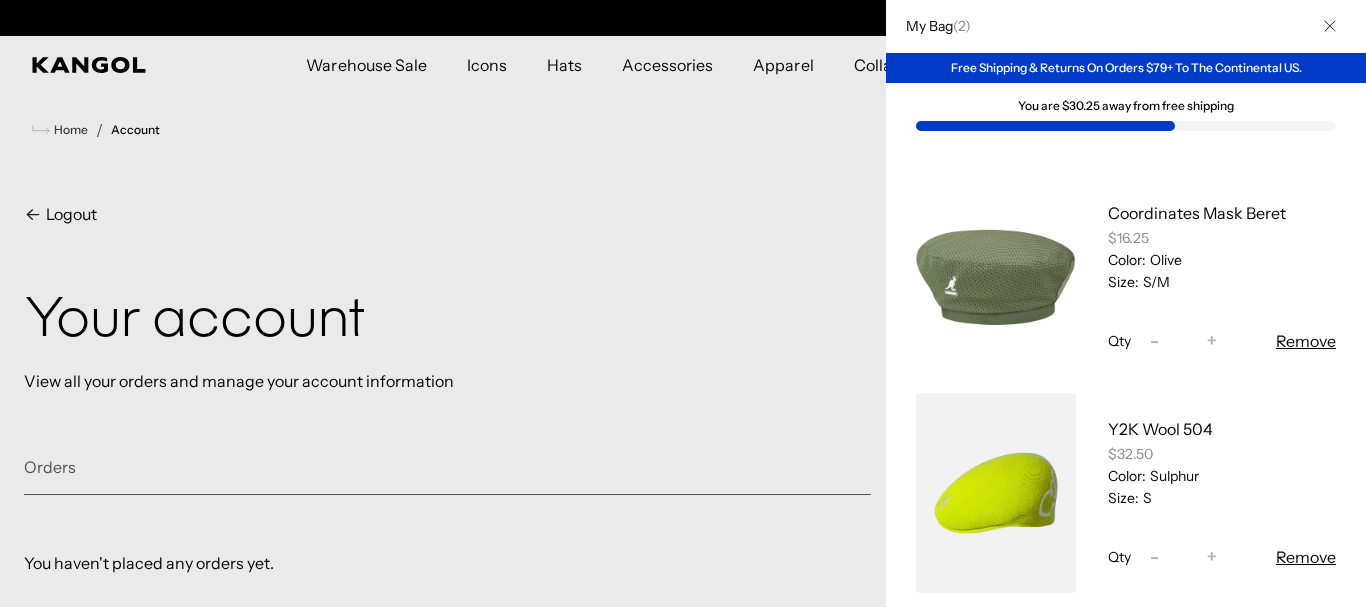 scroll, scrollTop: 0, scrollLeft: 412, axis: horizontal 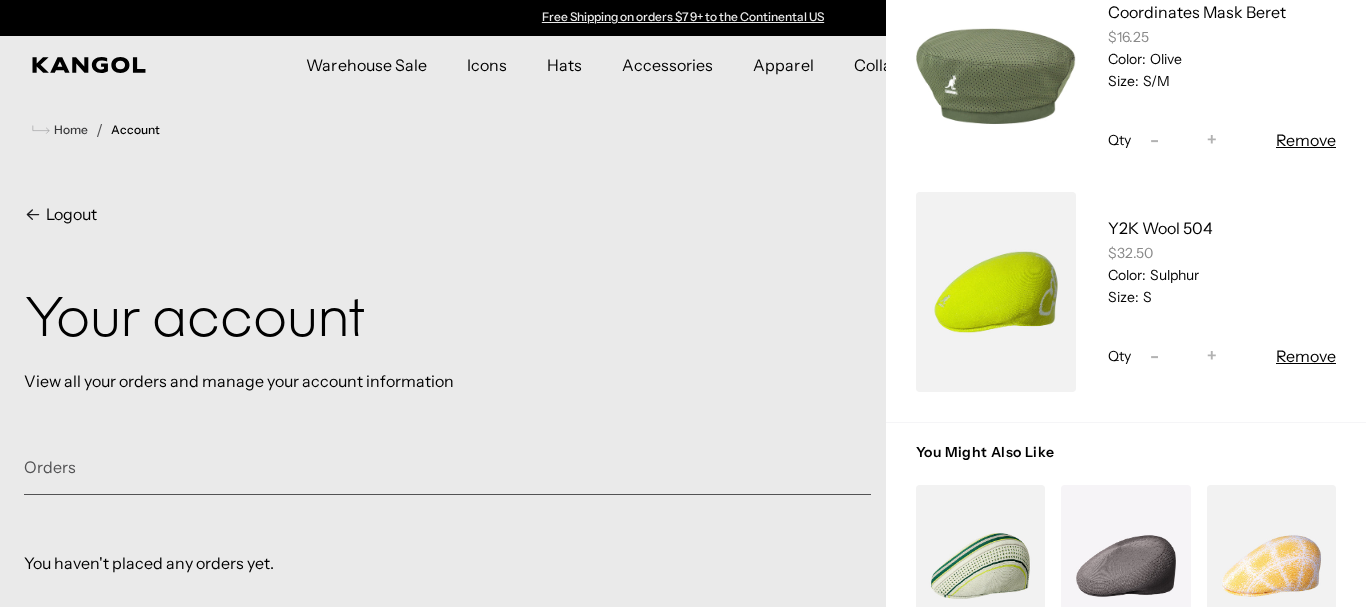 click at bounding box center (996, 292) 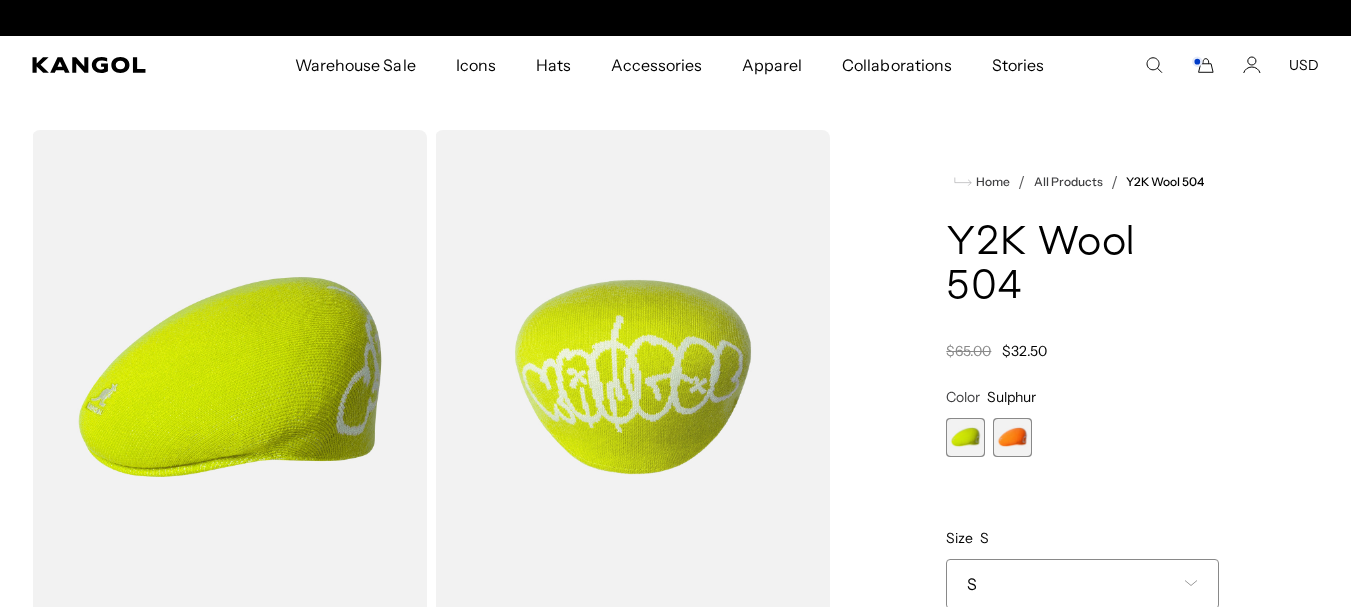 scroll, scrollTop: 200, scrollLeft: 0, axis: vertical 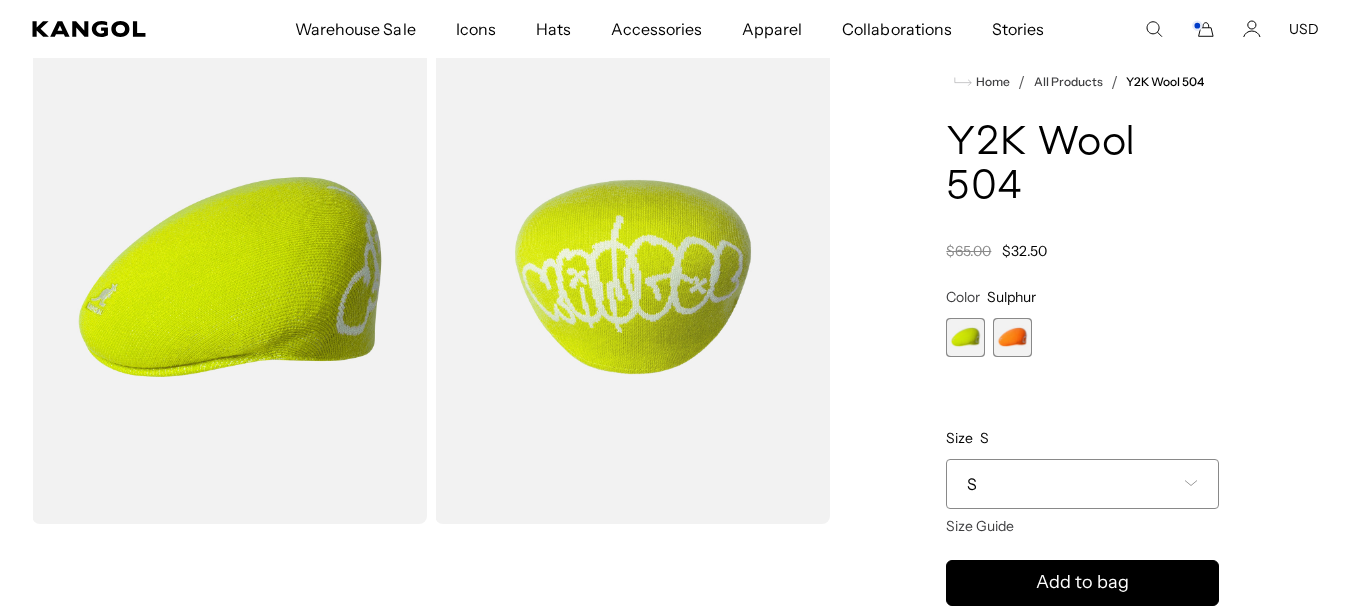 click at bounding box center [632, 277] 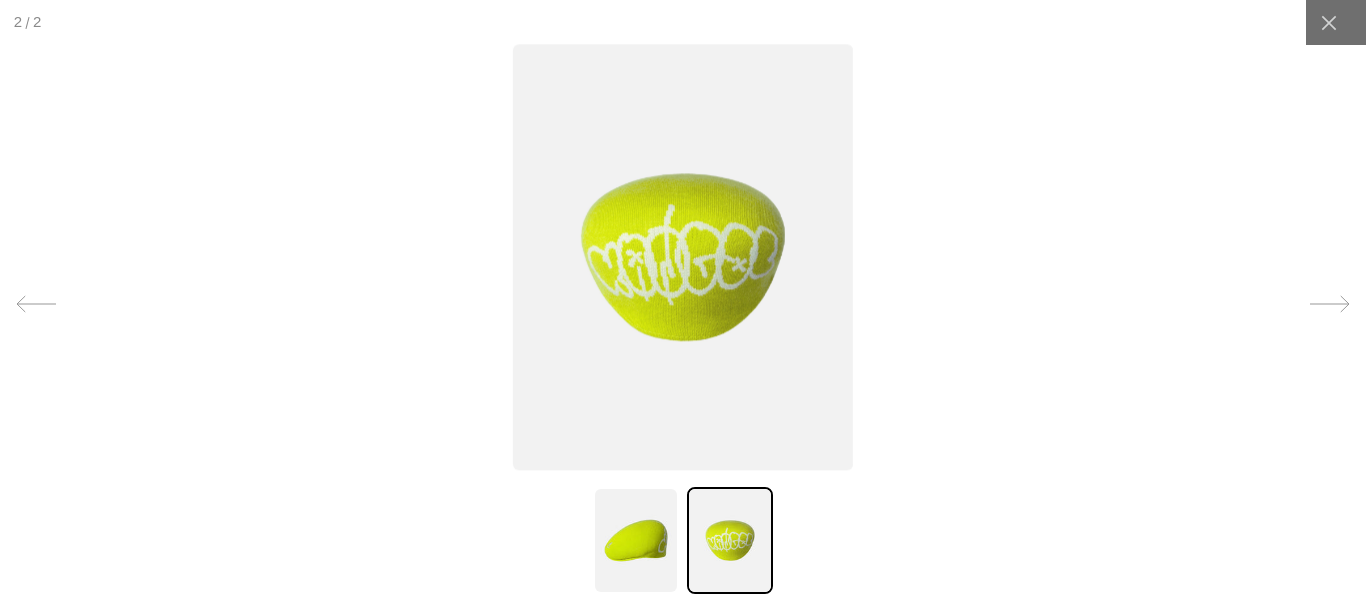 scroll, scrollTop: 0, scrollLeft: 0, axis: both 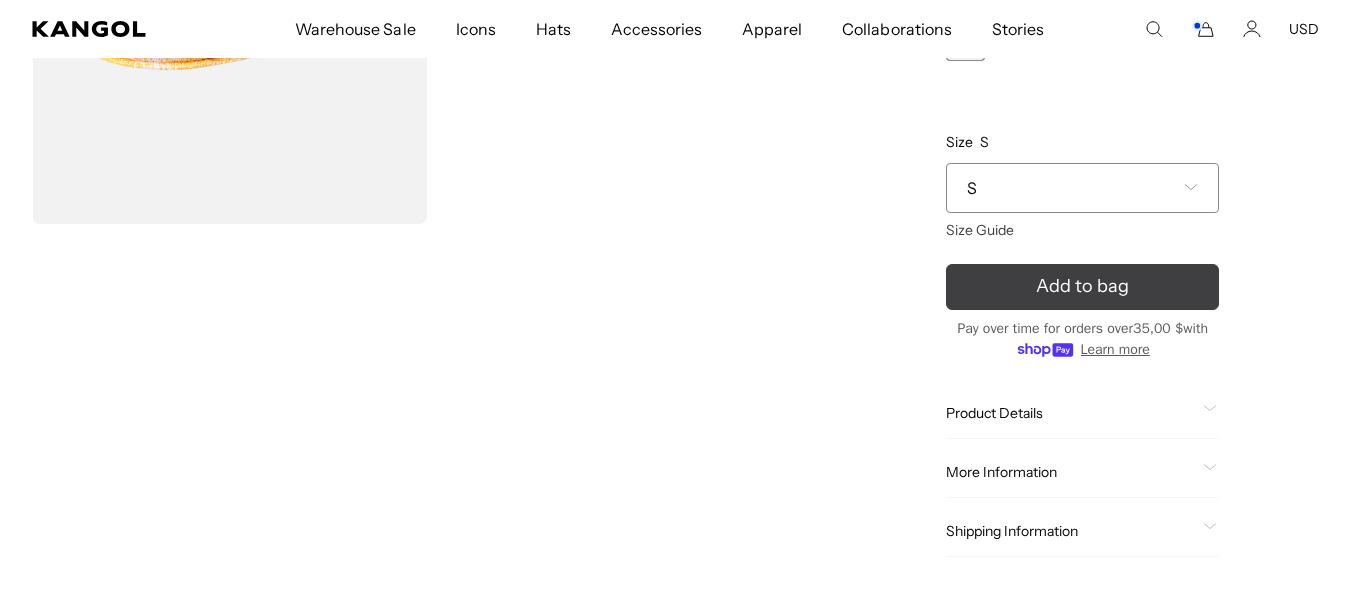click 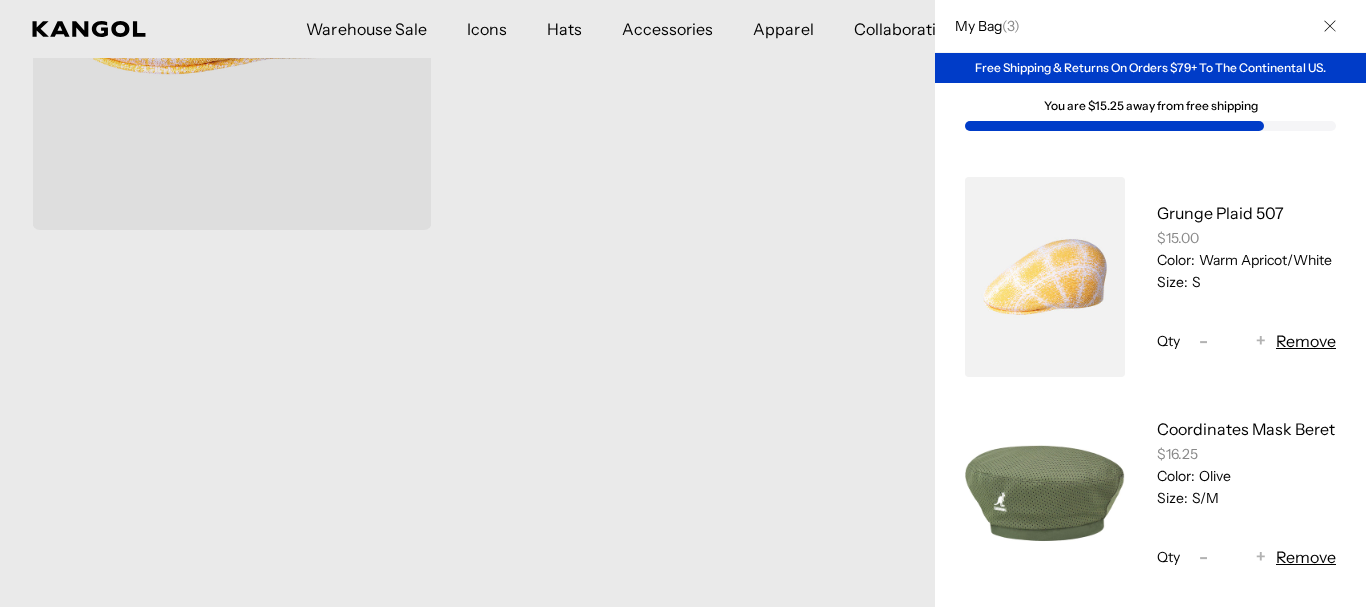 scroll, scrollTop: 0, scrollLeft: 412, axis: horizontal 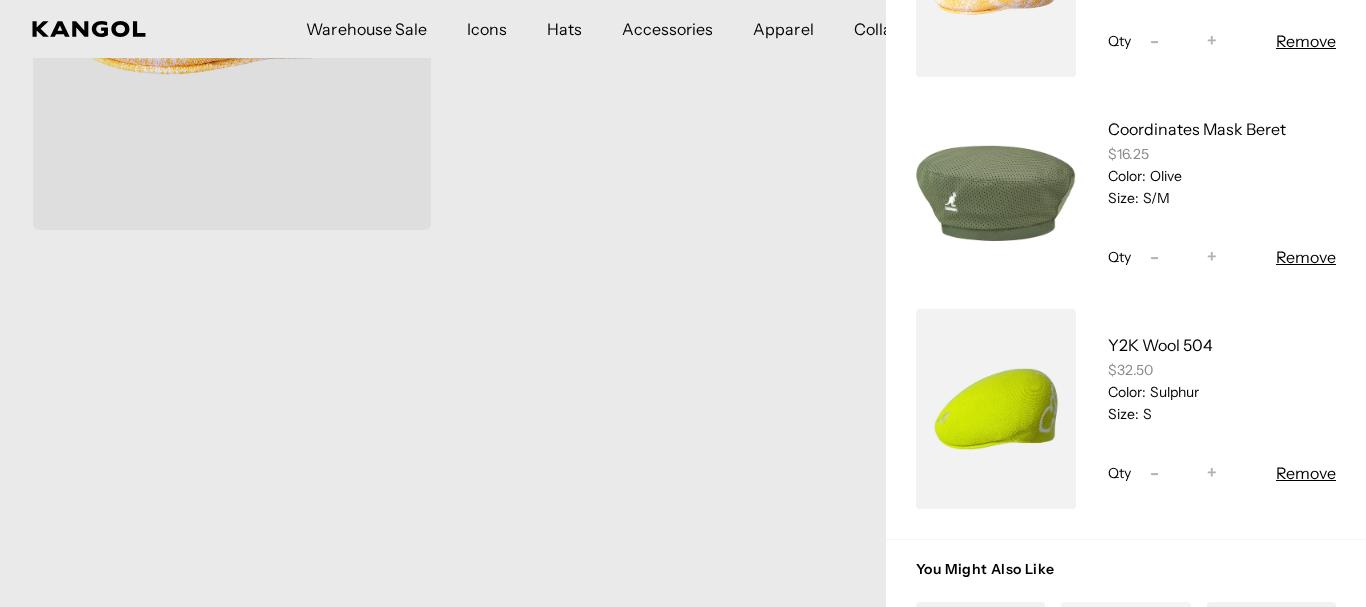 click on "Remove" at bounding box center (1306, 473) 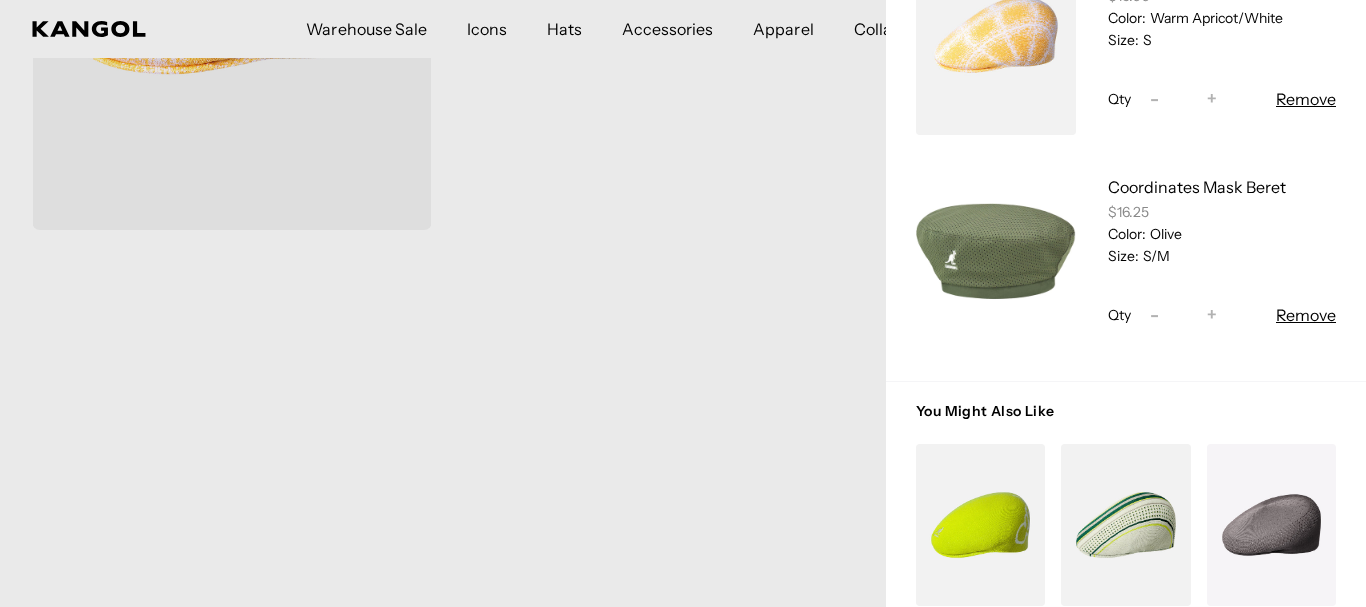 scroll, scrollTop: 501, scrollLeft: 0, axis: vertical 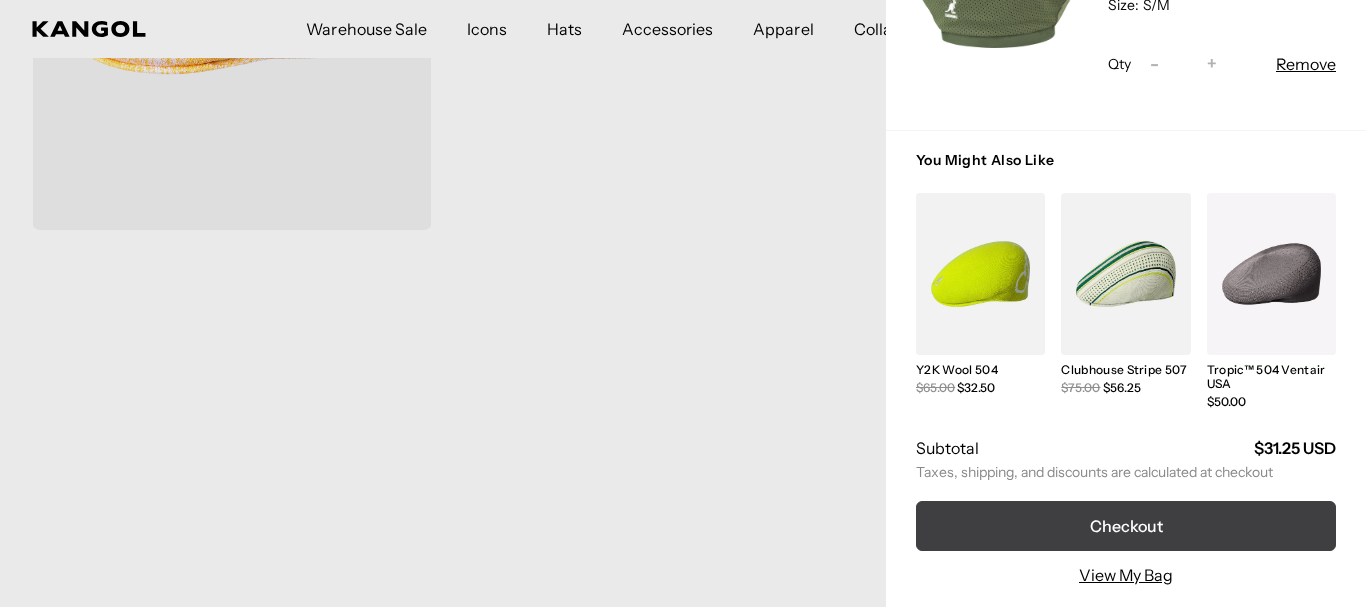 click on "Checkout" at bounding box center (1126, 526) 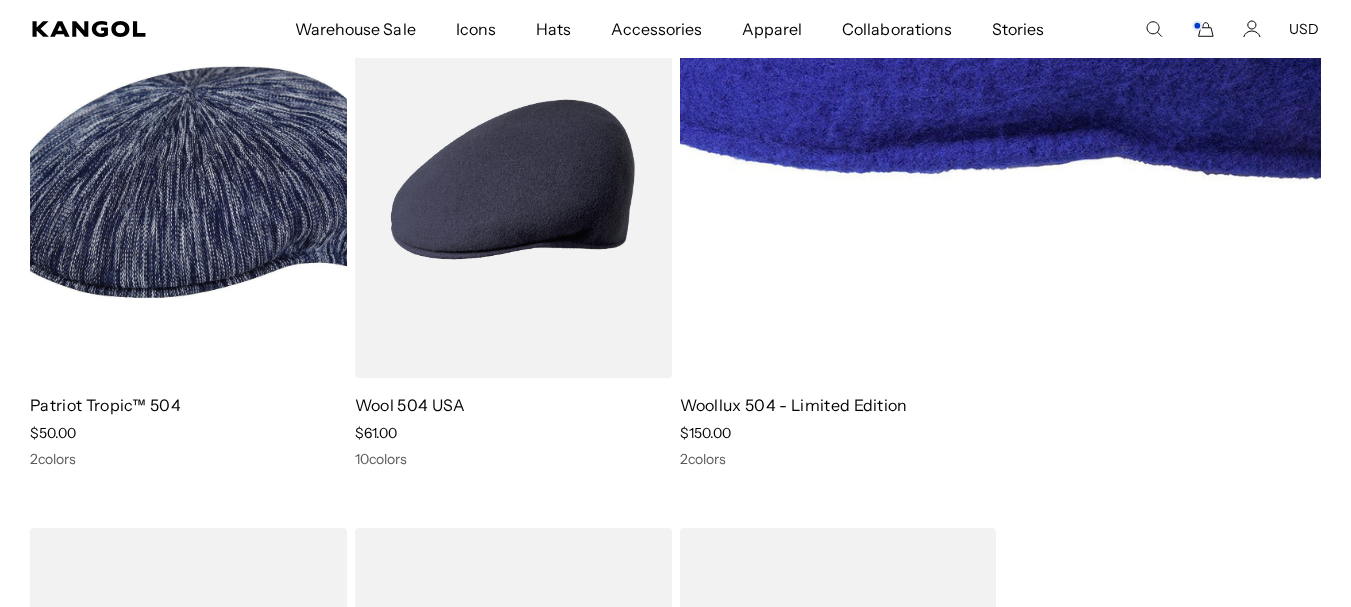 scroll, scrollTop: 800, scrollLeft: 0, axis: vertical 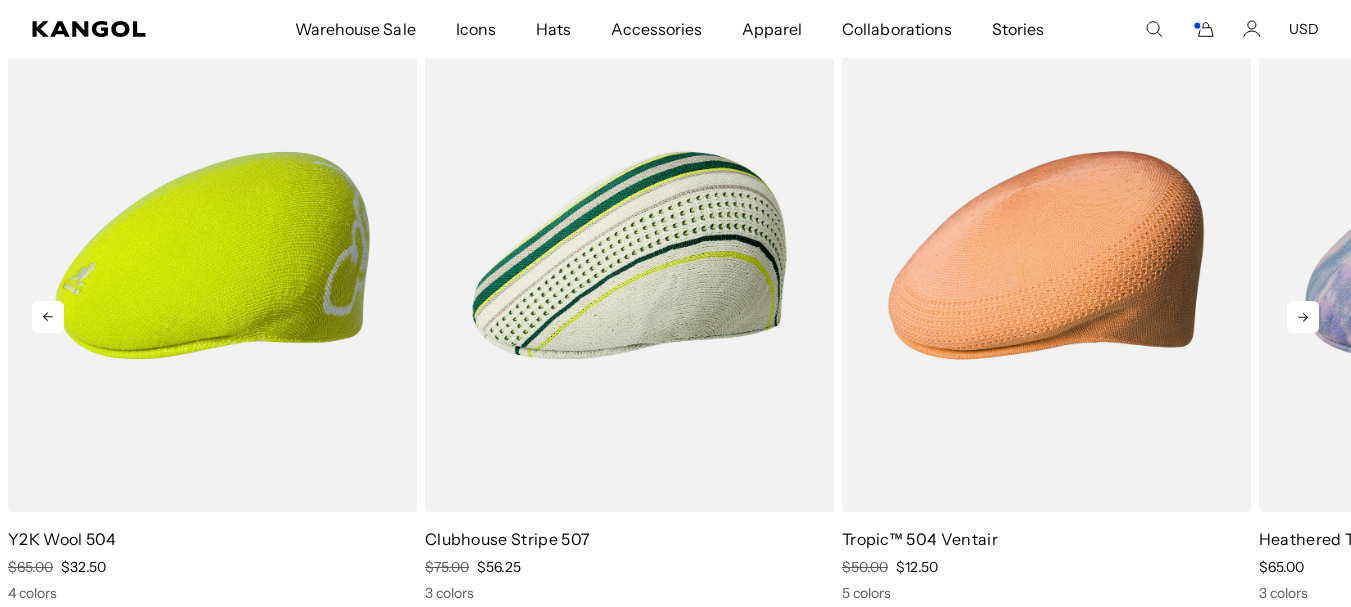 click 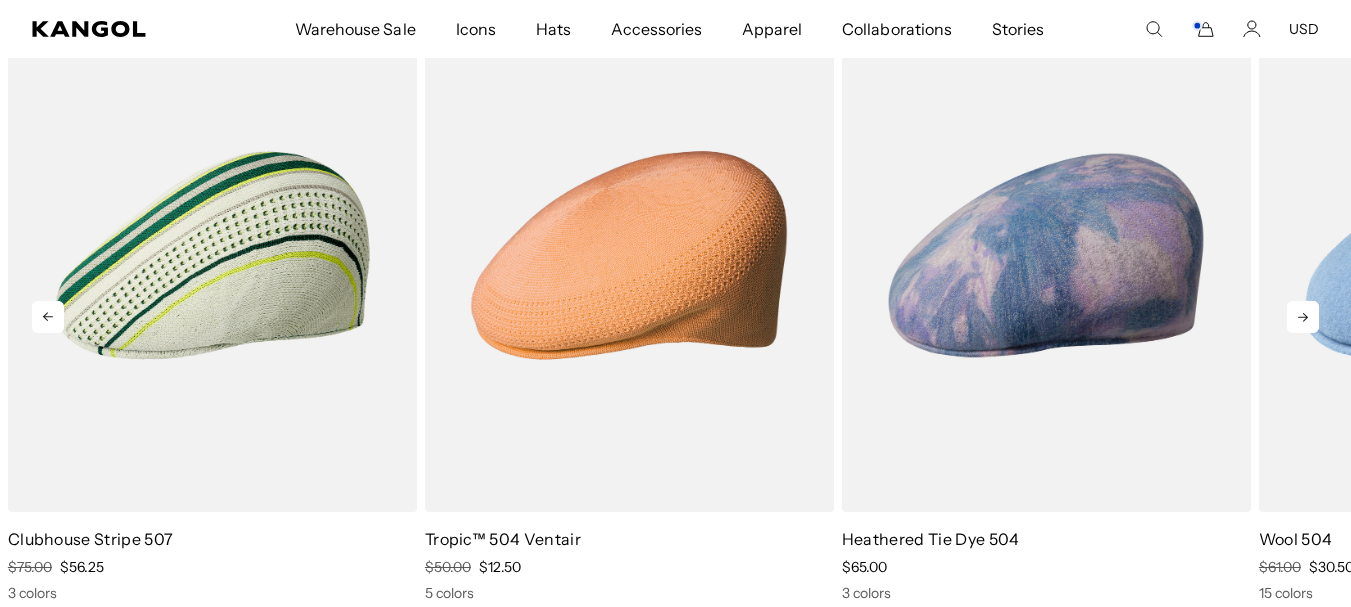 click 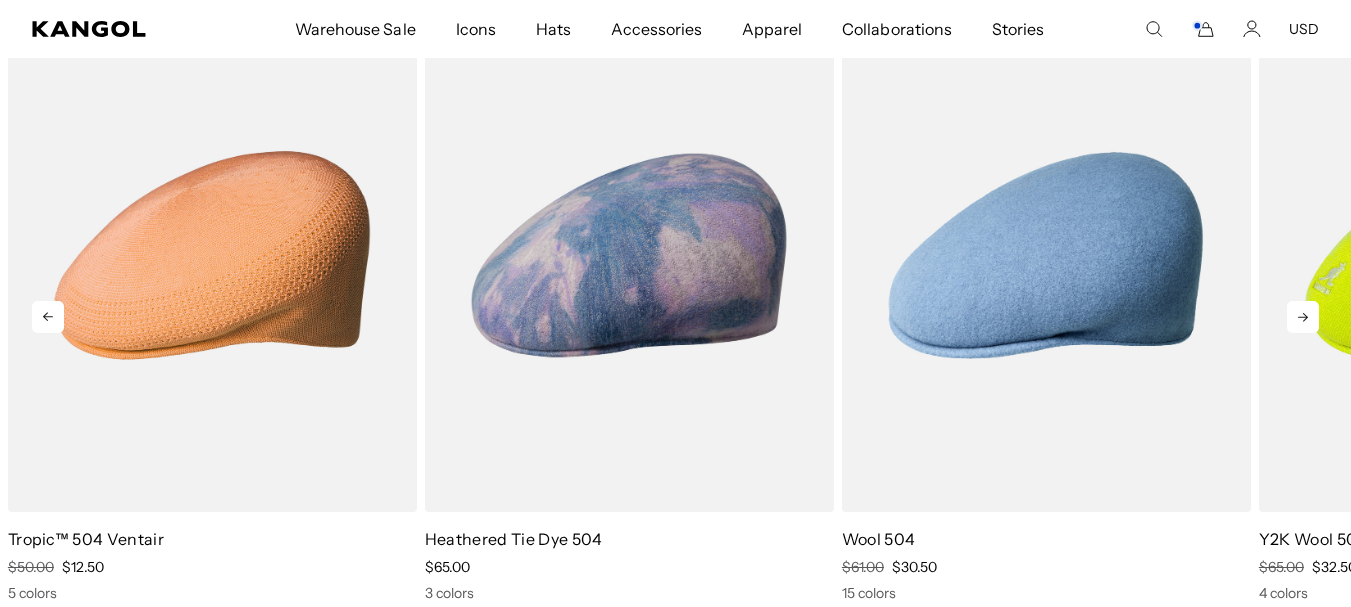 click 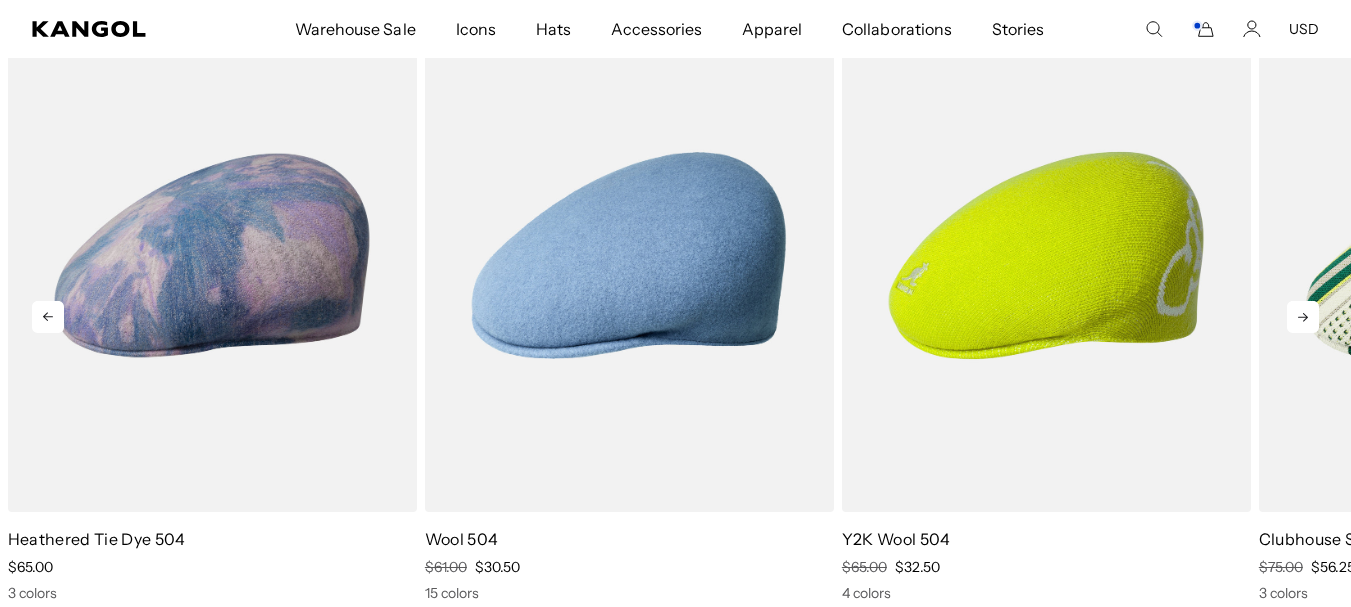 click 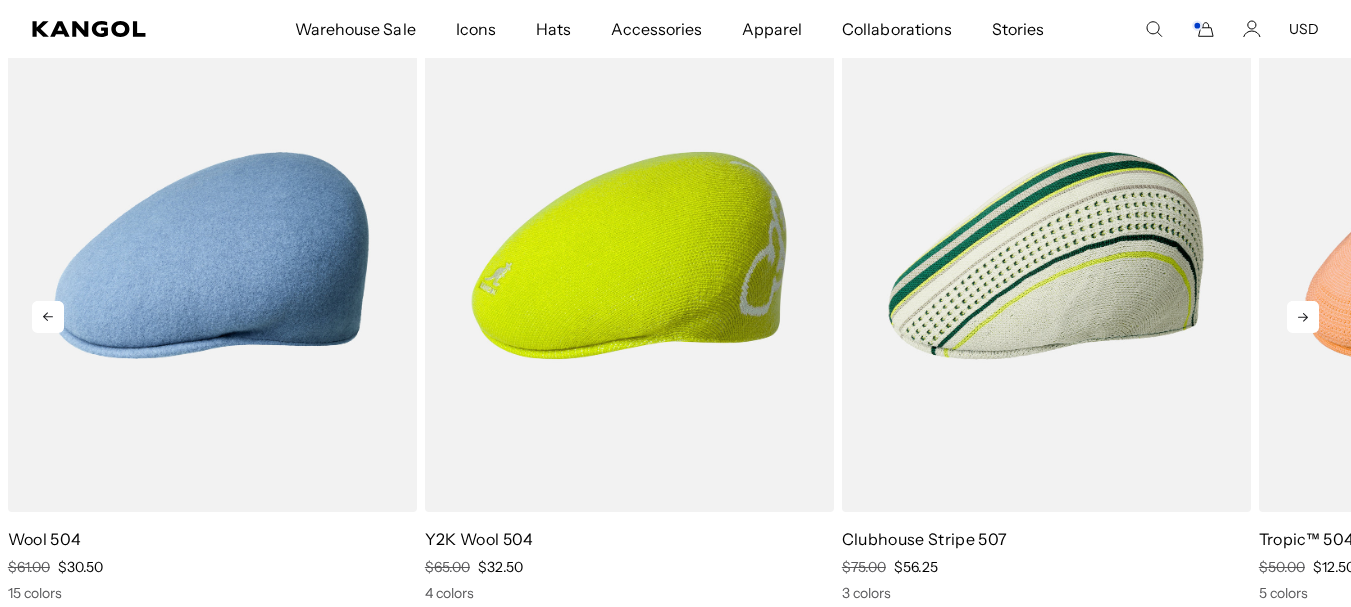 scroll, scrollTop: 0, scrollLeft: 412, axis: horizontal 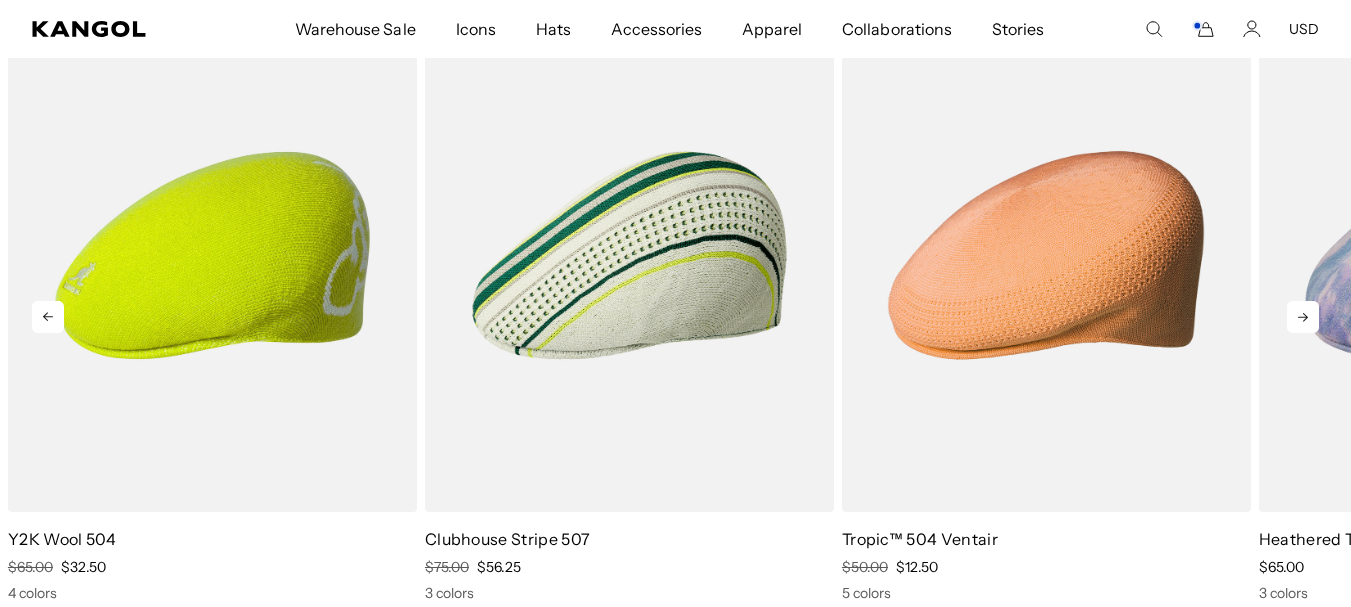 click 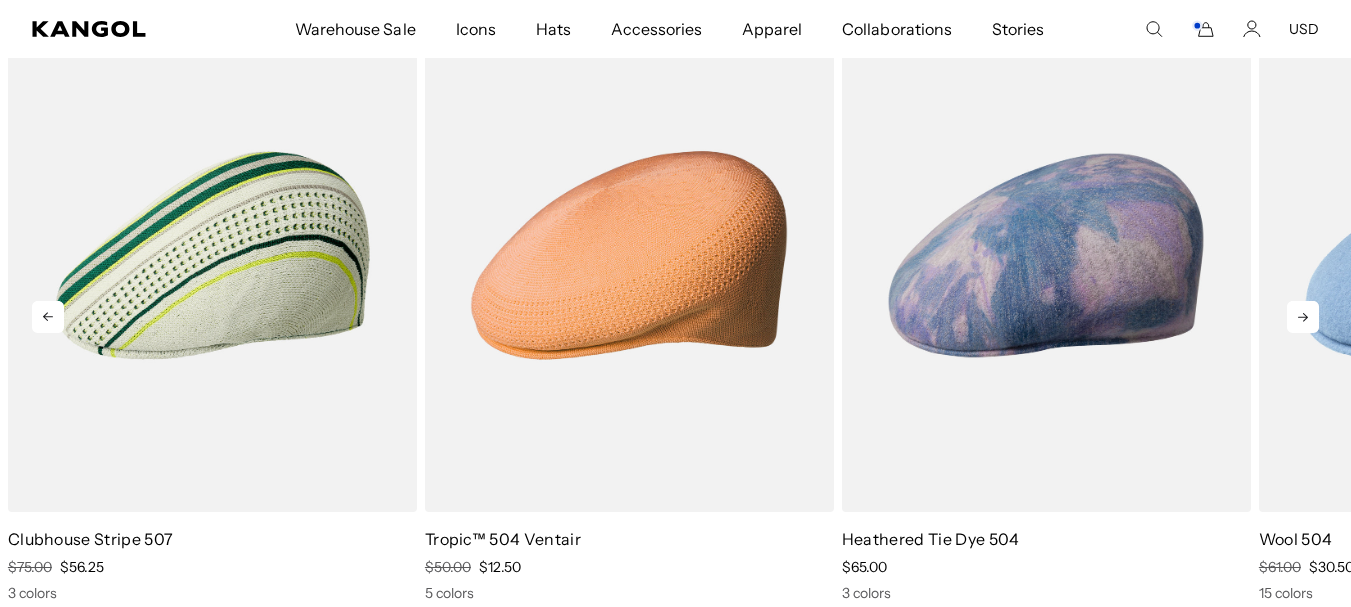 click 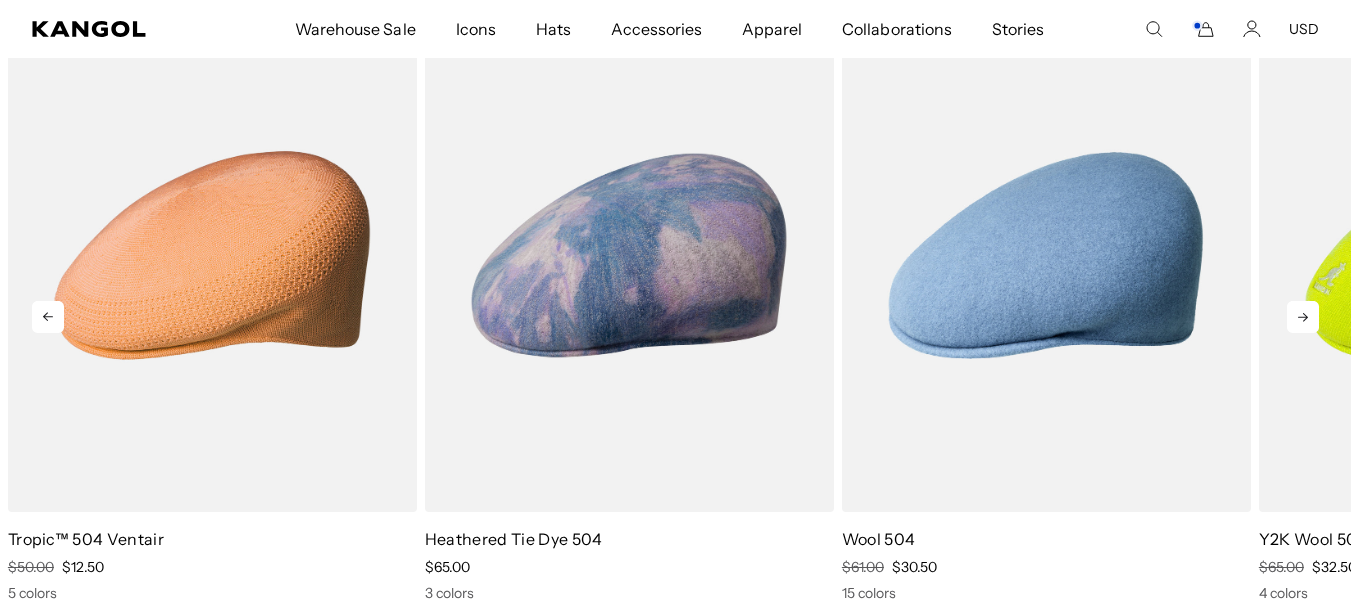 scroll, scrollTop: 0, scrollLeft: 0, axis: both 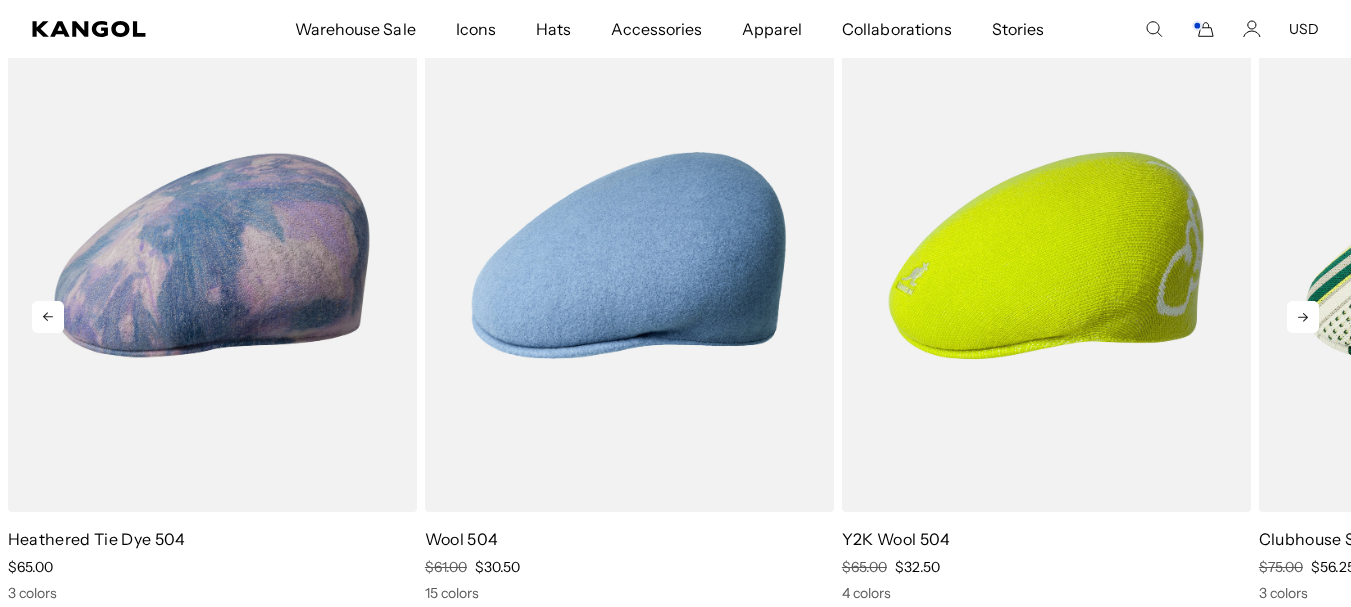click 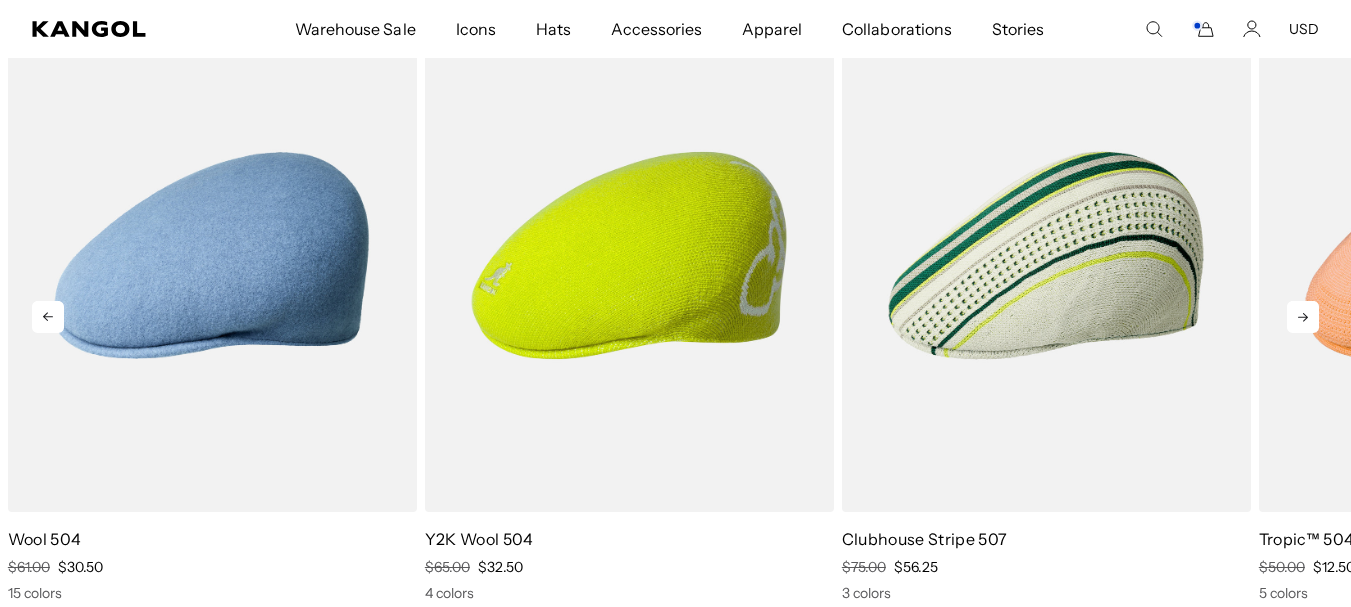 click 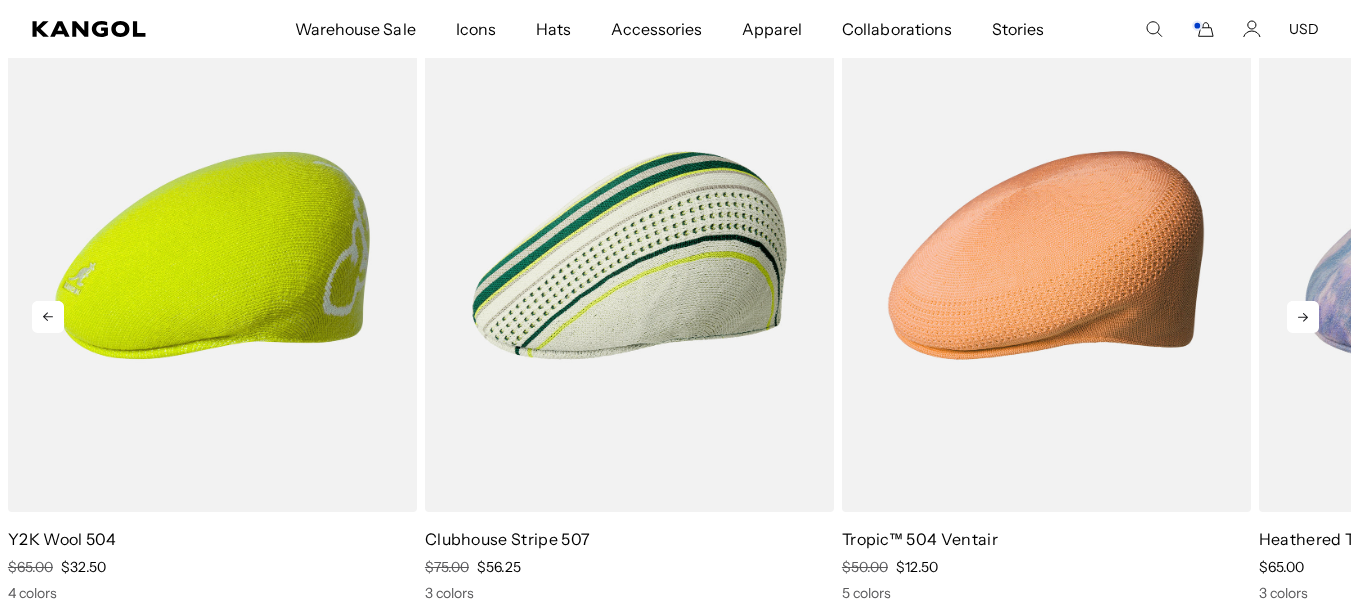 click 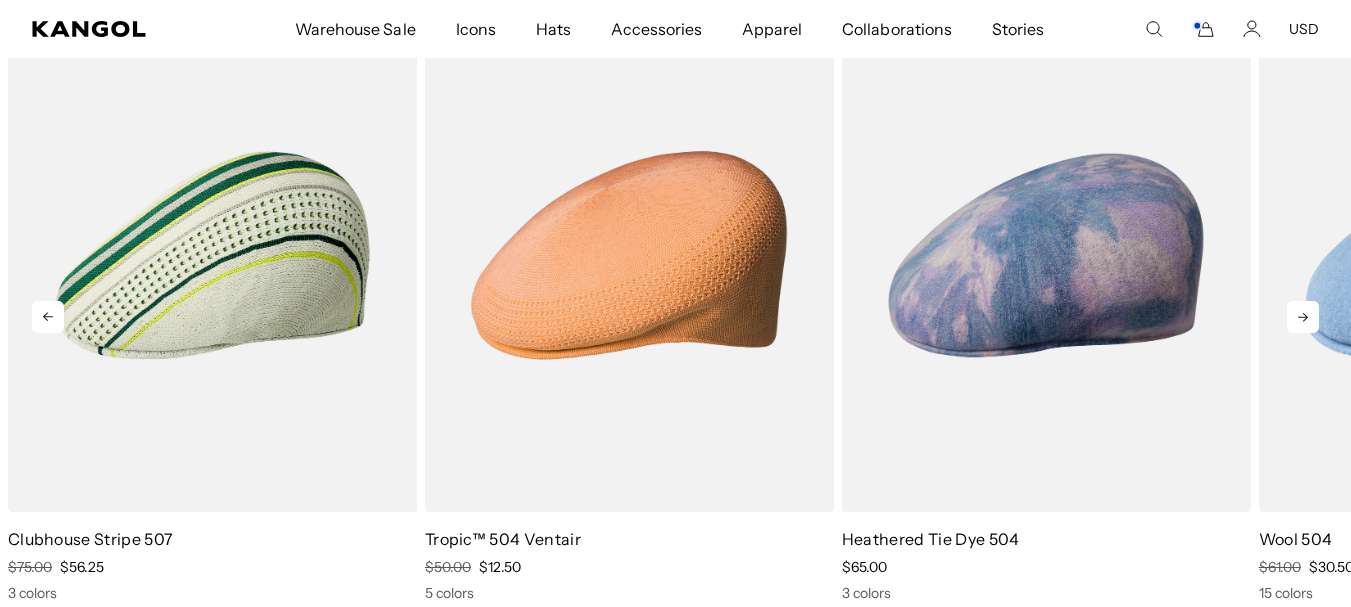 scroll, scrollTop: 0, scrollLeft: 412, axis: horizontal 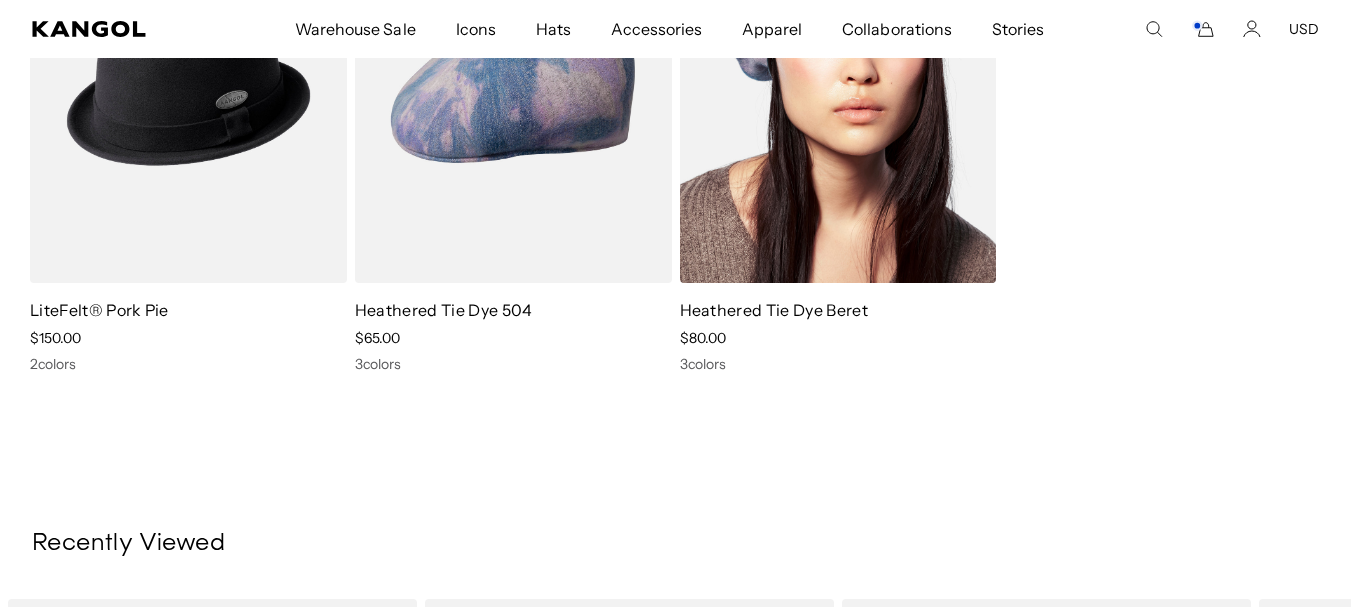 click on "Heathered Tie Dye Beret" at bounding box center (774, 310) 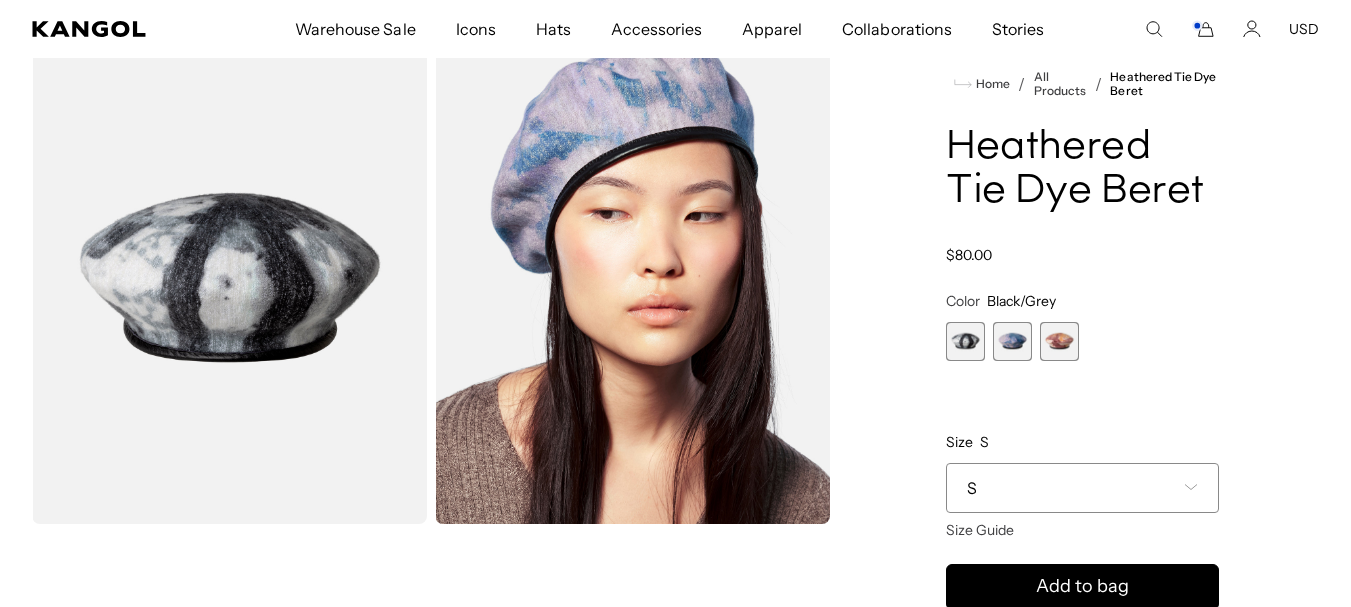 scroll, scrollTop: 0, scrollLeft: 0, axis: both 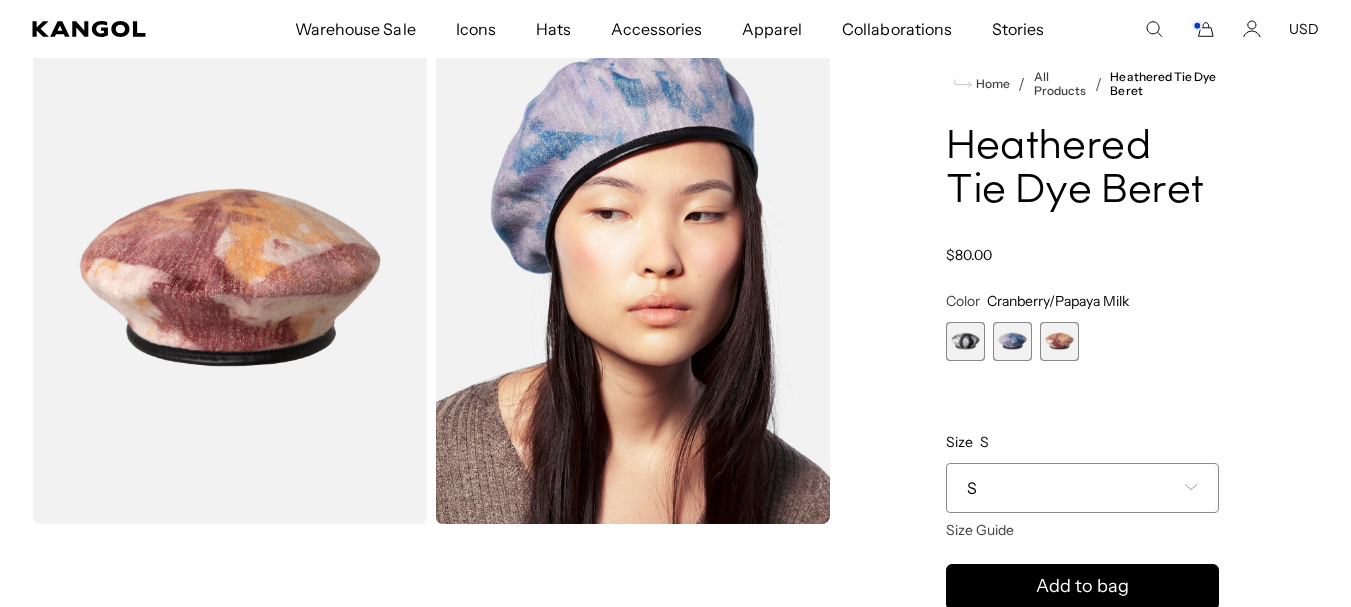 drag, startPoint x: 1017, startPoint y: 350, endPoint x: 963, endPoint y: 349, distance: 54.00926 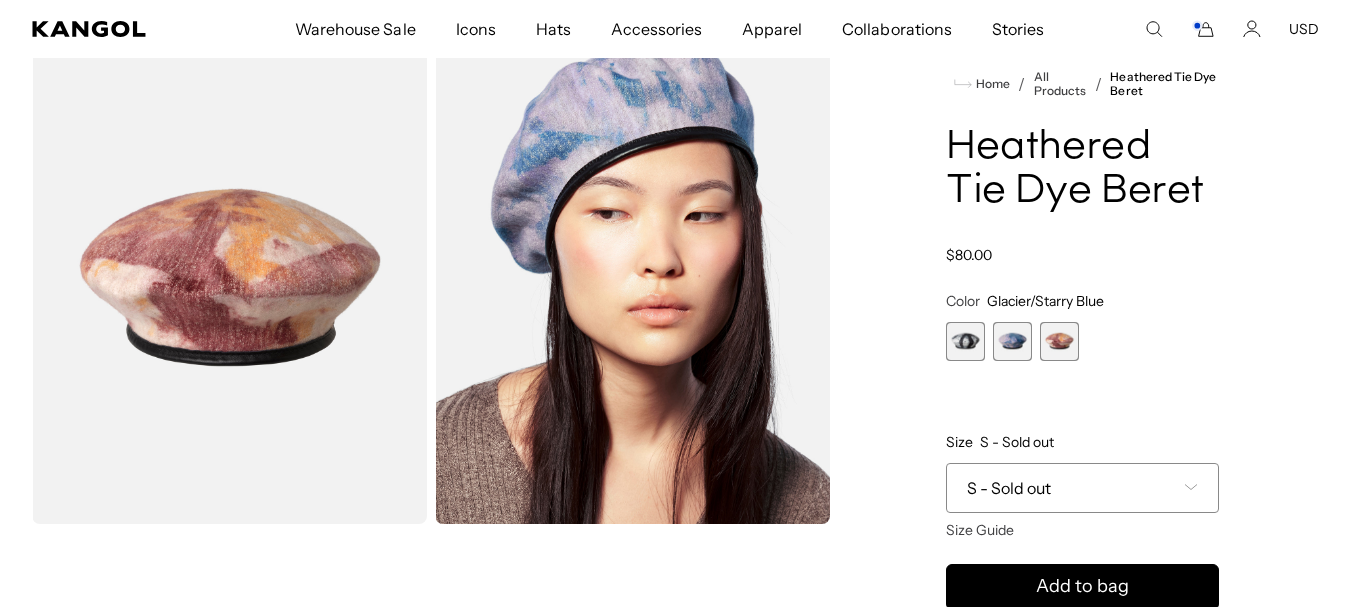 click at bounding box center (965, 341) 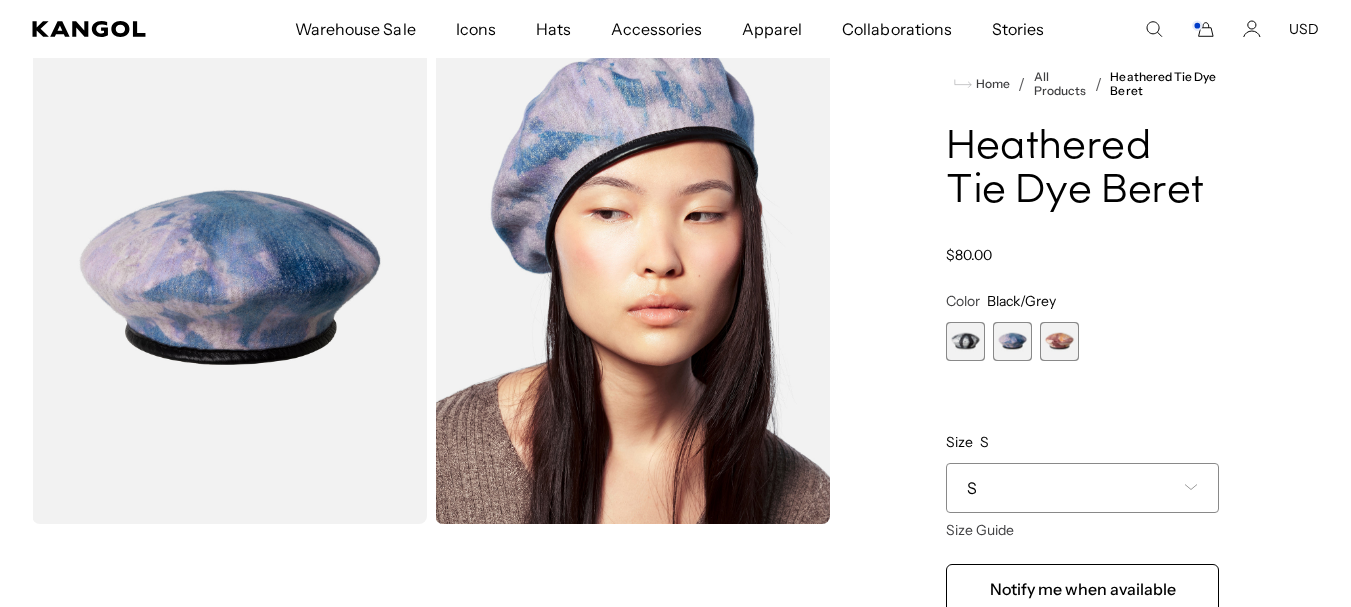 scroll, scrollTop: 0, scrollLeft: 412, axis: horizontal 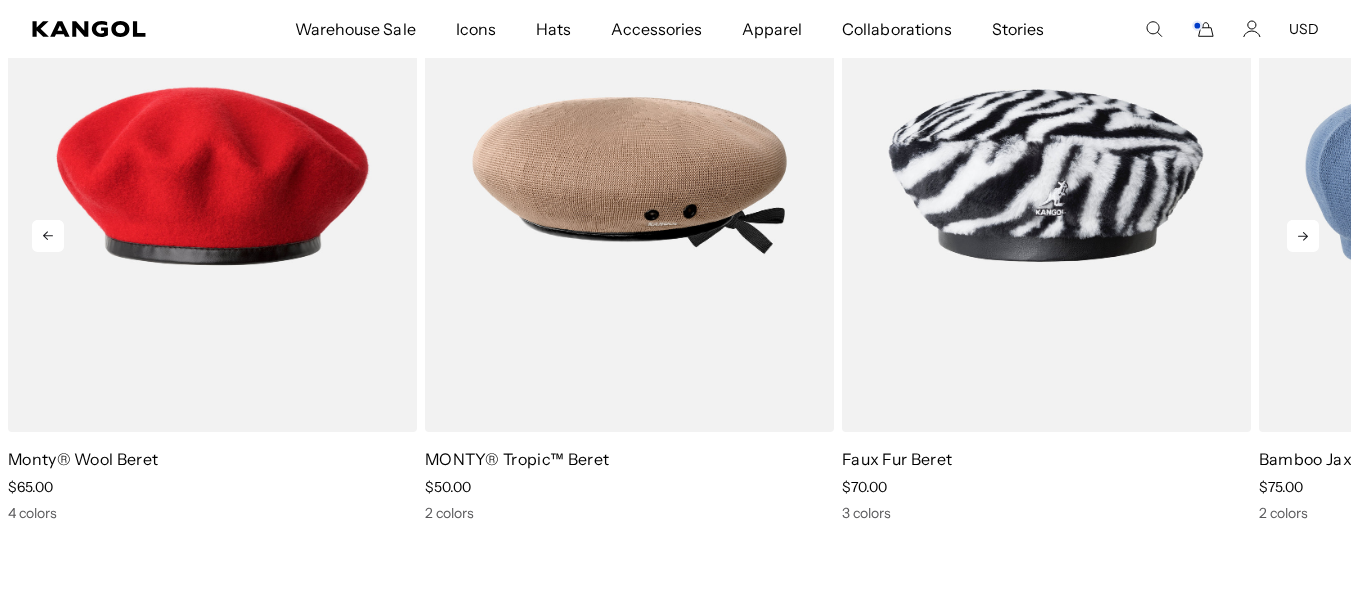 click 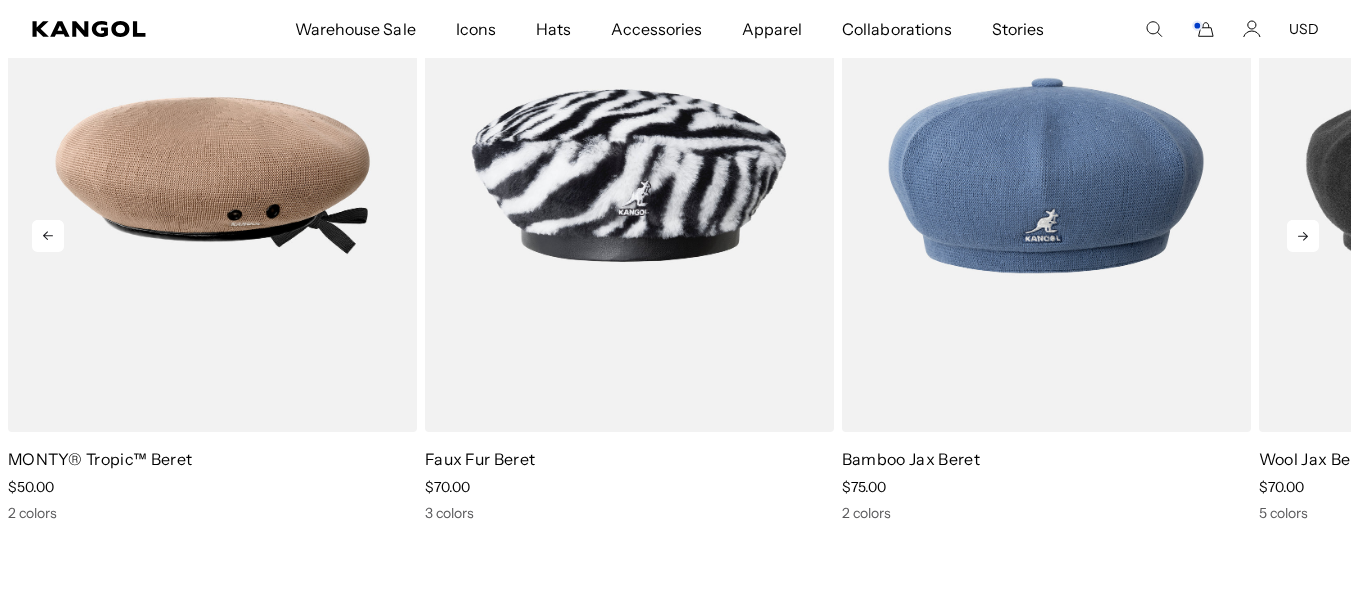 scroll, scrollTop: 0, scrollLeft: 412, axis: horizontal 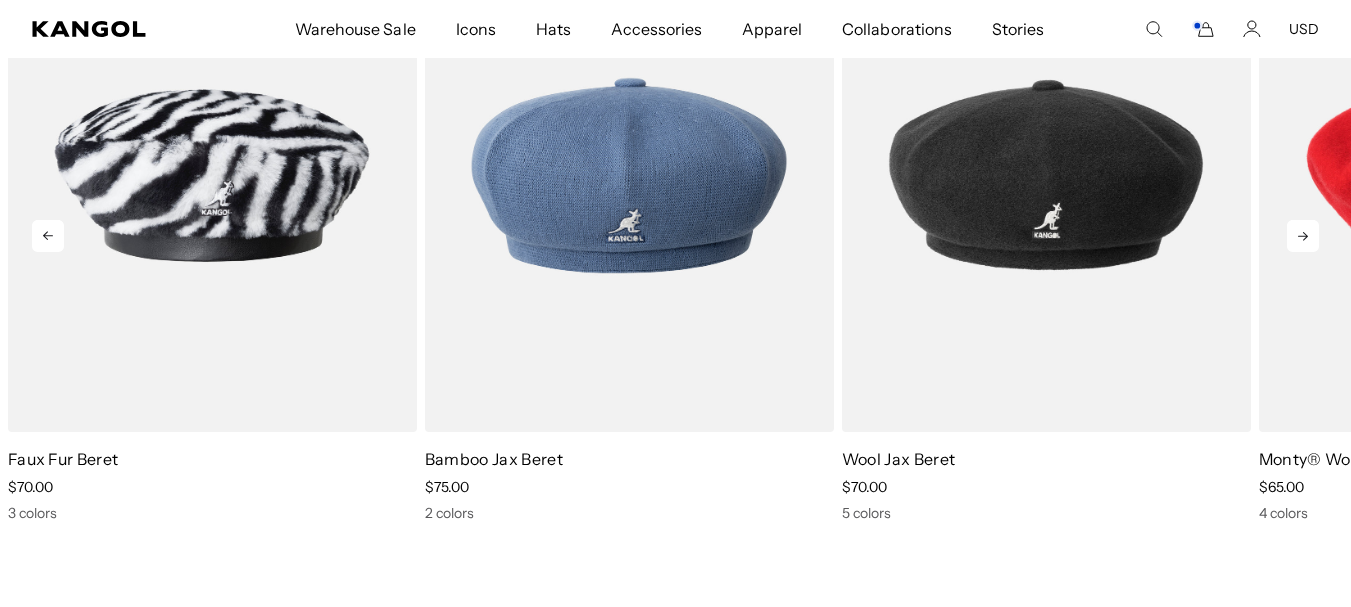 click 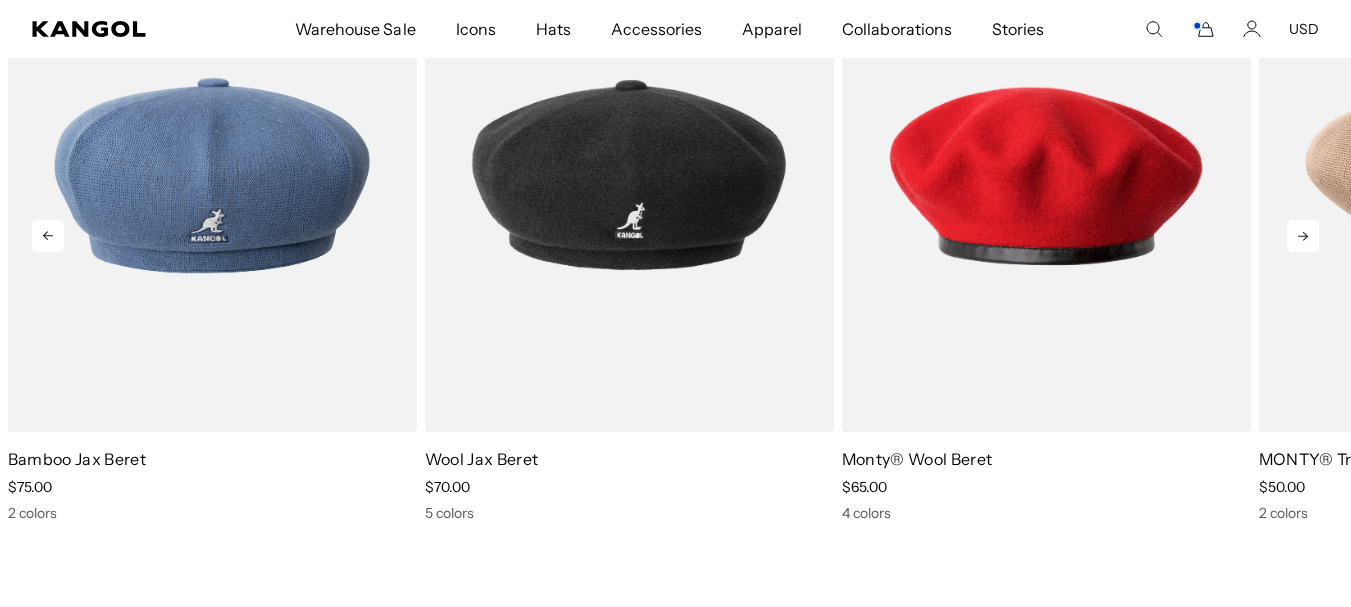 scroll, scrollTop: 0, scrollLeft: 0, axis: both 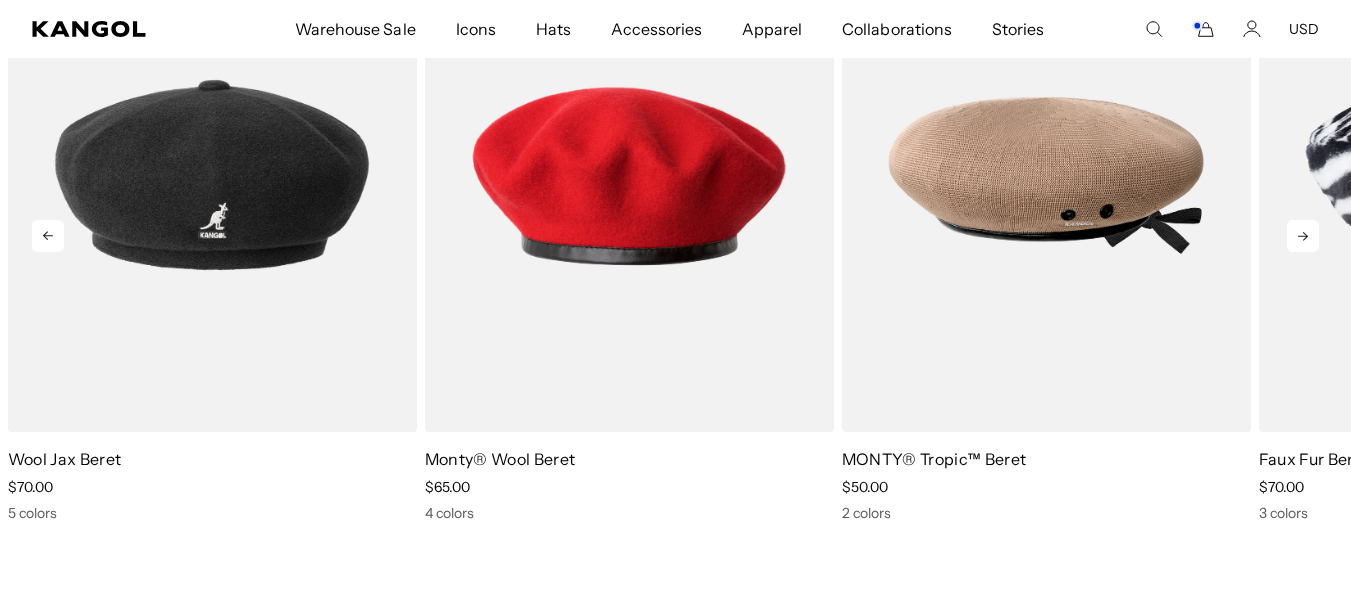 click 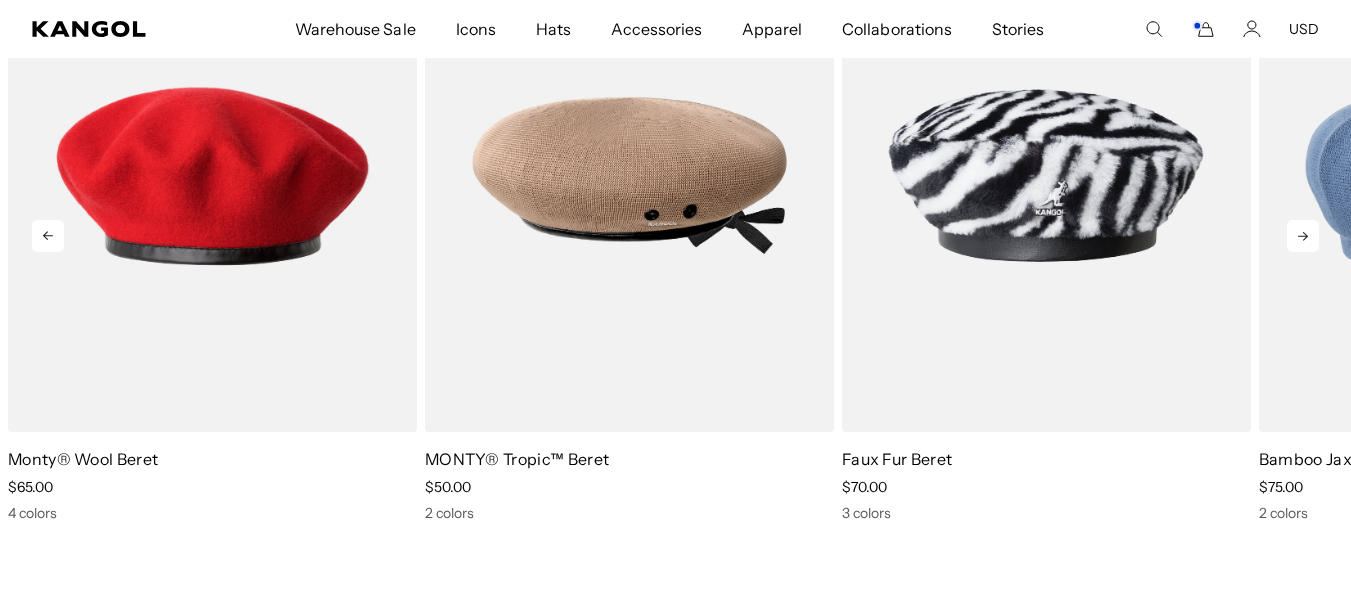 click 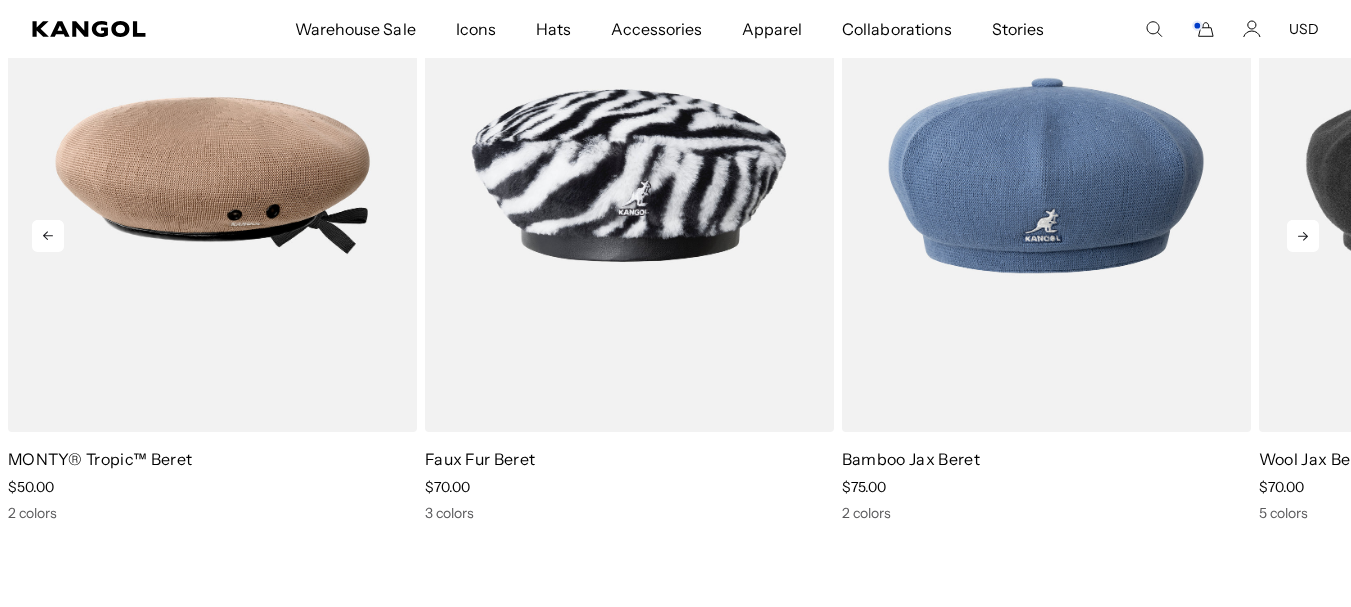 click 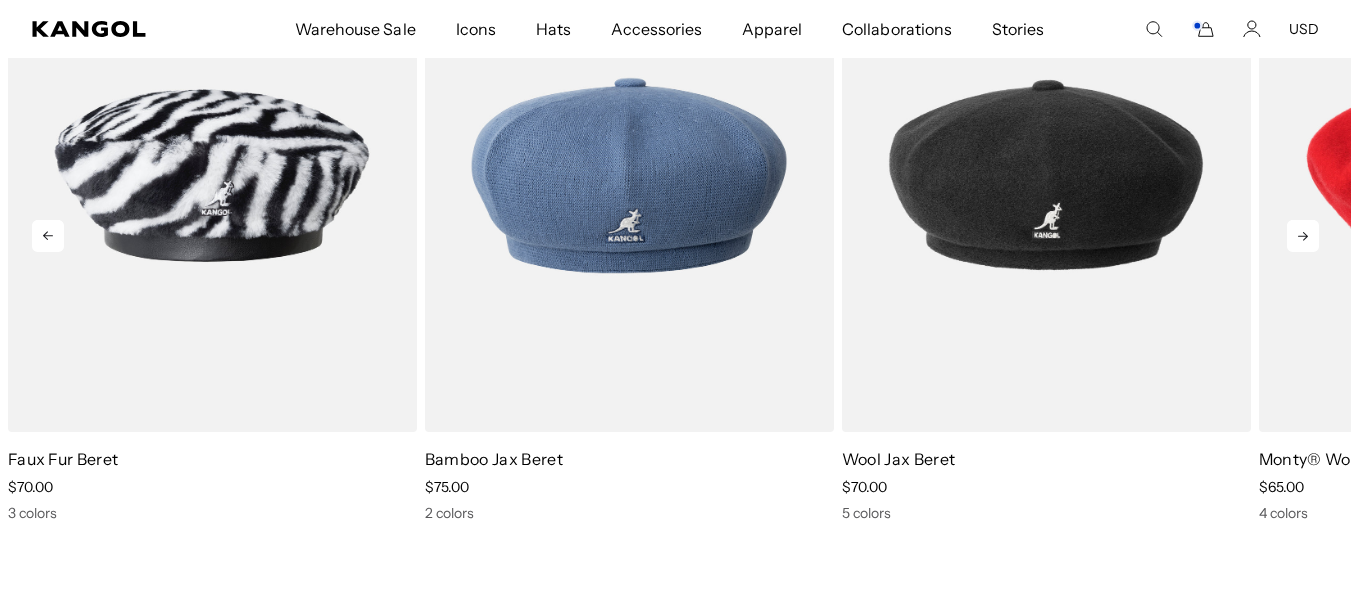 click 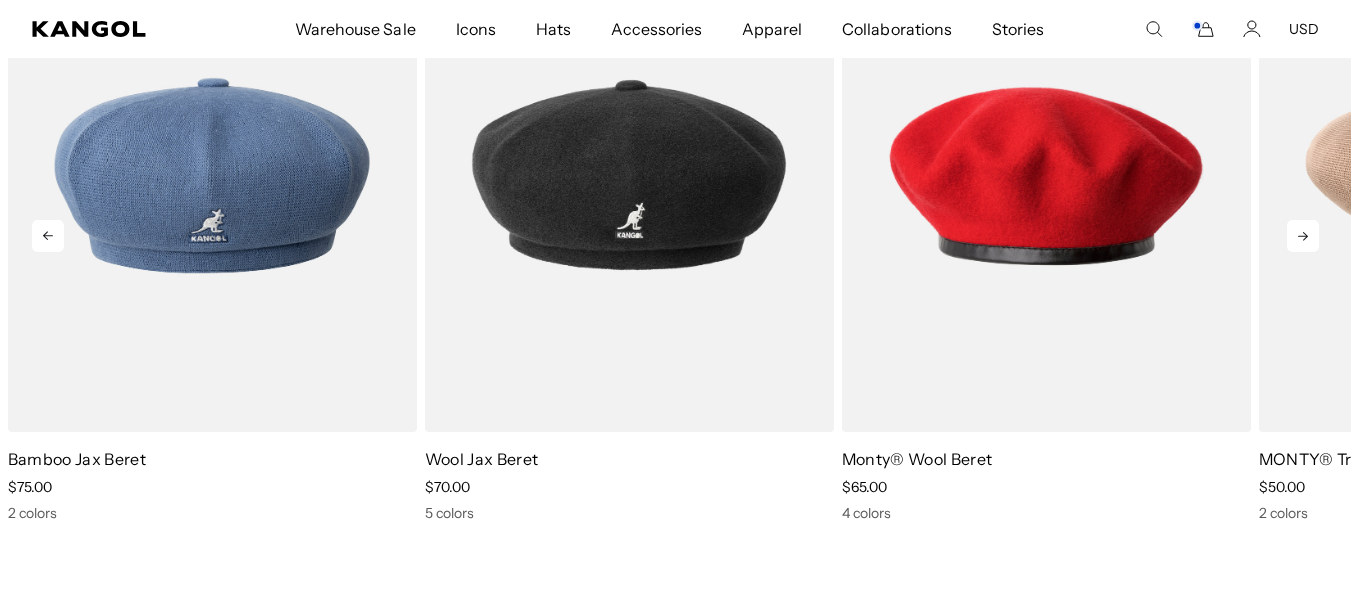 scroll, scrollTop: 0, scrollLeft: 412, axis: horizontal 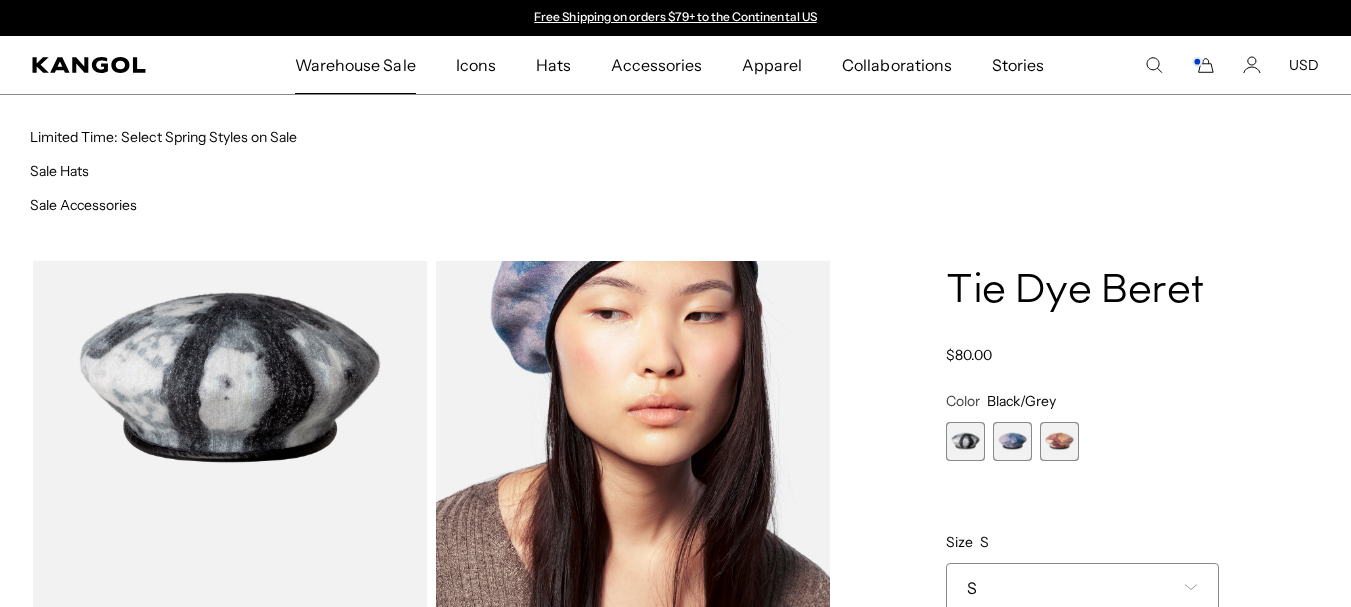 click on "Warehouse Sale" at bounding box center [355, 65] 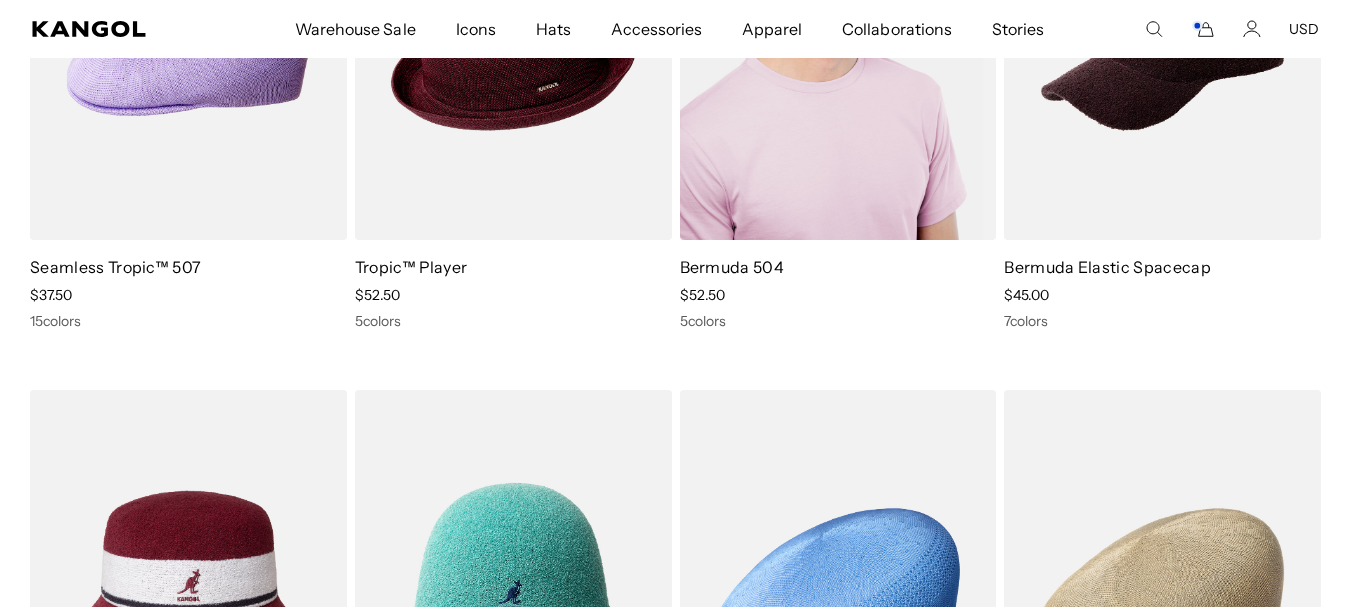 scroll, scrollTop: 400, scrollLeft: 0, axis: vertical 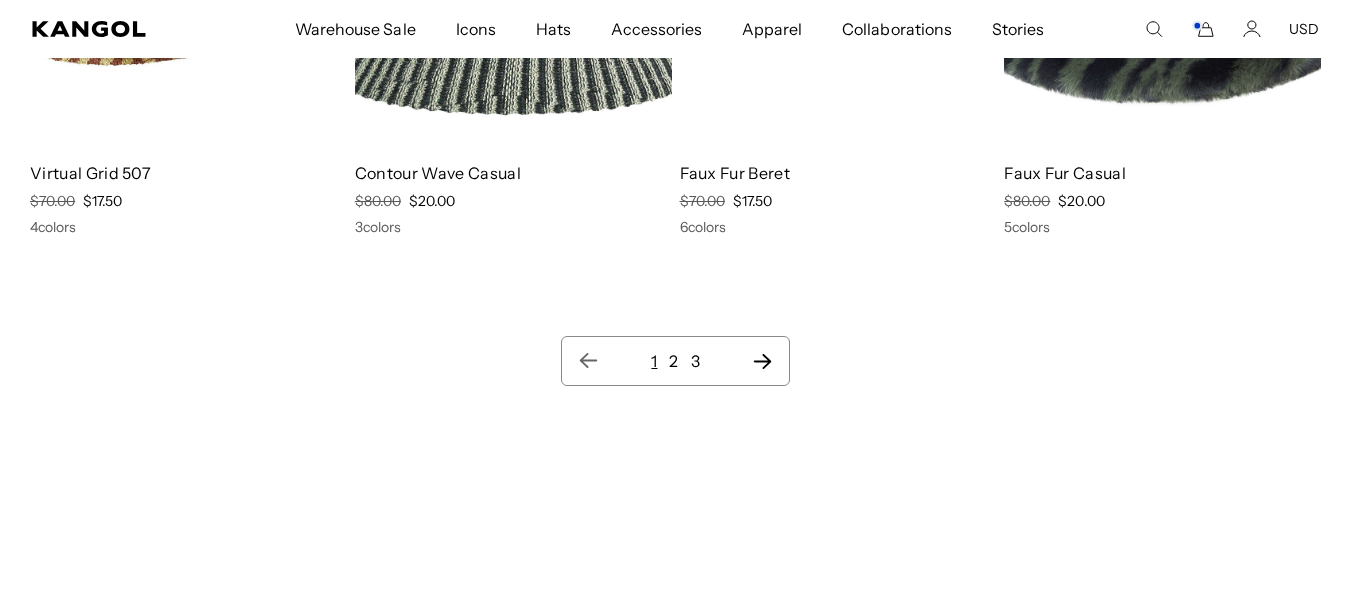 click on "1 2 3" at bounding box center (675, 361) 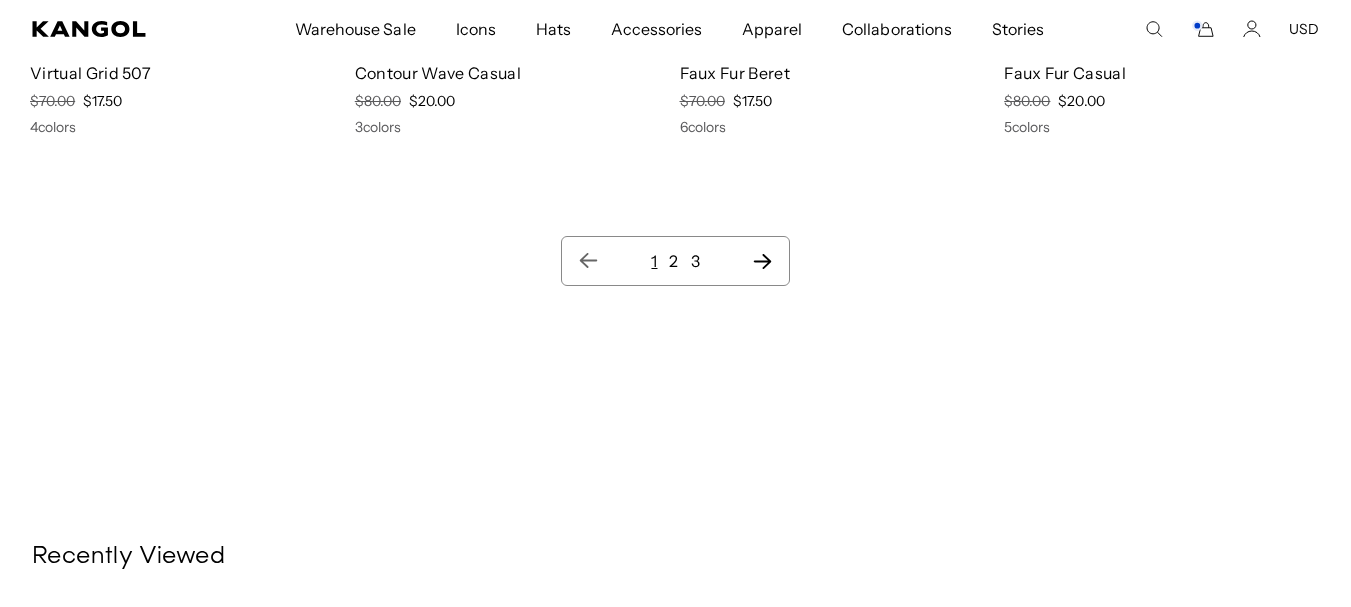click 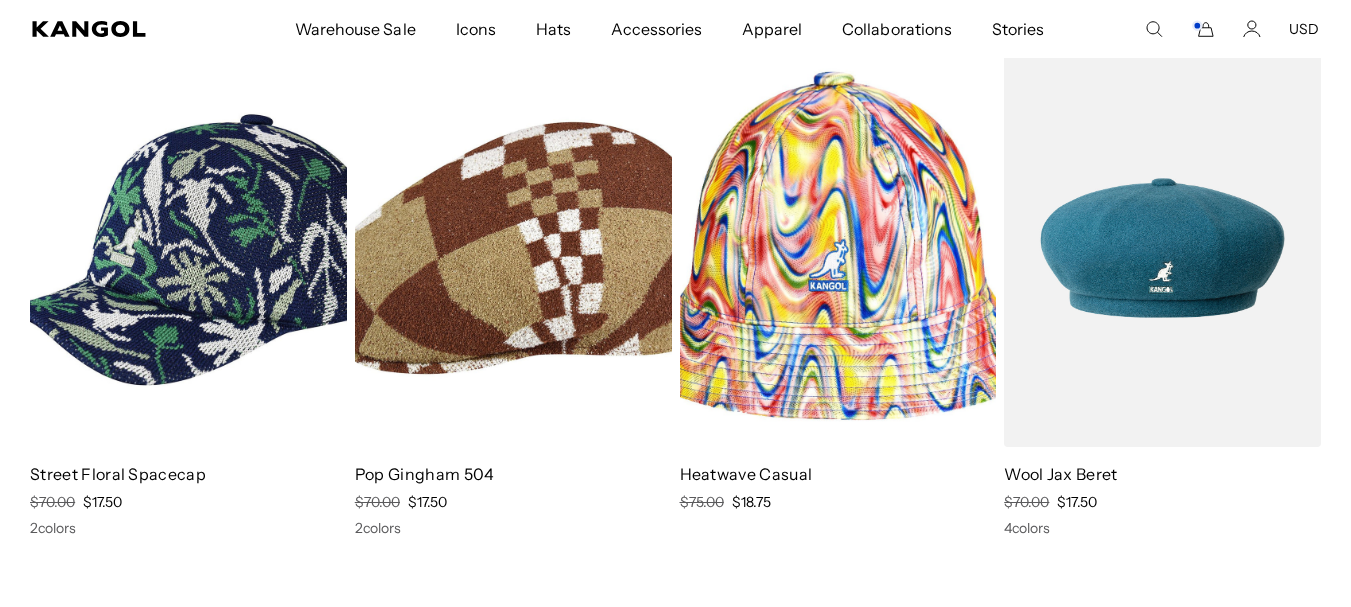 click at bounding box center [838, 248] 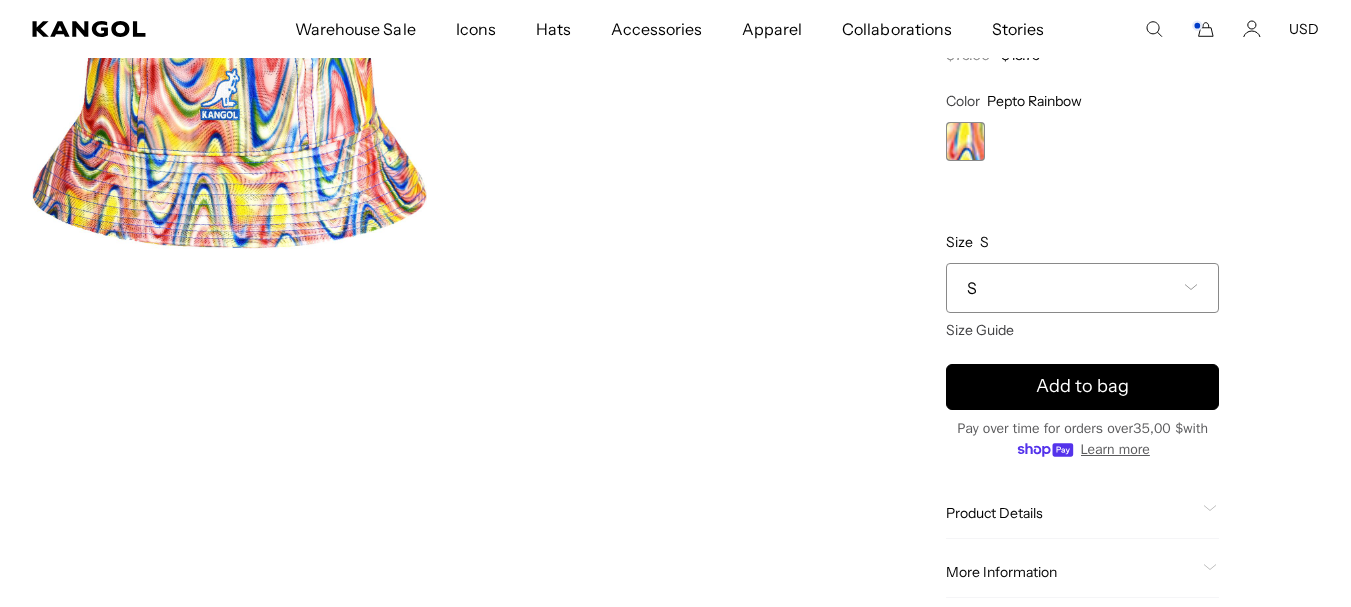 scroll, scrollTop: 0, scrollLeft: 0, axis: both 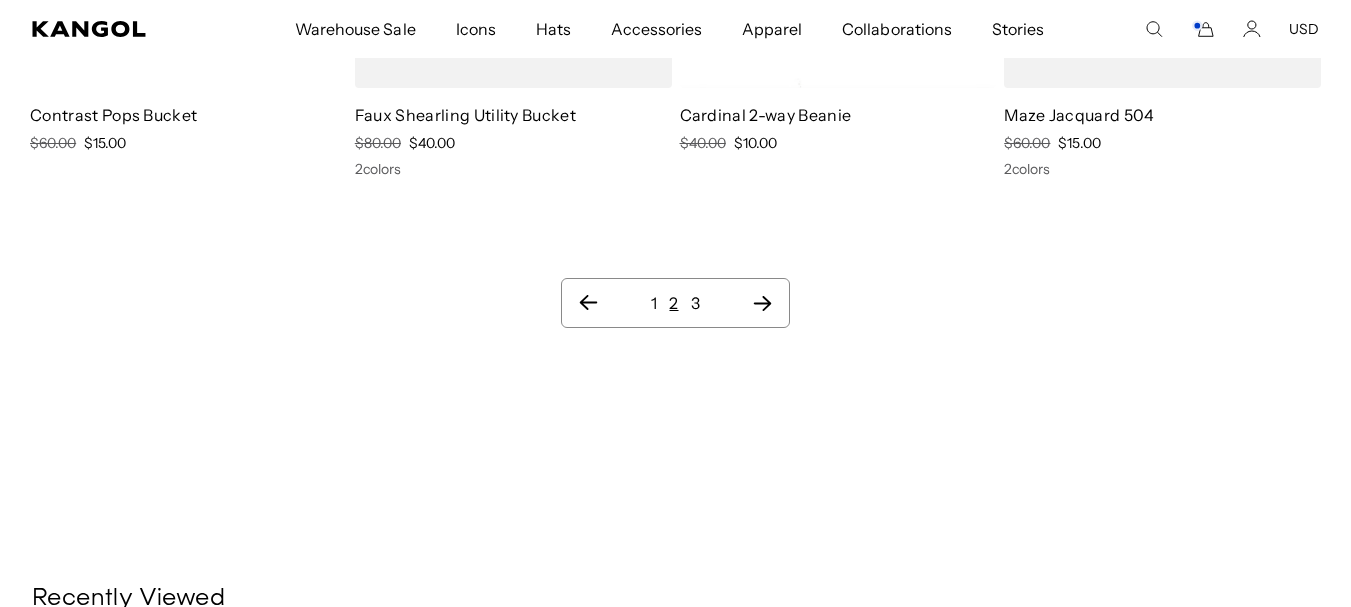 click 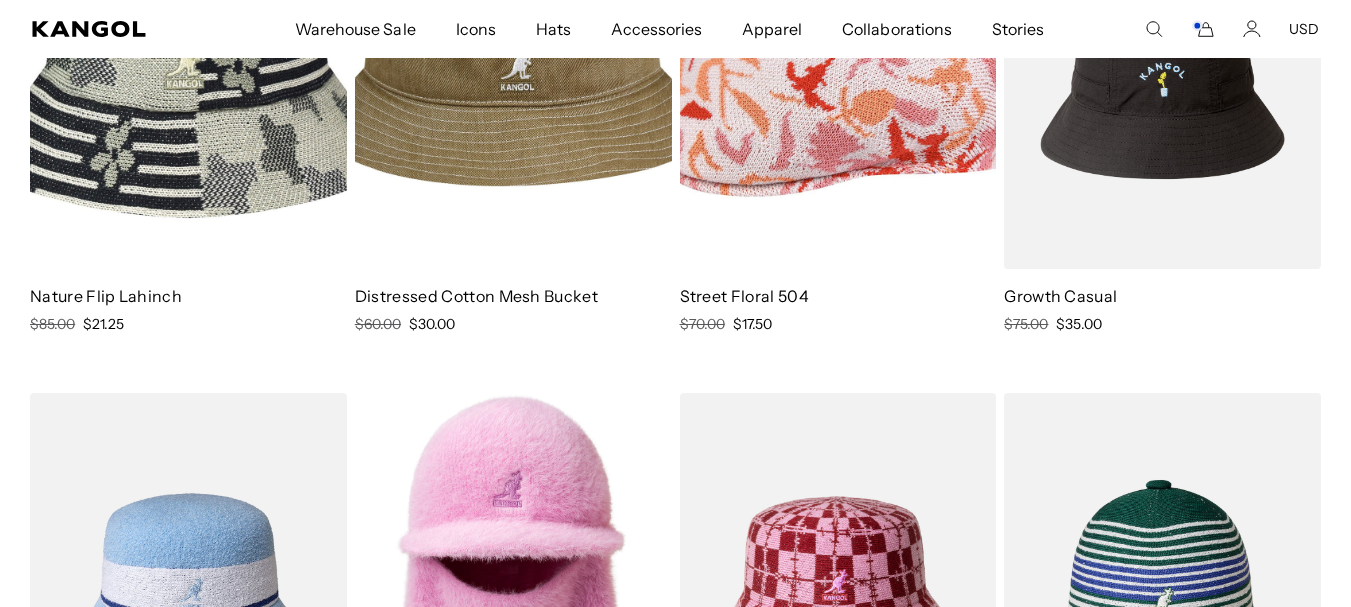 click 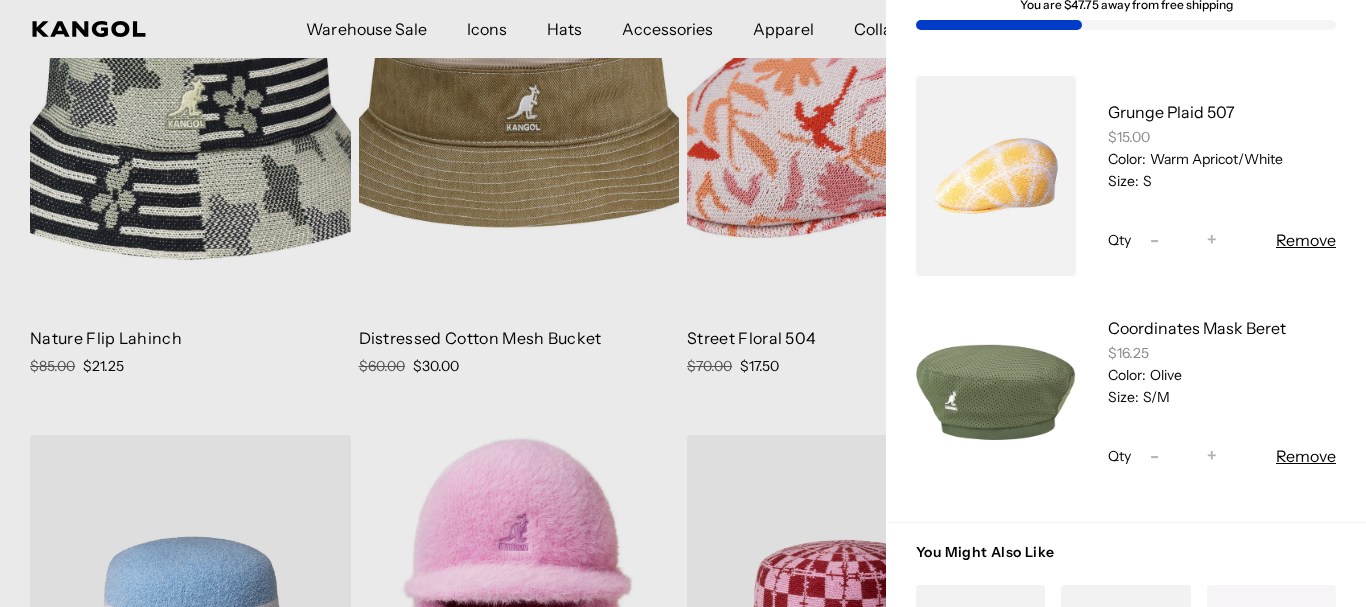 click at bounding box center [996, 392] 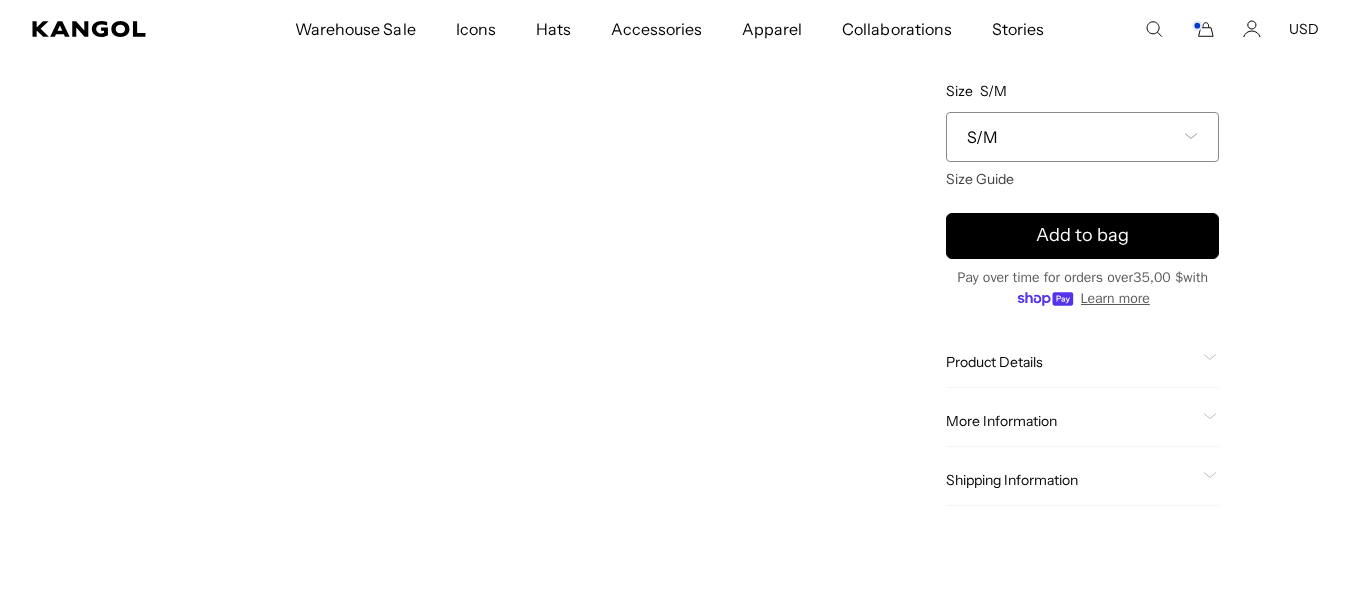 scroll, scrollTop: 600, scrollLeft: 0, axis: vertical 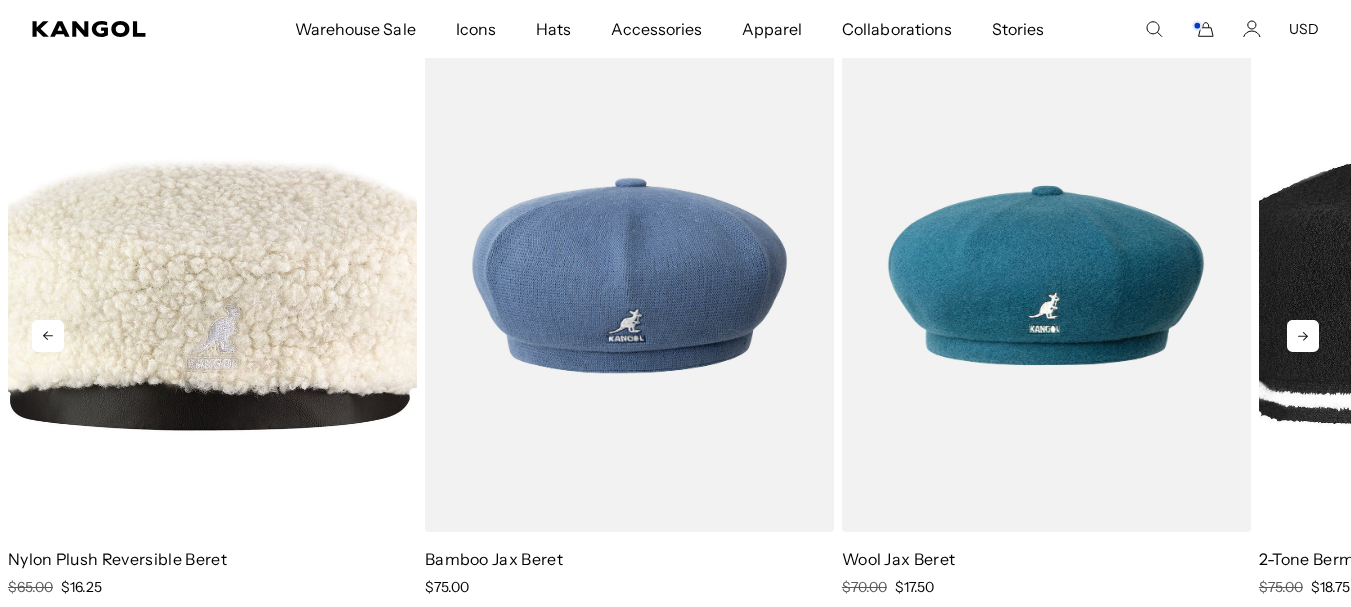 click 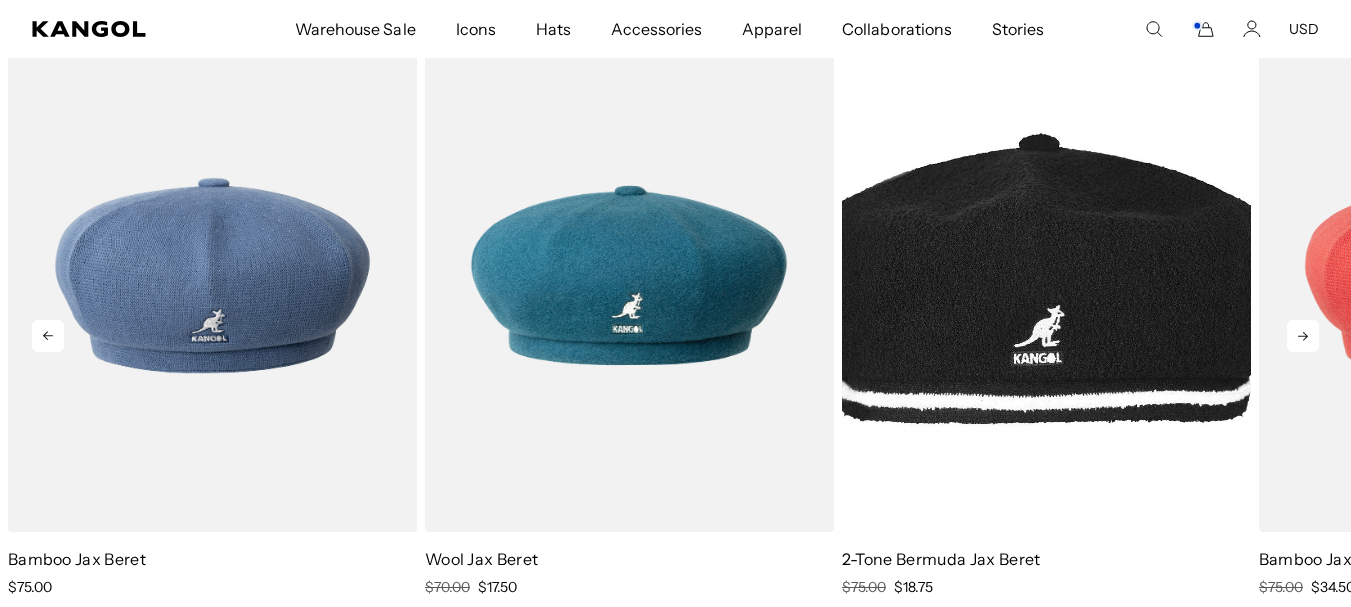 scroll, scrollTop: 0, scrollLeft: 412, axis: horizontal 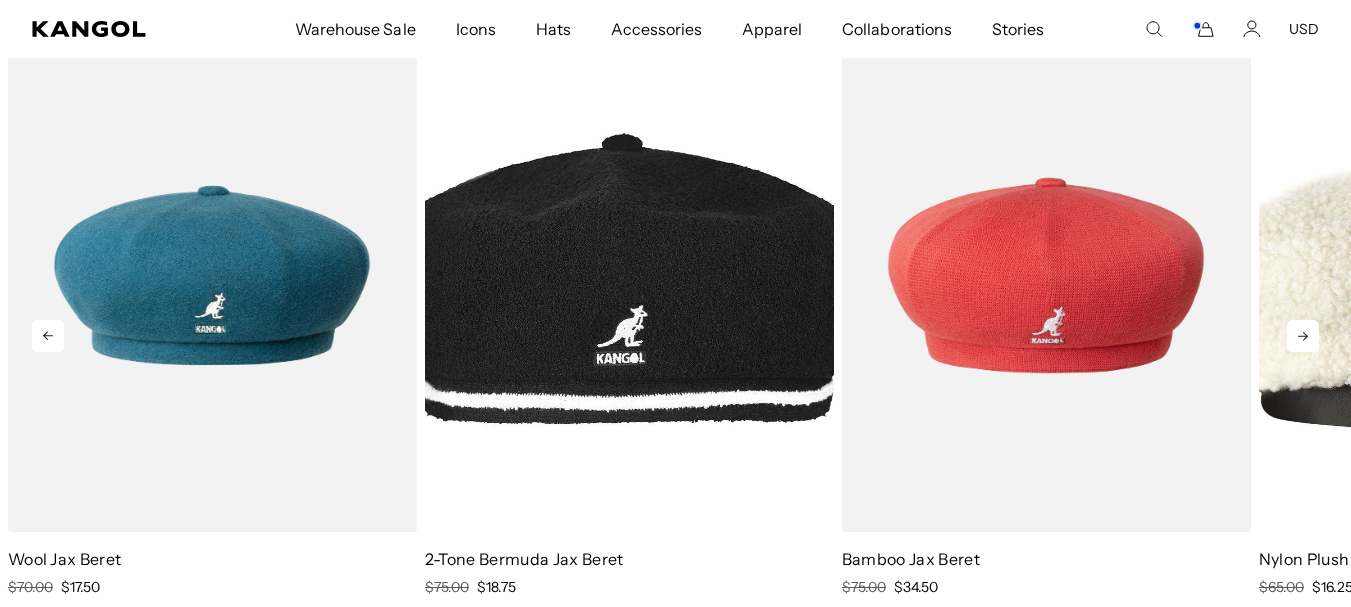 click 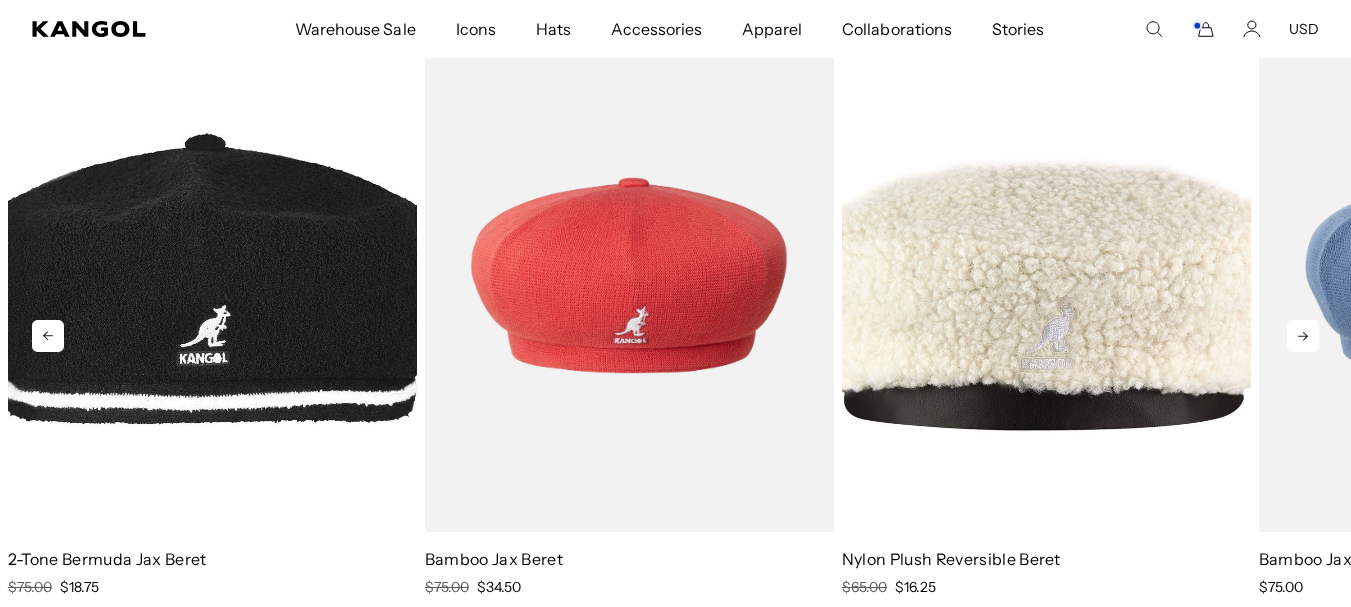 scroll, scrollTop: 0, scrollLeft: 0, axis: both 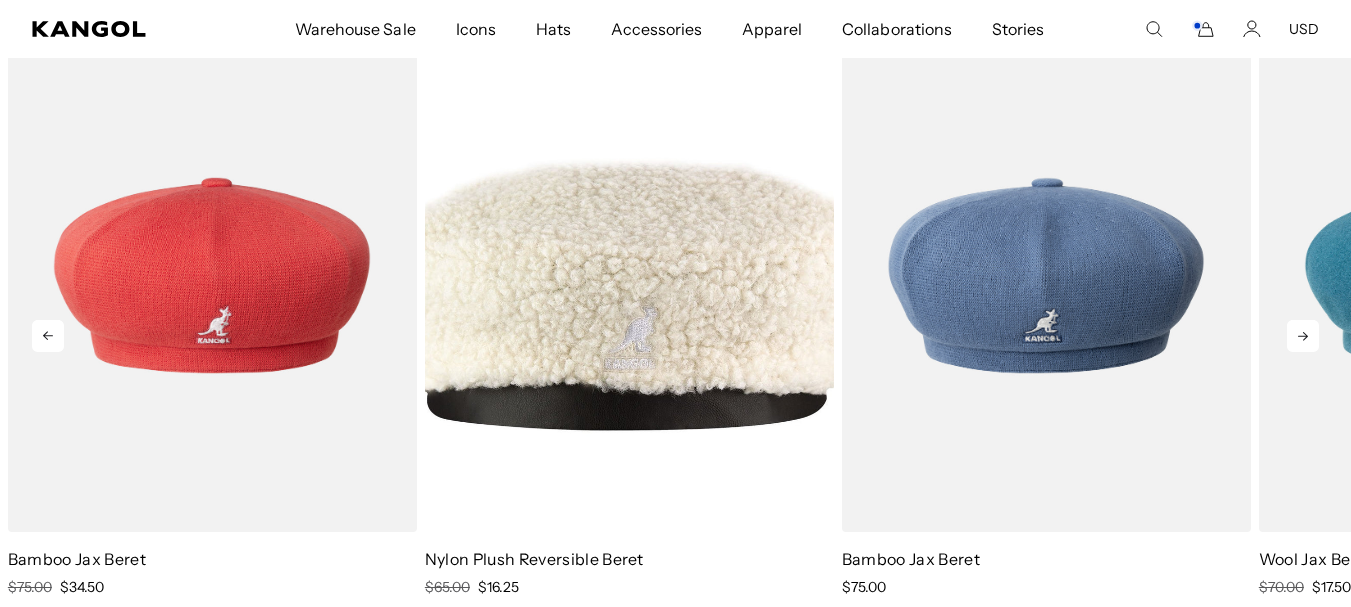 click 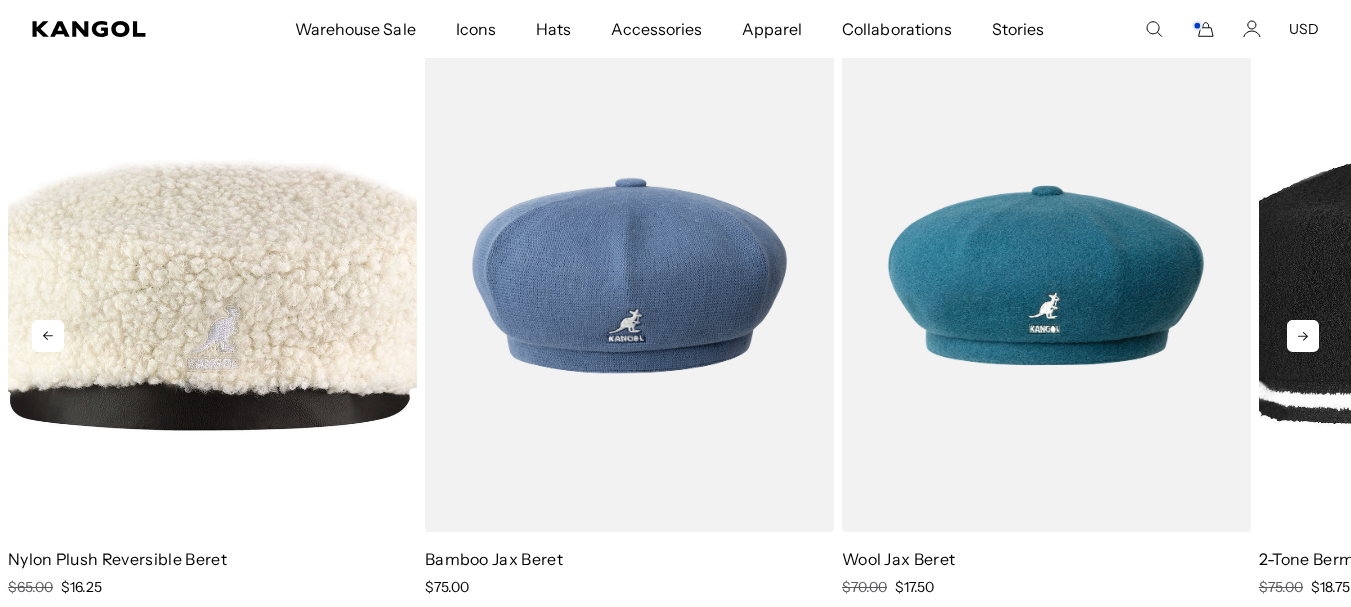 scroll, scrollTop: 0, scrollLeft: 412, axis: horizontal 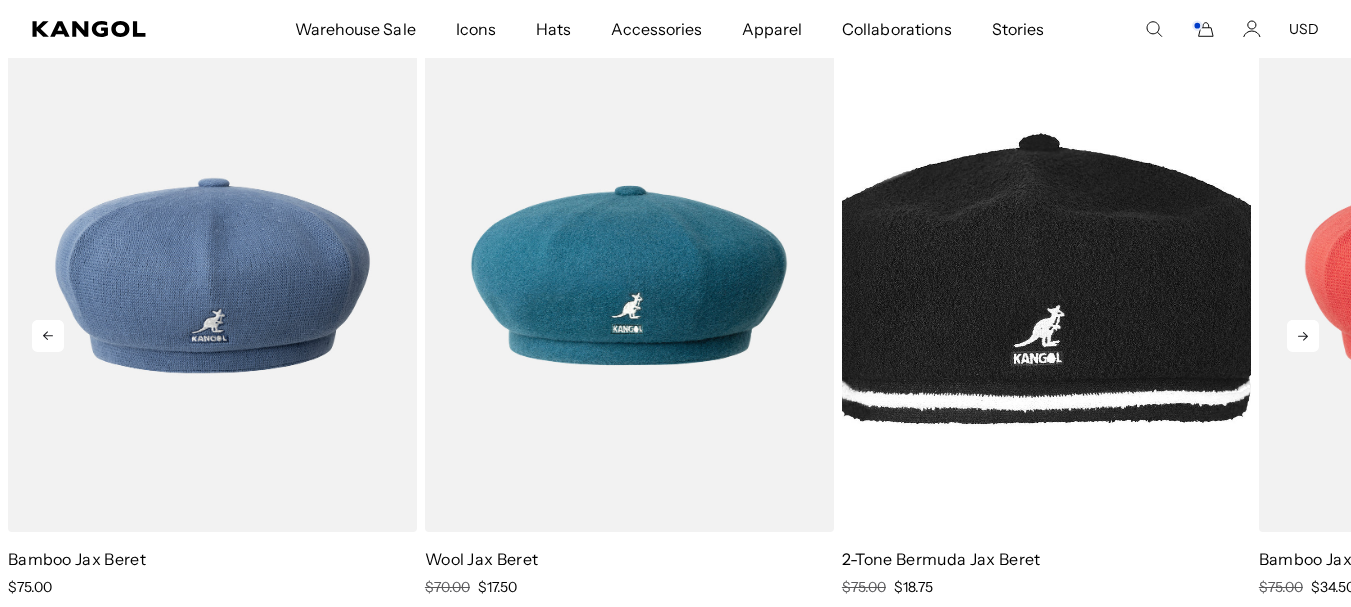 click 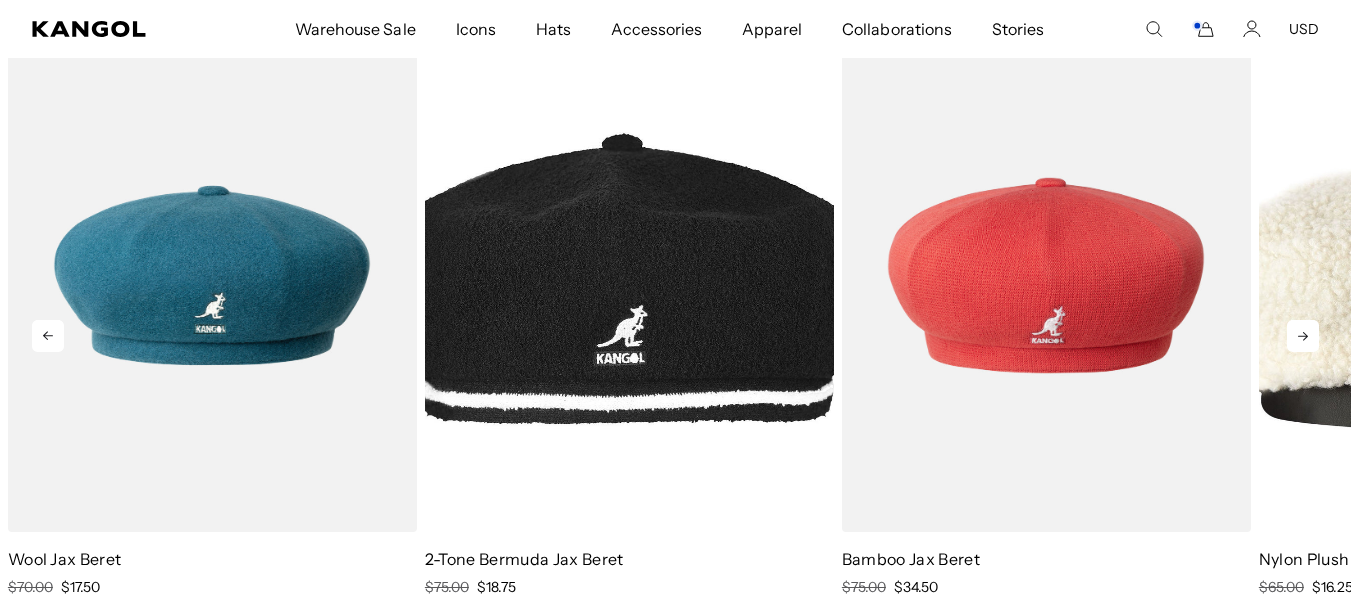 click 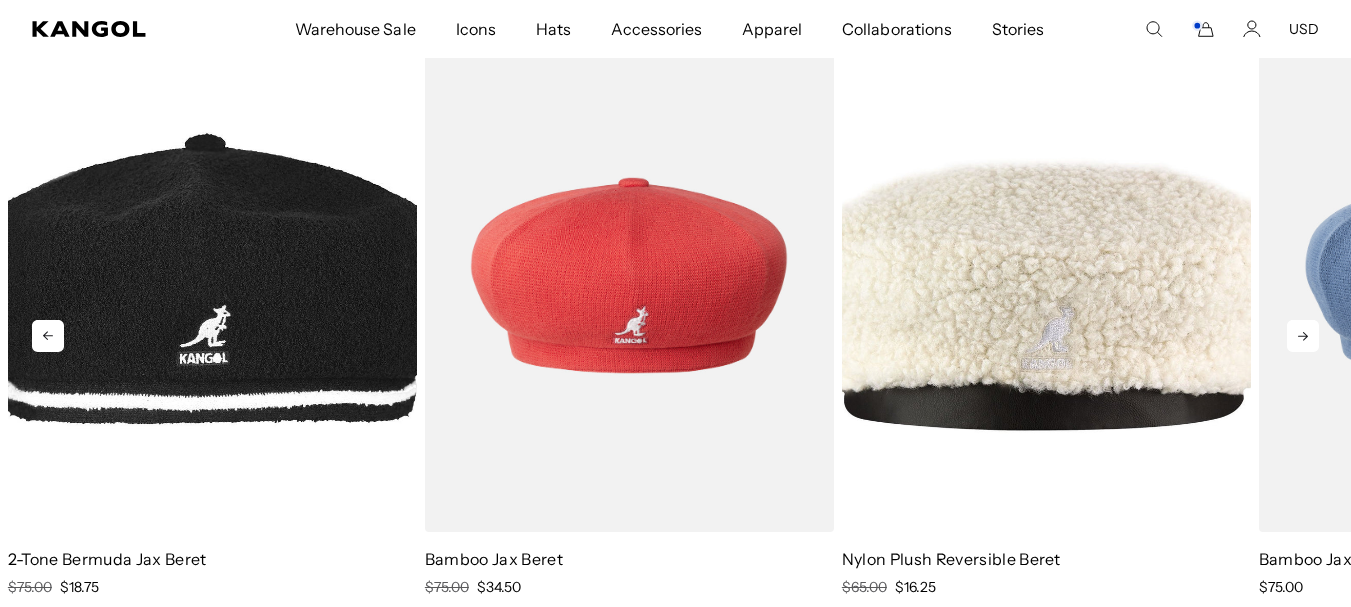 scroll, scrollTop: 0, scrollLeft: 0, axis: both 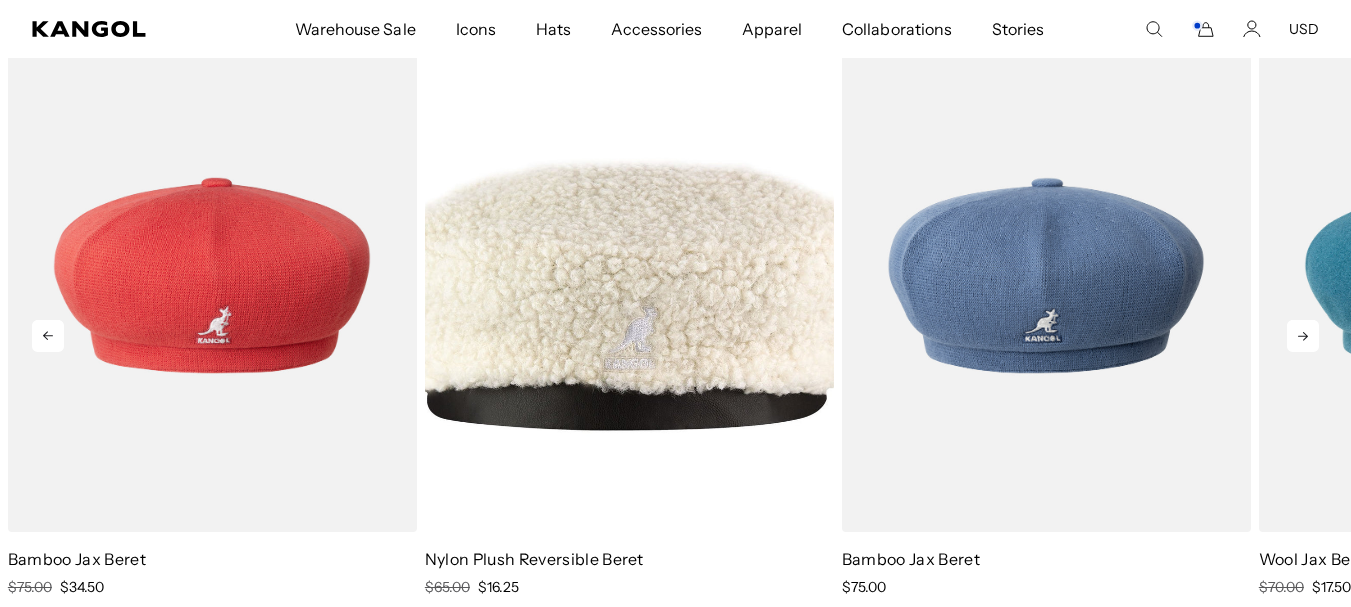 click 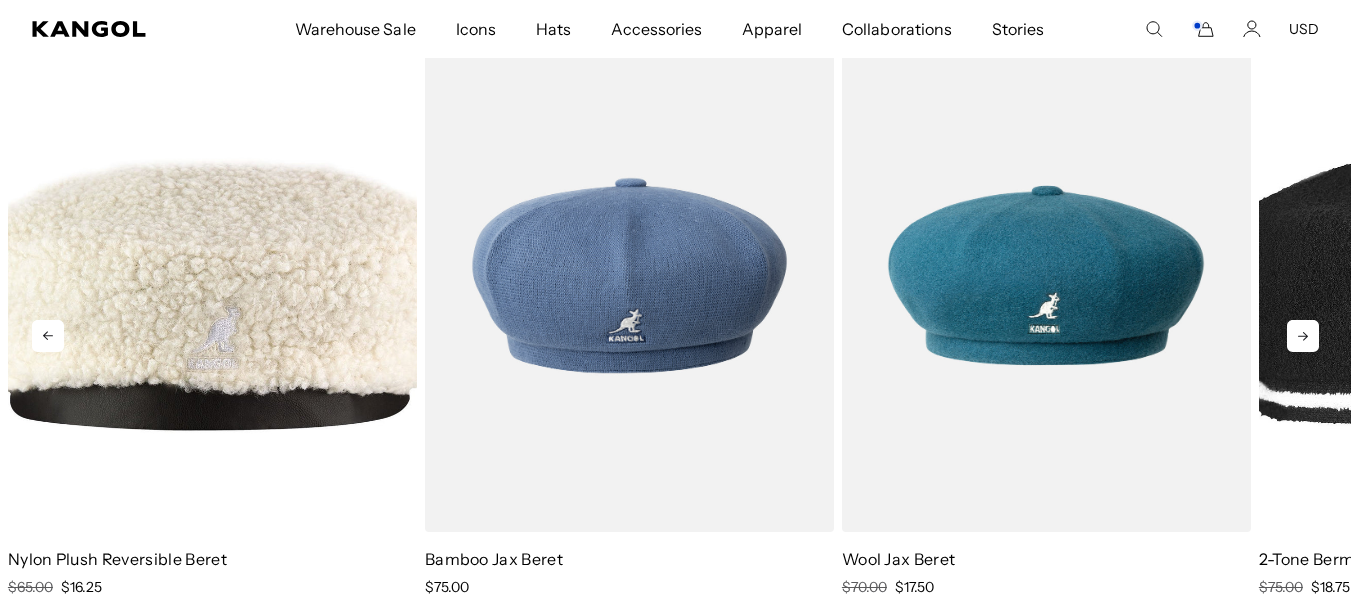 click 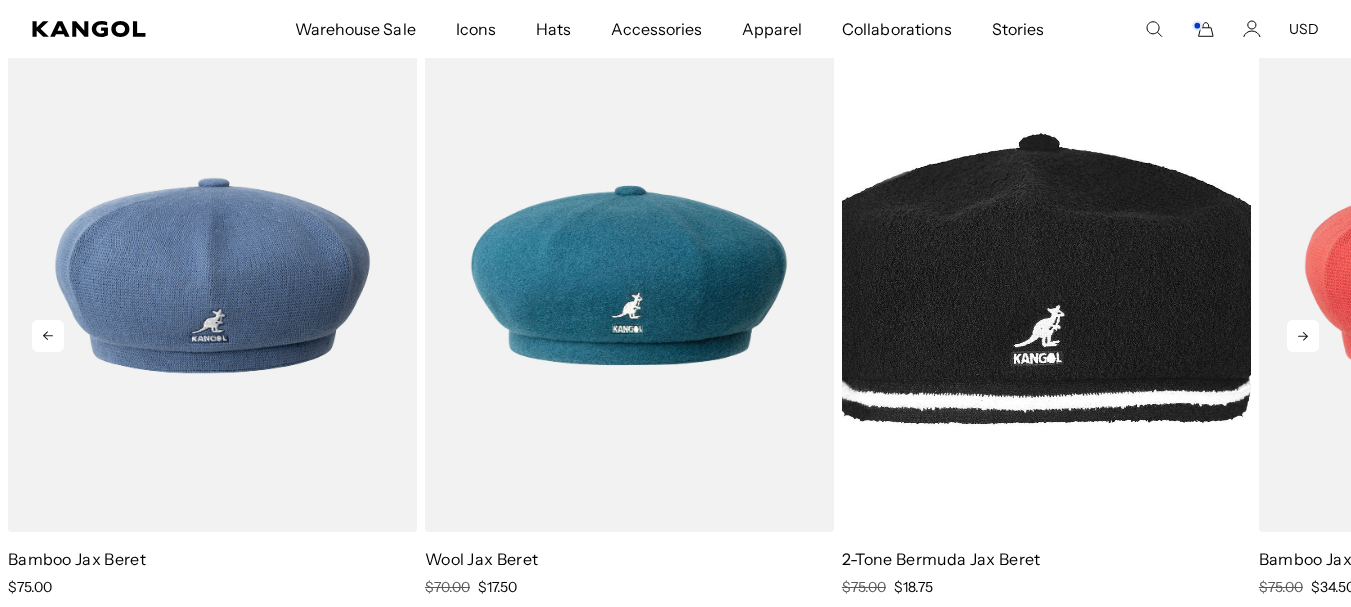 click 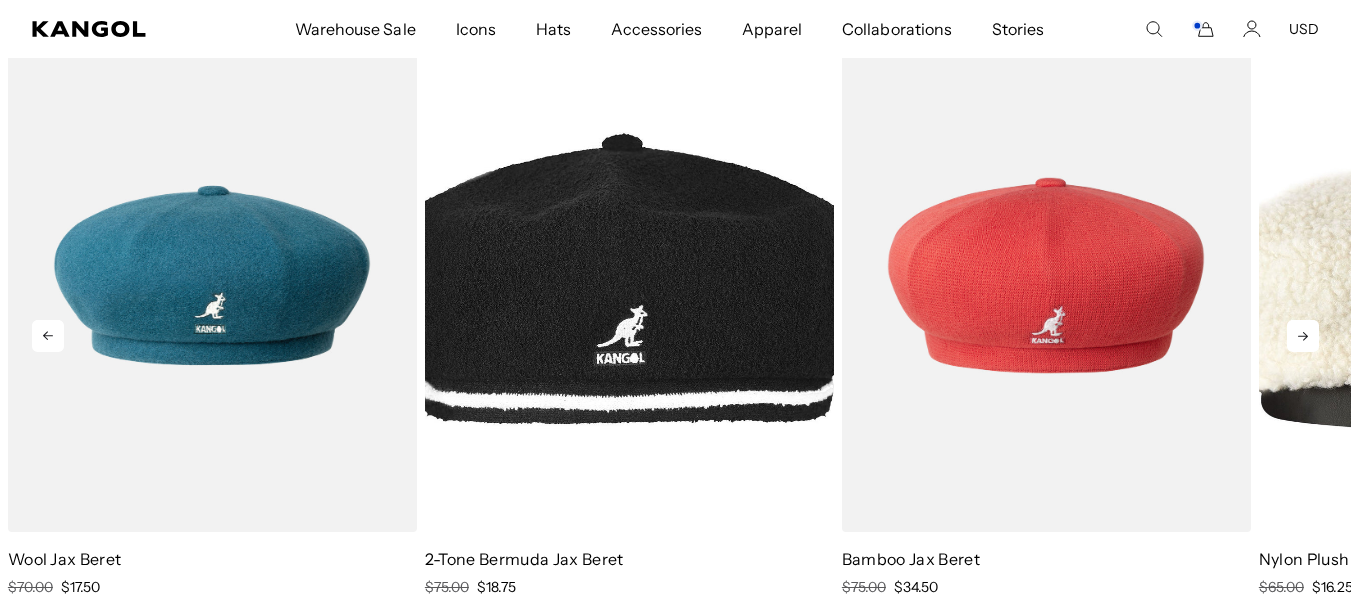 scroll, scrollTop: 0, scrollLeft: 0, axis: both 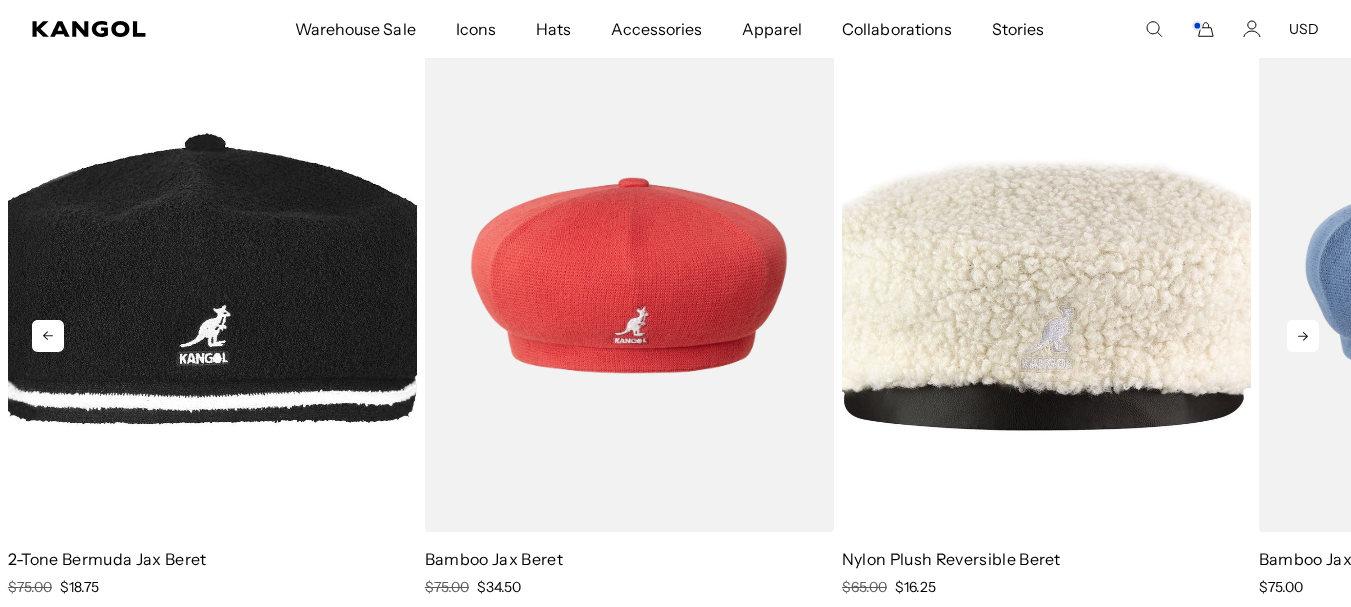 click 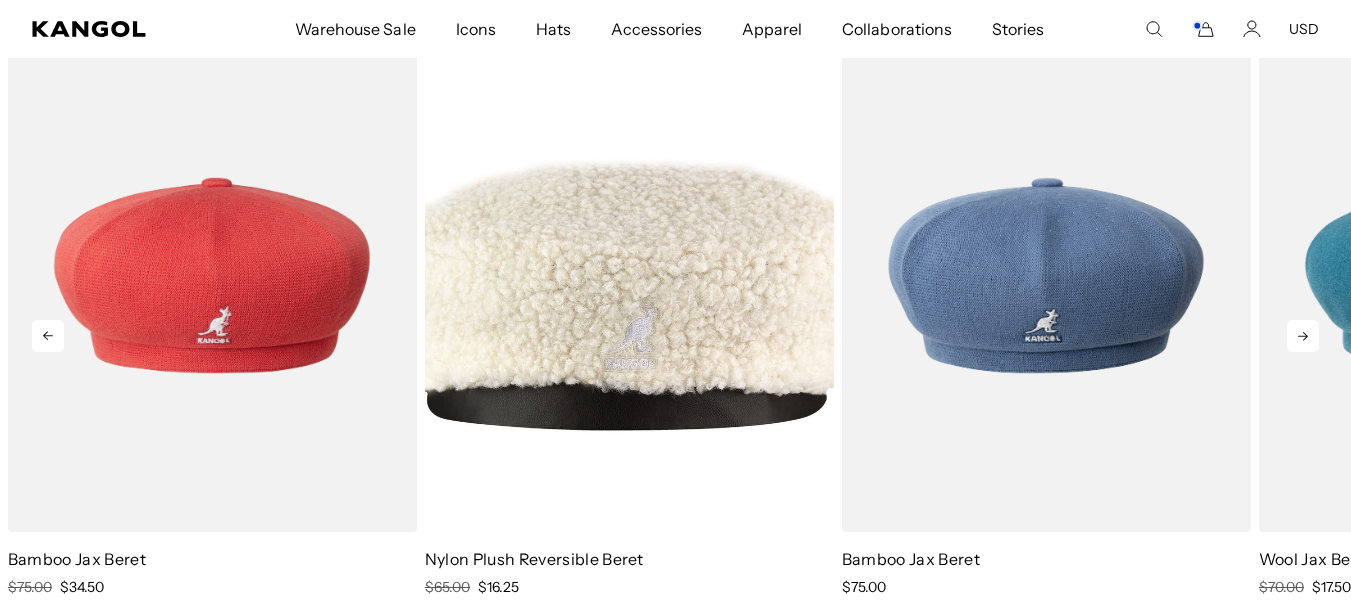click 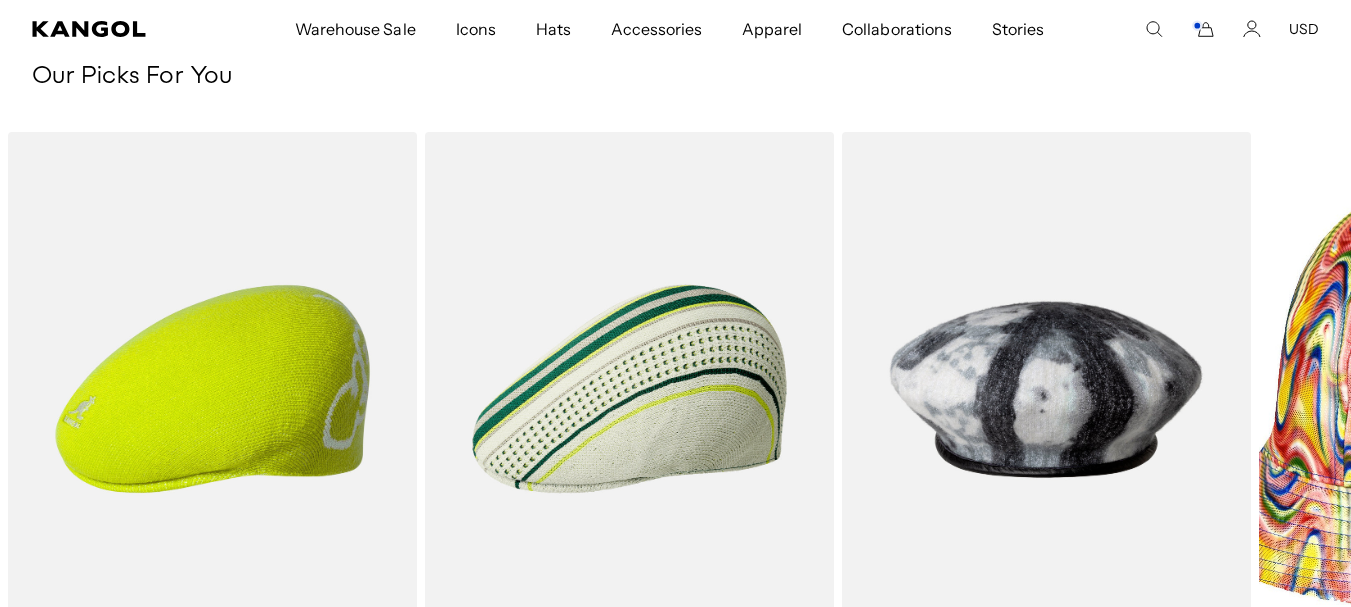 scroll, scrollTop: 2073, scrollLeft: 0, axis: vertical 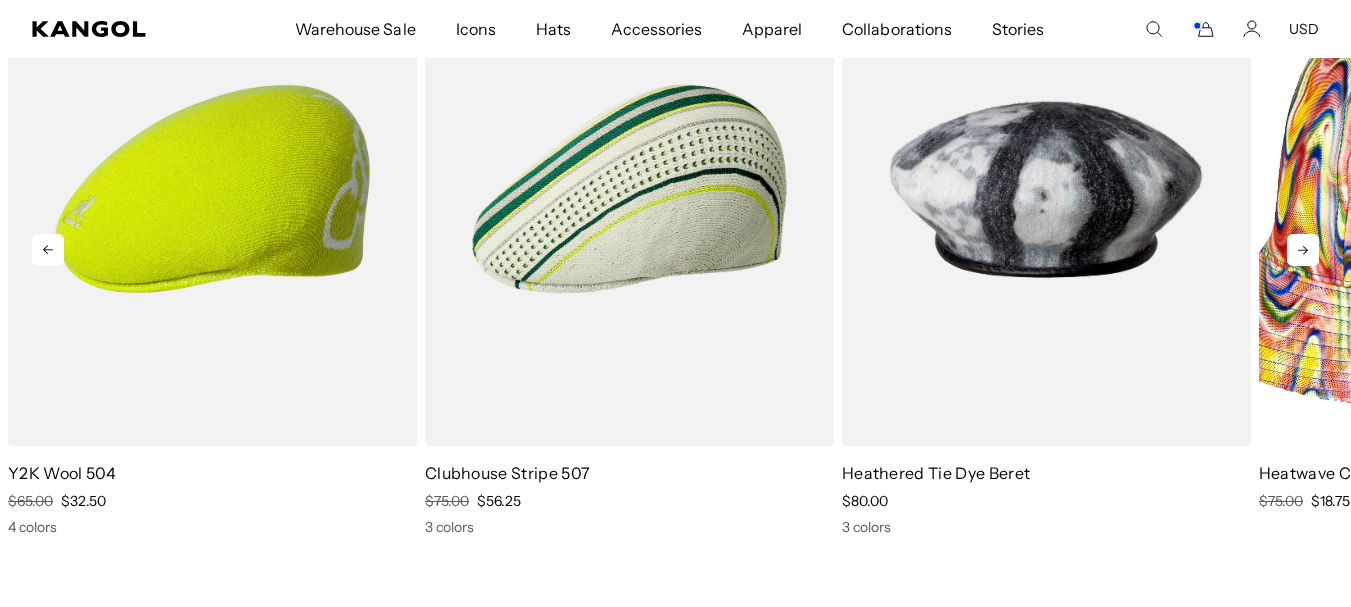 click 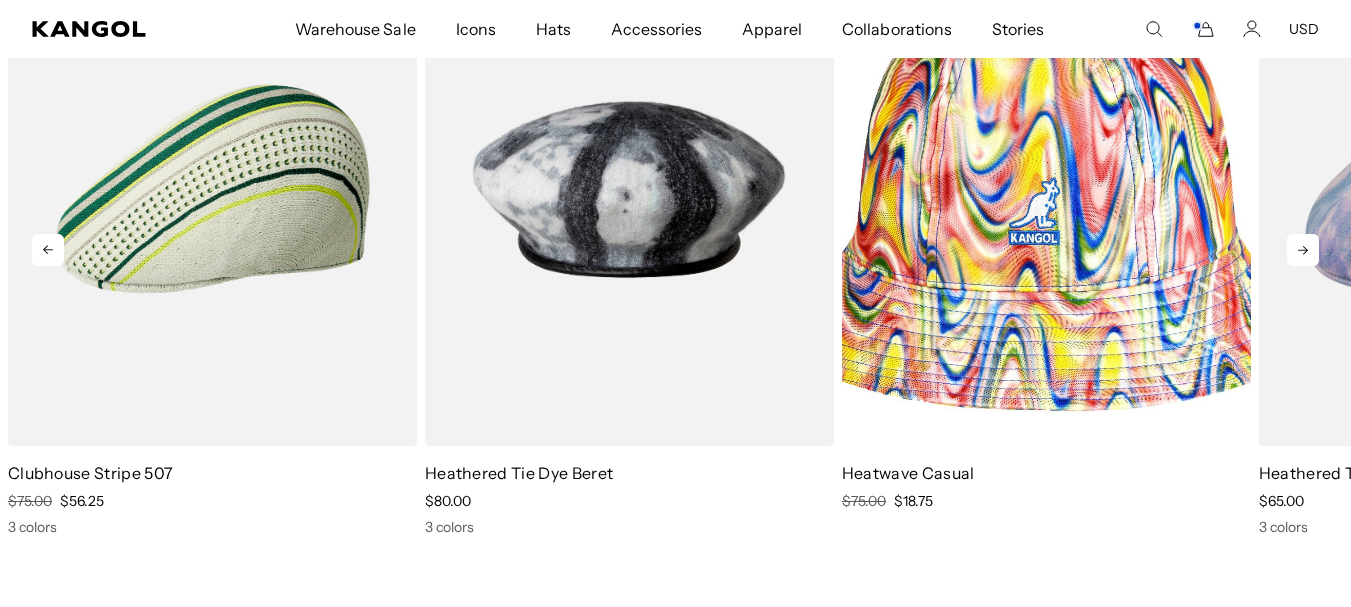 scroll, scrollTop: 0, scrollLeft: 412, axis: horizontal 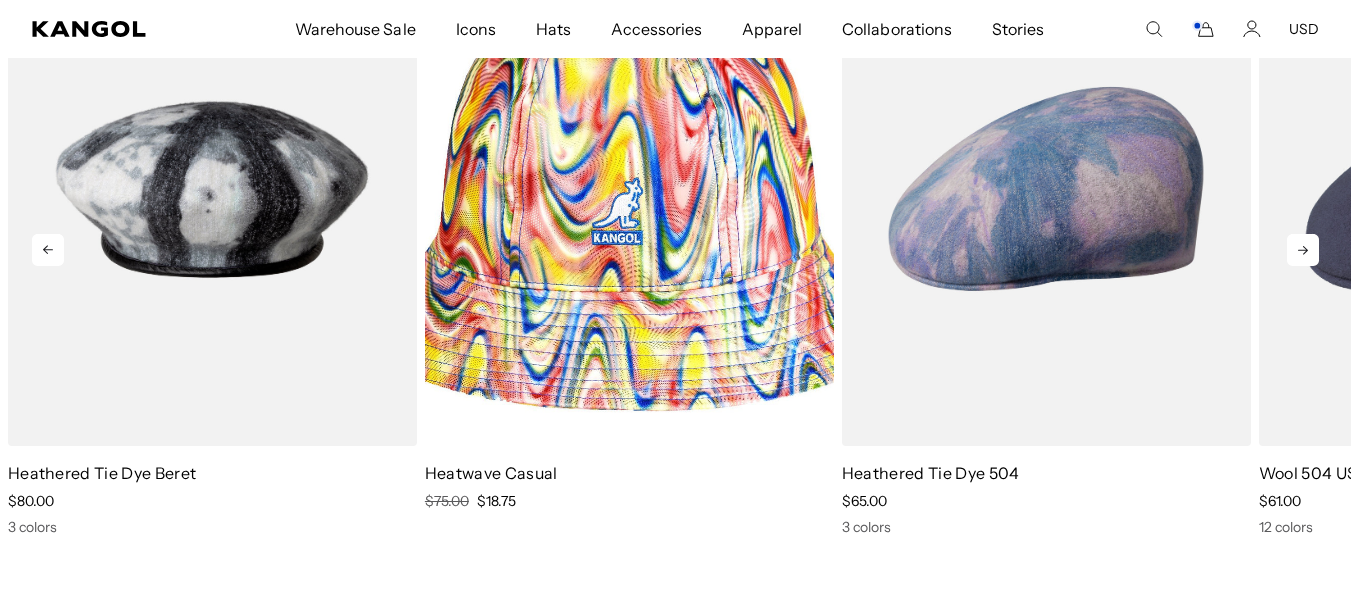 click 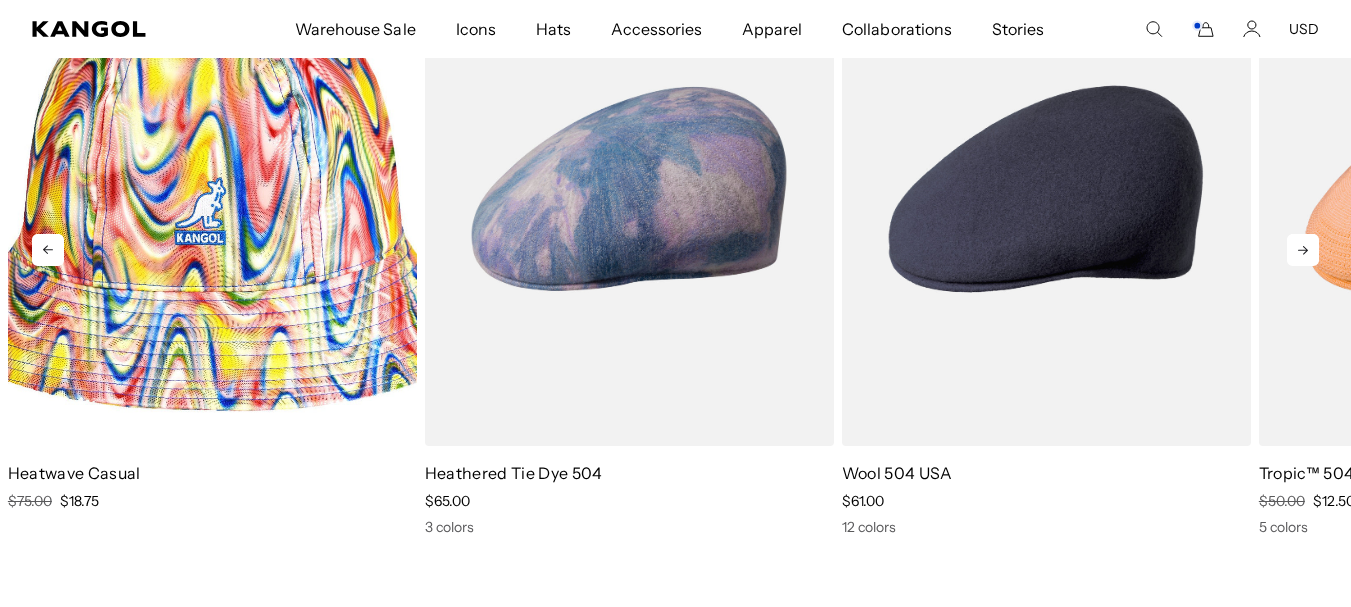 click 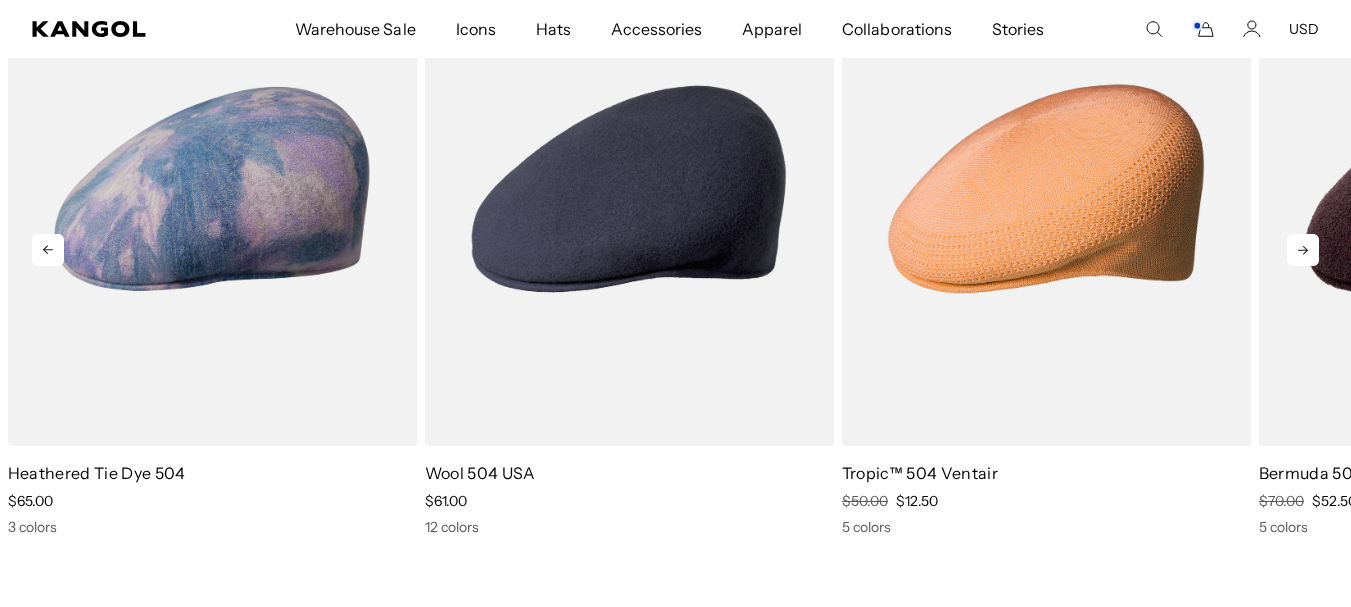scroll, scrollTop: 0, scrollLeft: 0, axis: both 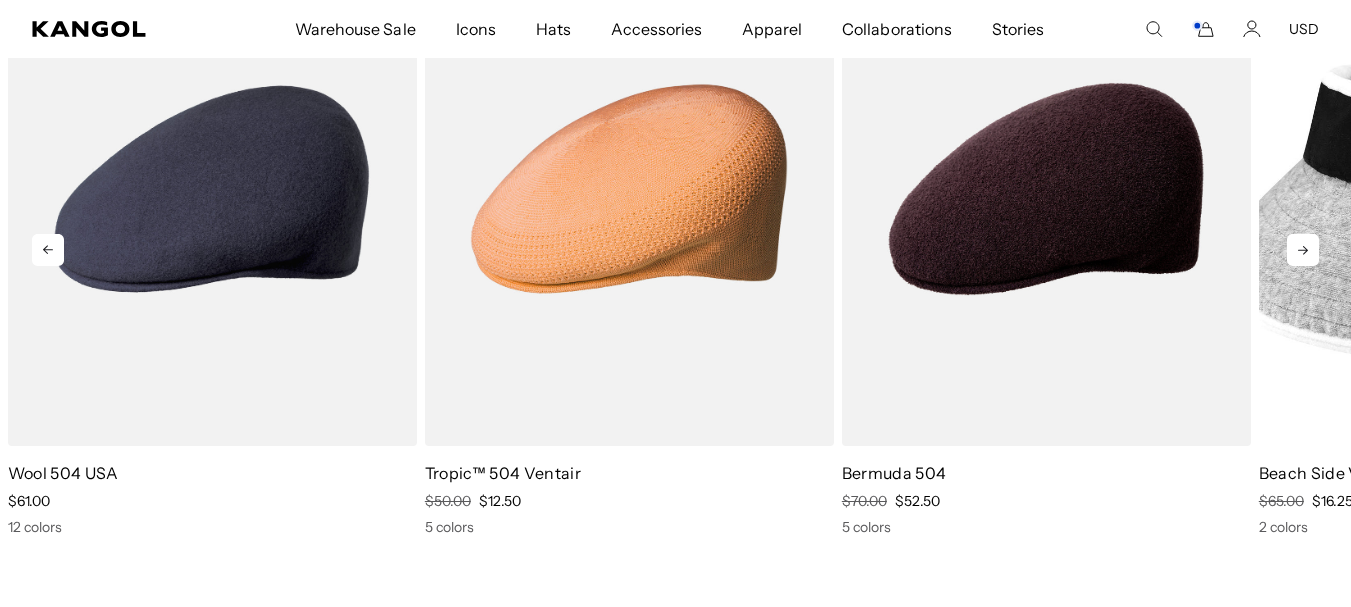 click 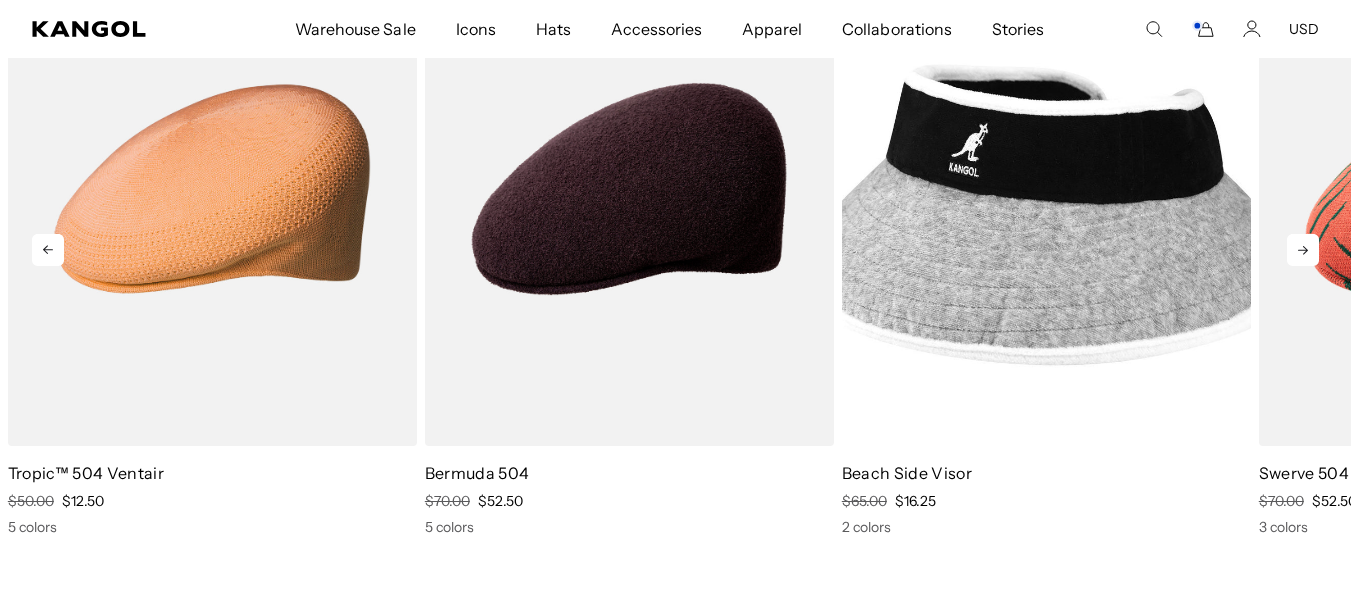 click 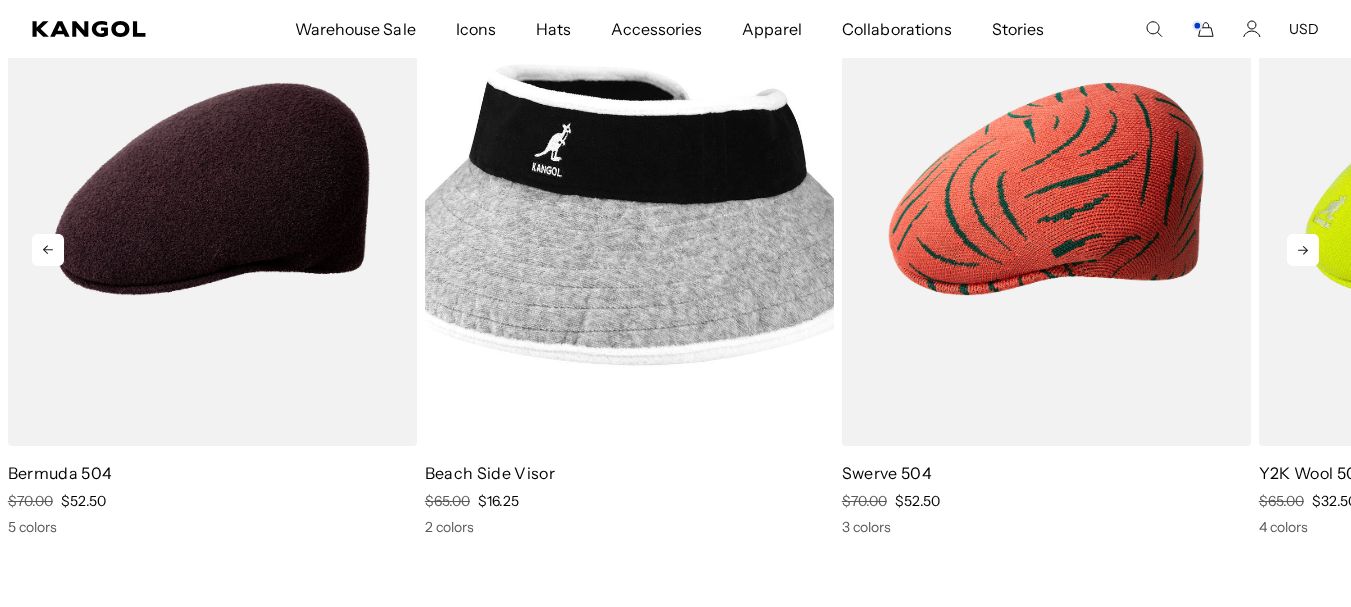 click 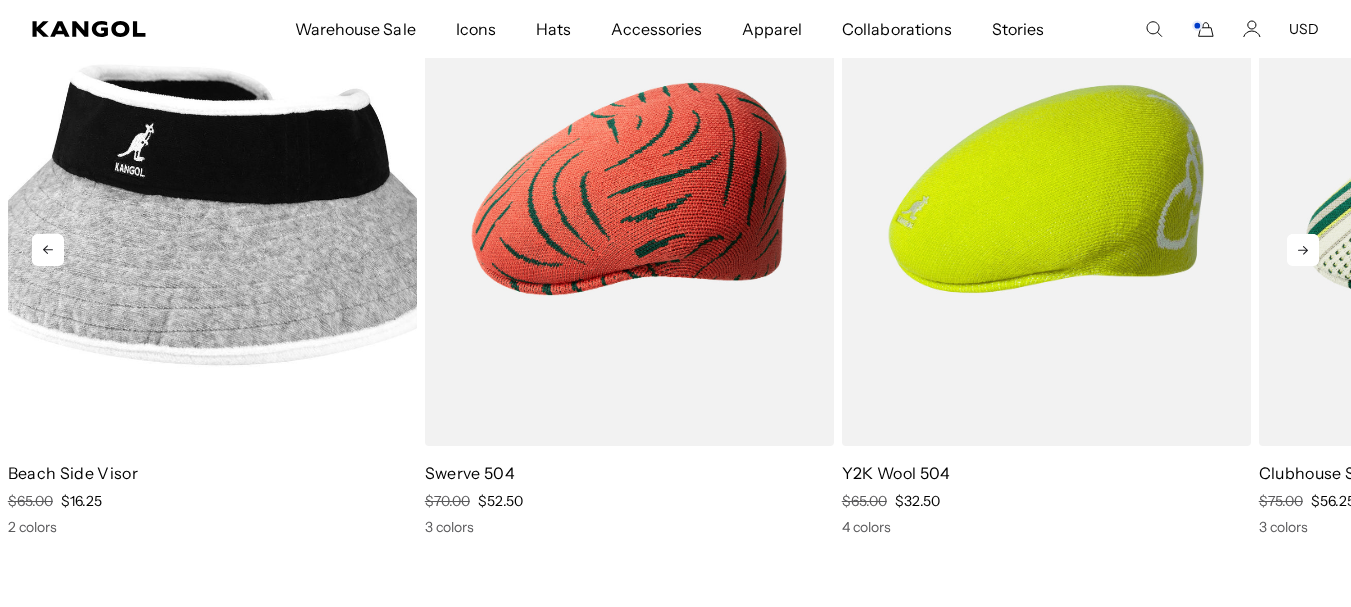 scroll, scrollTop: 0, scrollLeft: 412, axis: horizontal 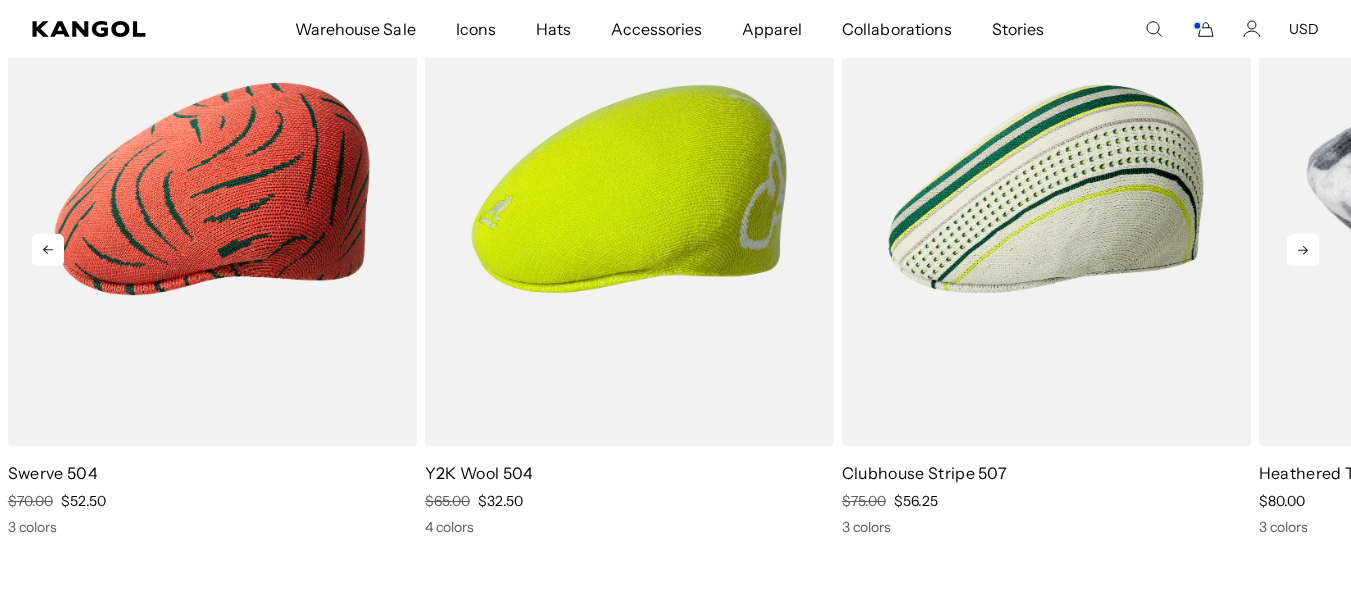 click 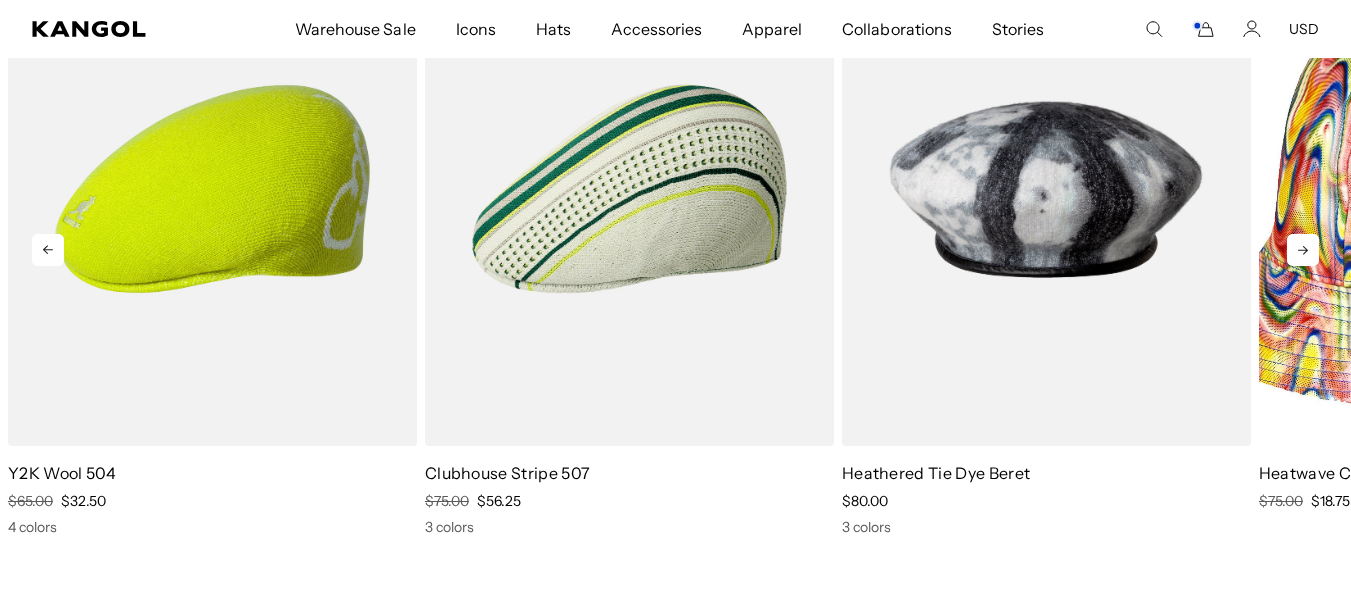 click 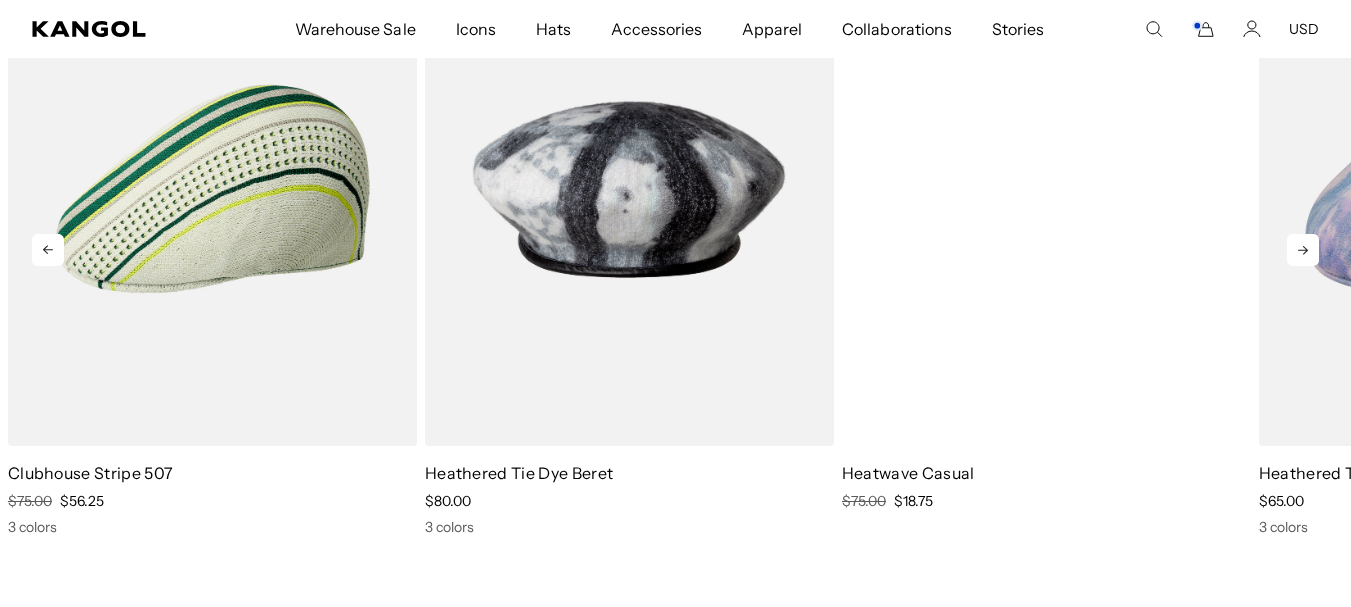 scroll, scrollTop: 0, scrollLeft: 0, axis: both 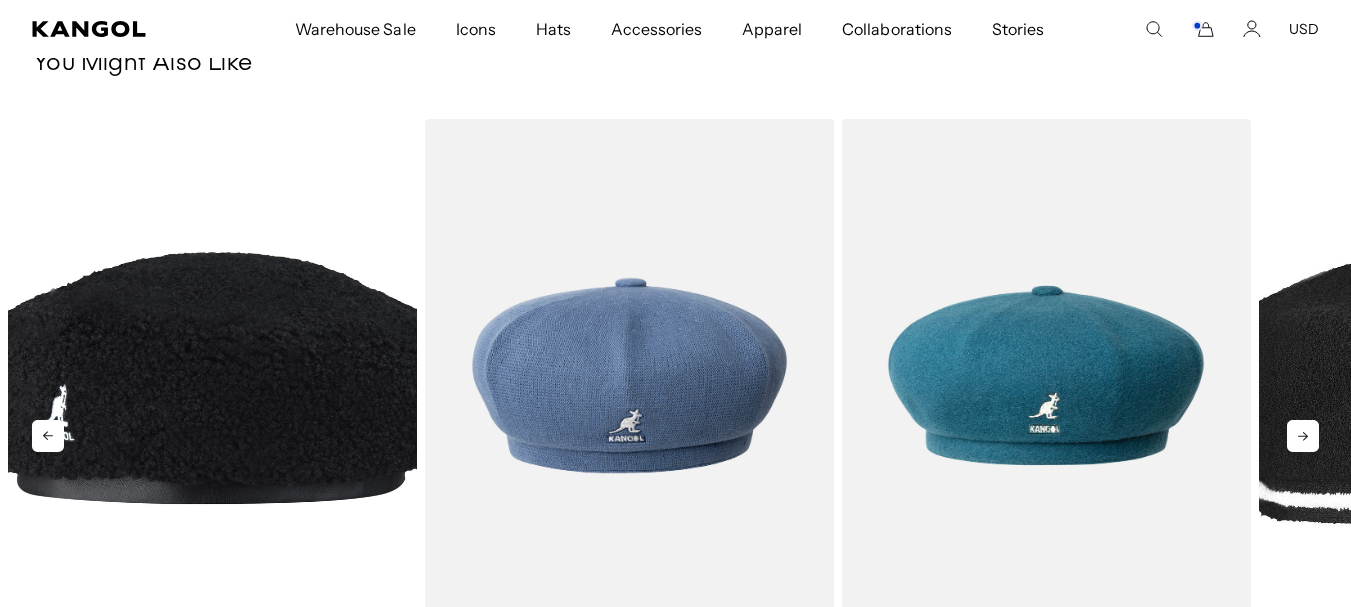 click at bounding box center (212, 375) 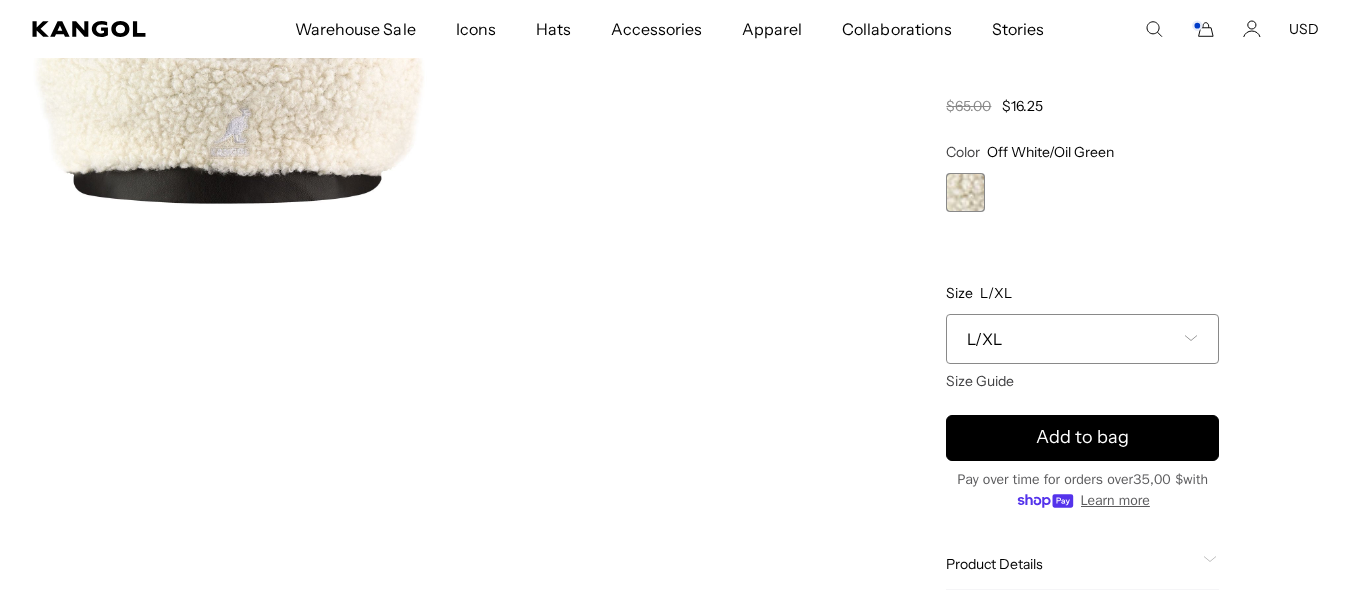 scroll, scrollTop: 300, scrollLeft: 0, axis: vertical 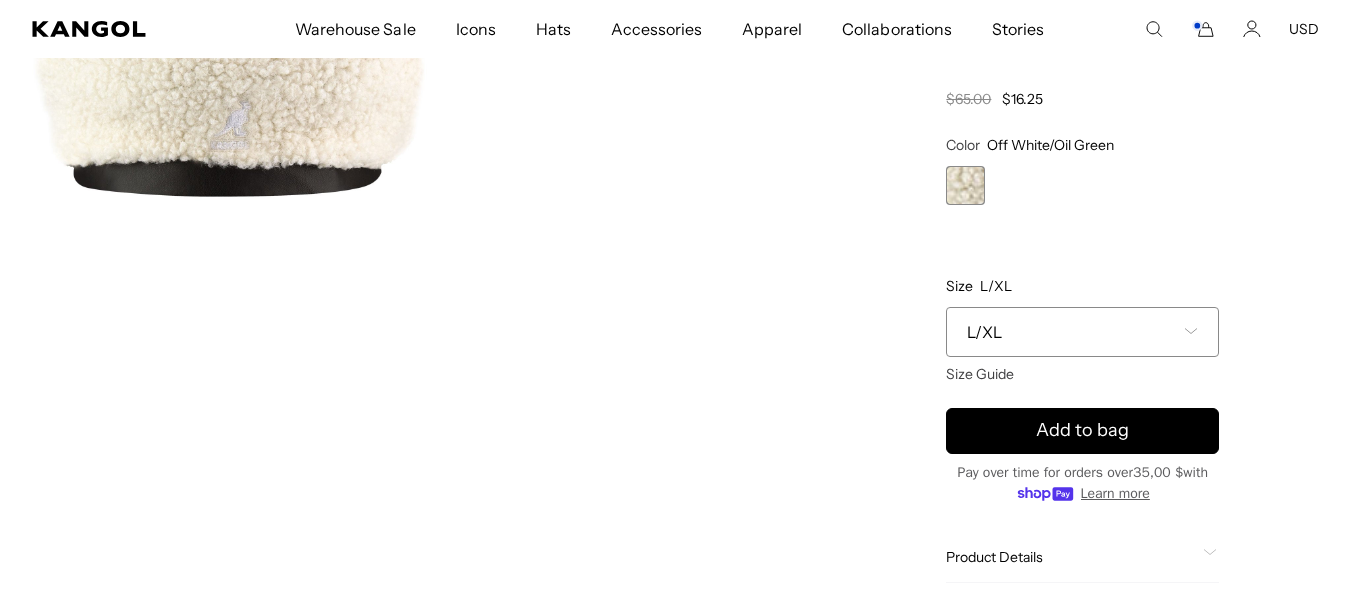 click 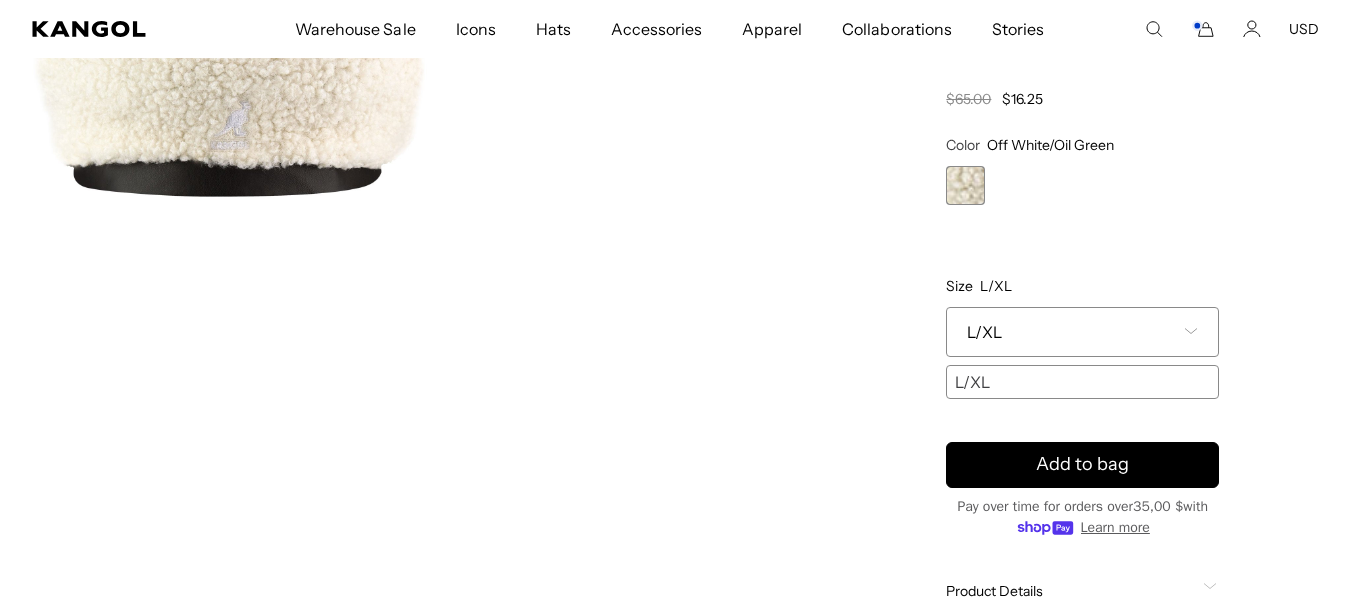 click on "L/XL" at bounding box center [1082, 332] 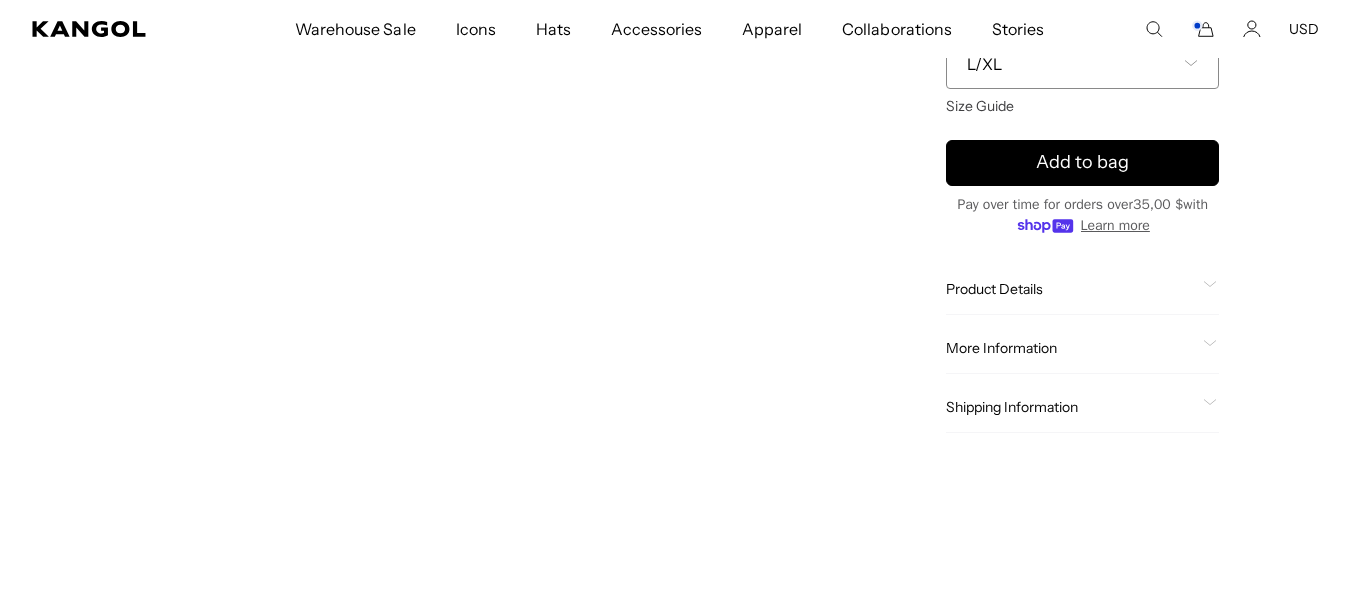 scroll, scrollTop: 700, scrollLeft: 0, axis: vertical 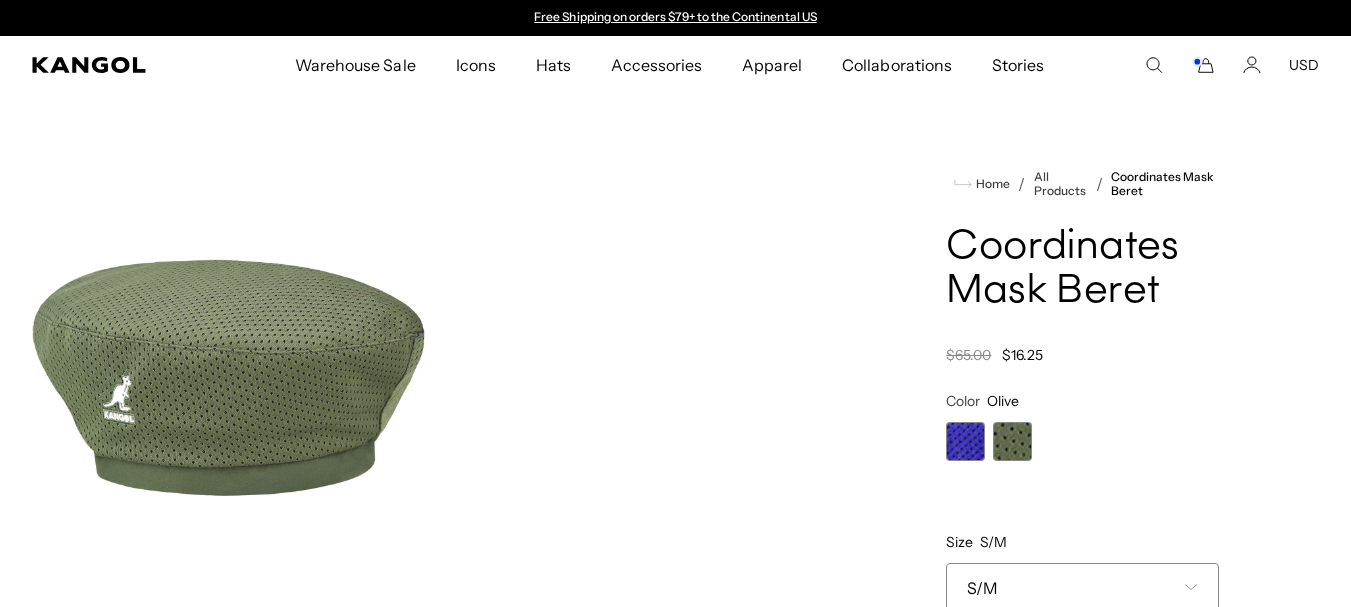 click 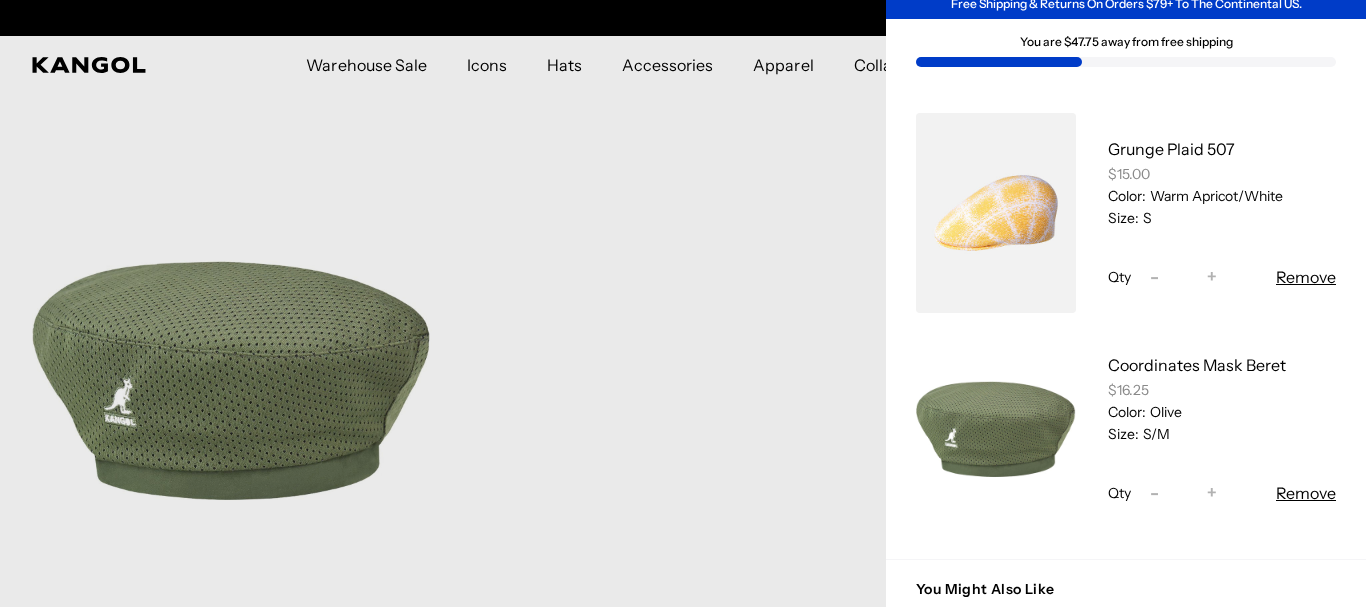 scroll, scrollTop: 441, scrollLeft: 0, axis: vertical 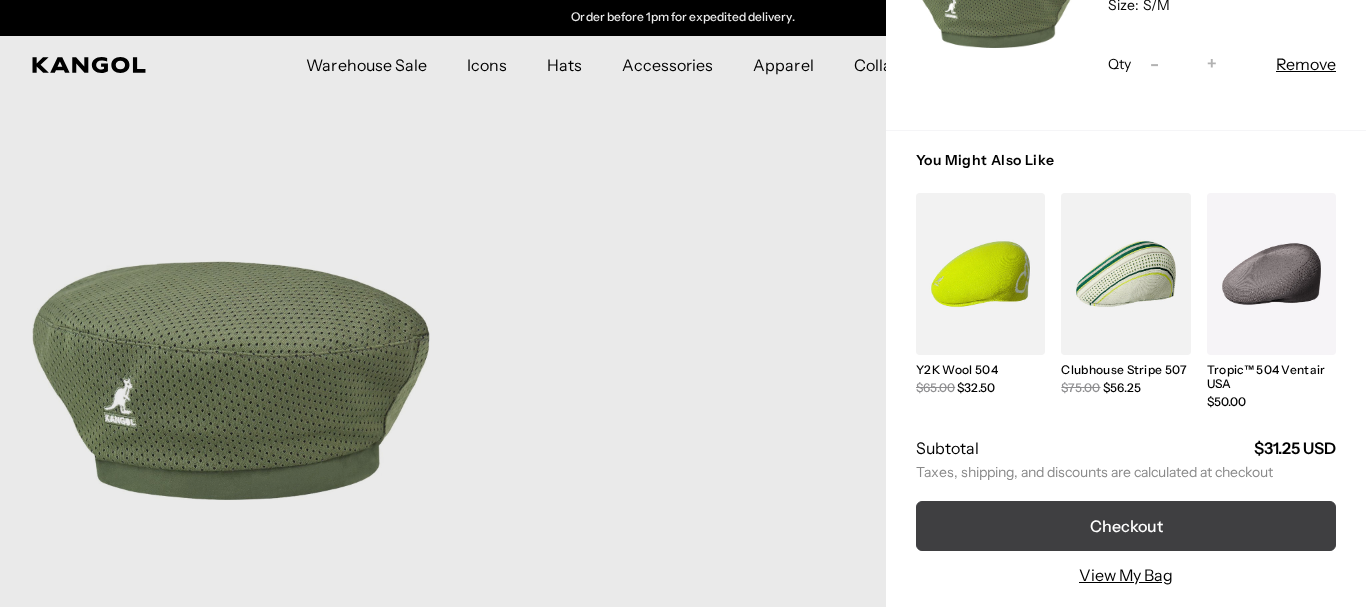 click on "Checkout" at bounding box center [1126, 526] 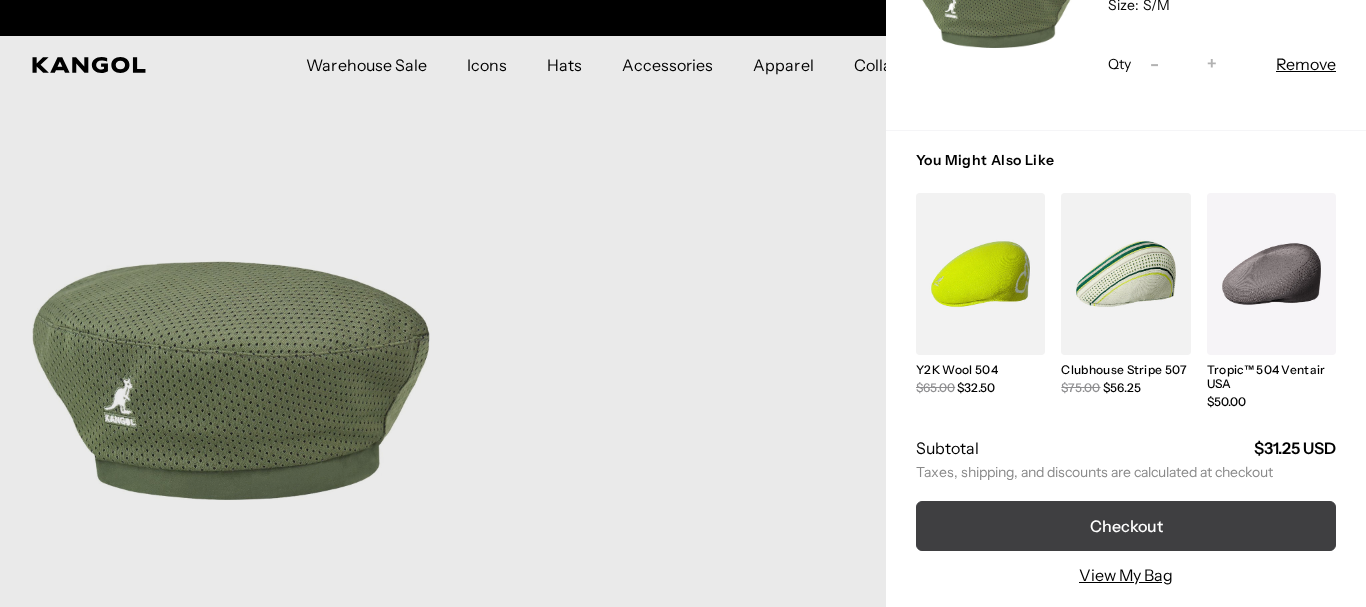 scroll, scrollTop: 0, scrollLeft: 412, axis: horizontal 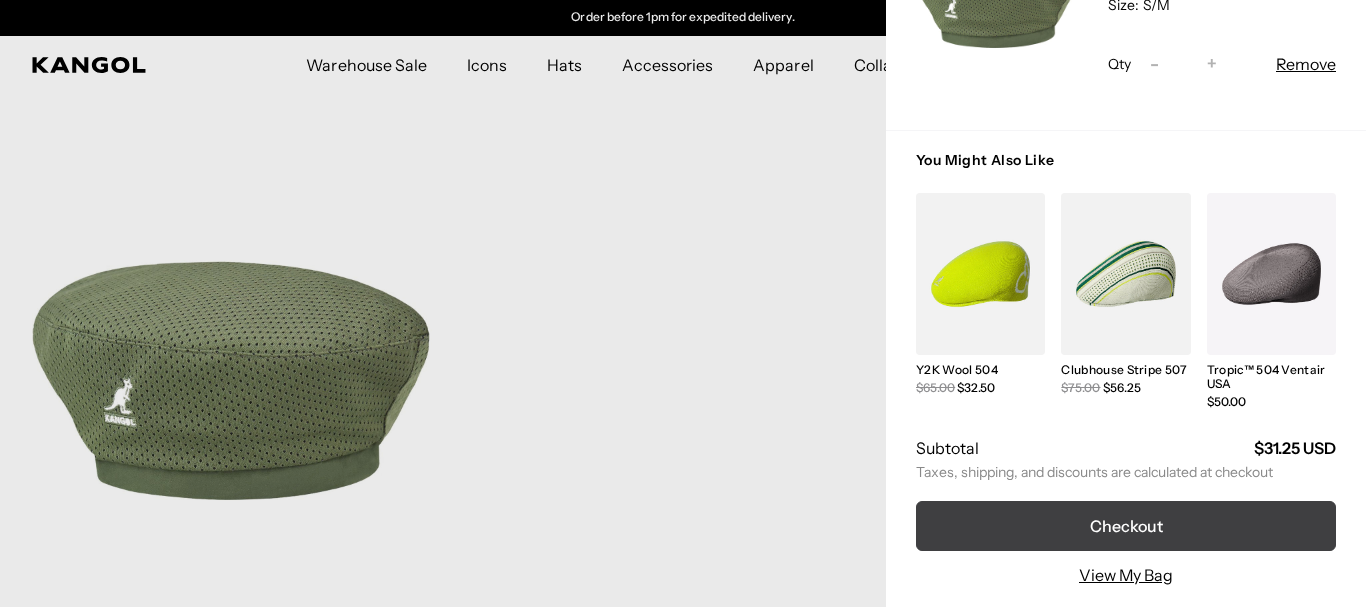 click on "Checkout" at bounding box center [1126, 526] 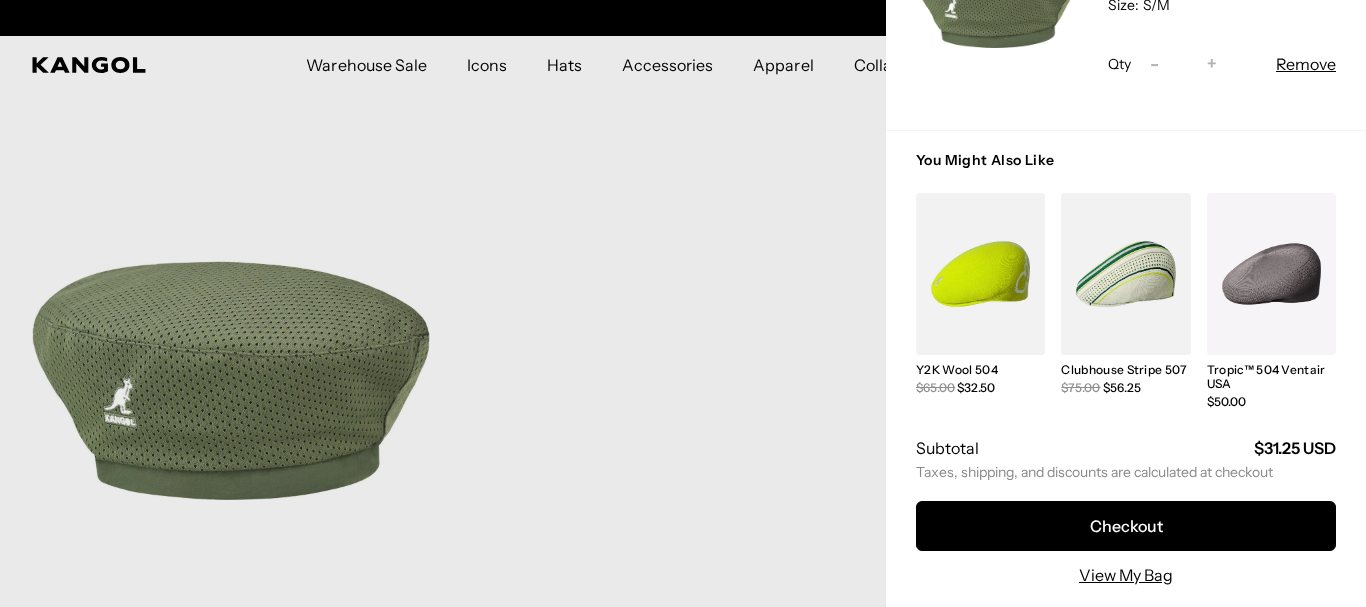 scroll, scrollTop: 0, scrollLeft: 0, axis: both 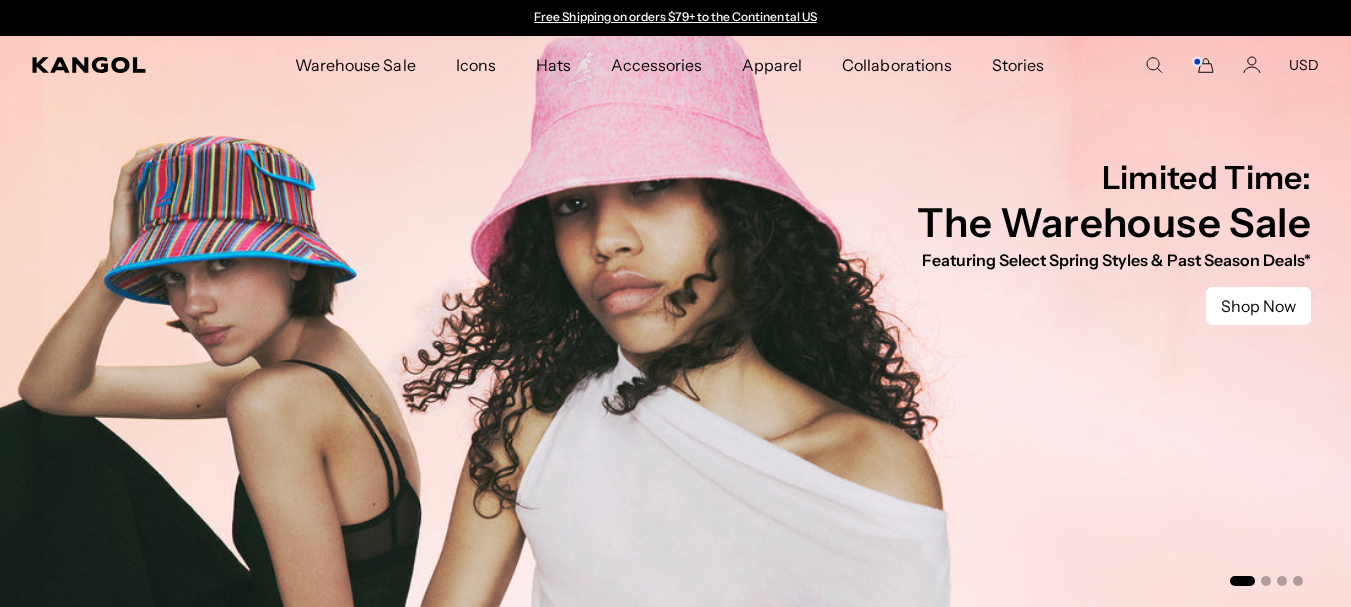 click on "Free Shipping on orders $79+ to the Continental US" at bounding box center (675, 16) 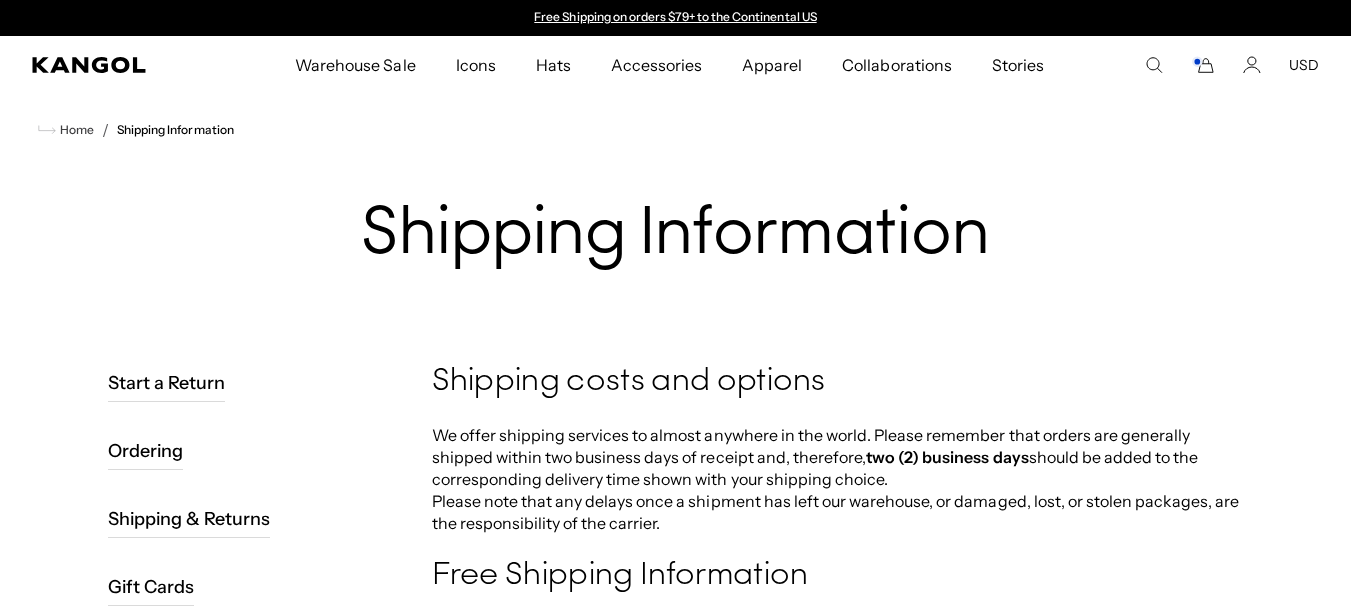 scroll, scrollTop: 0, scrollLeft: 0, axis: both 